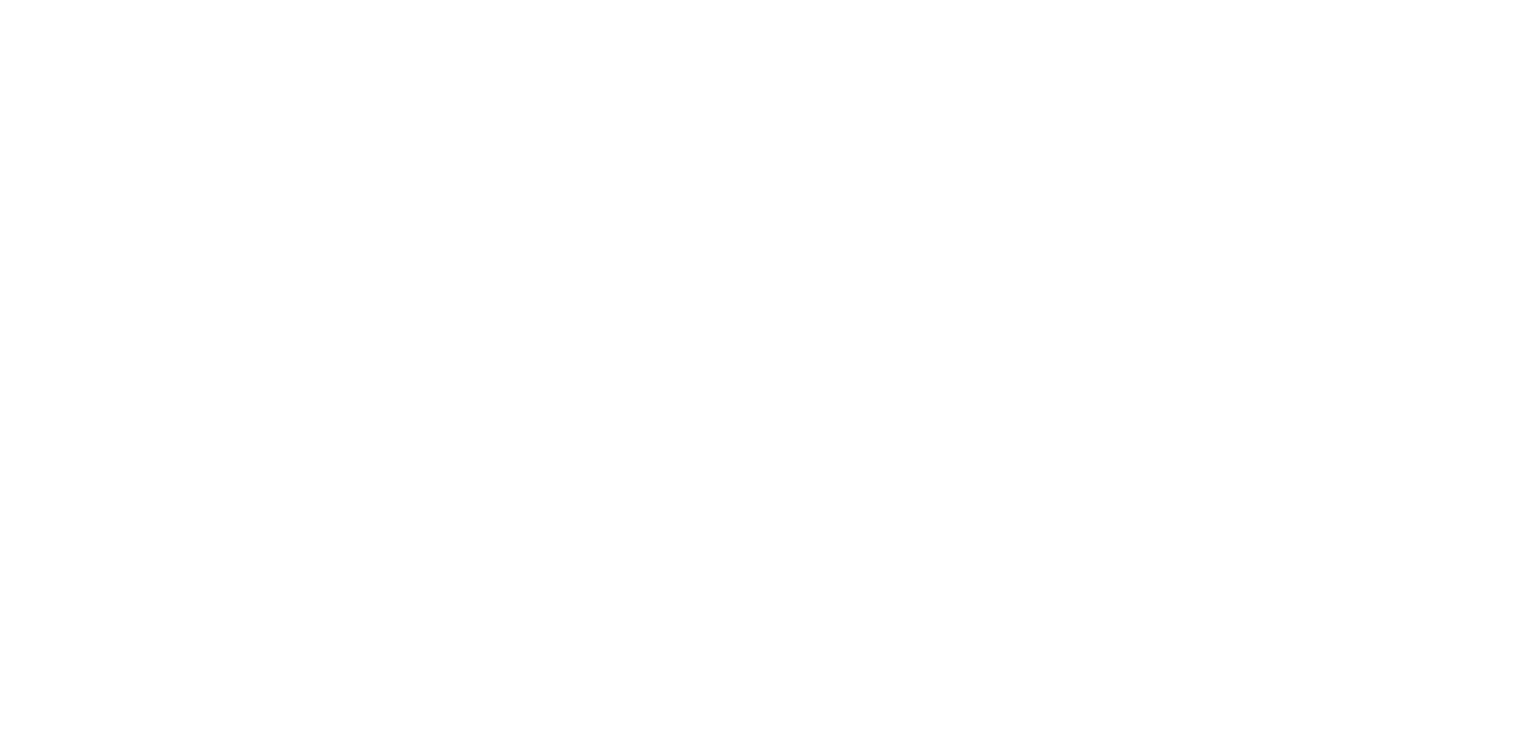 scroll, scrollTop: 0, scrollLeft: 0, axis: both 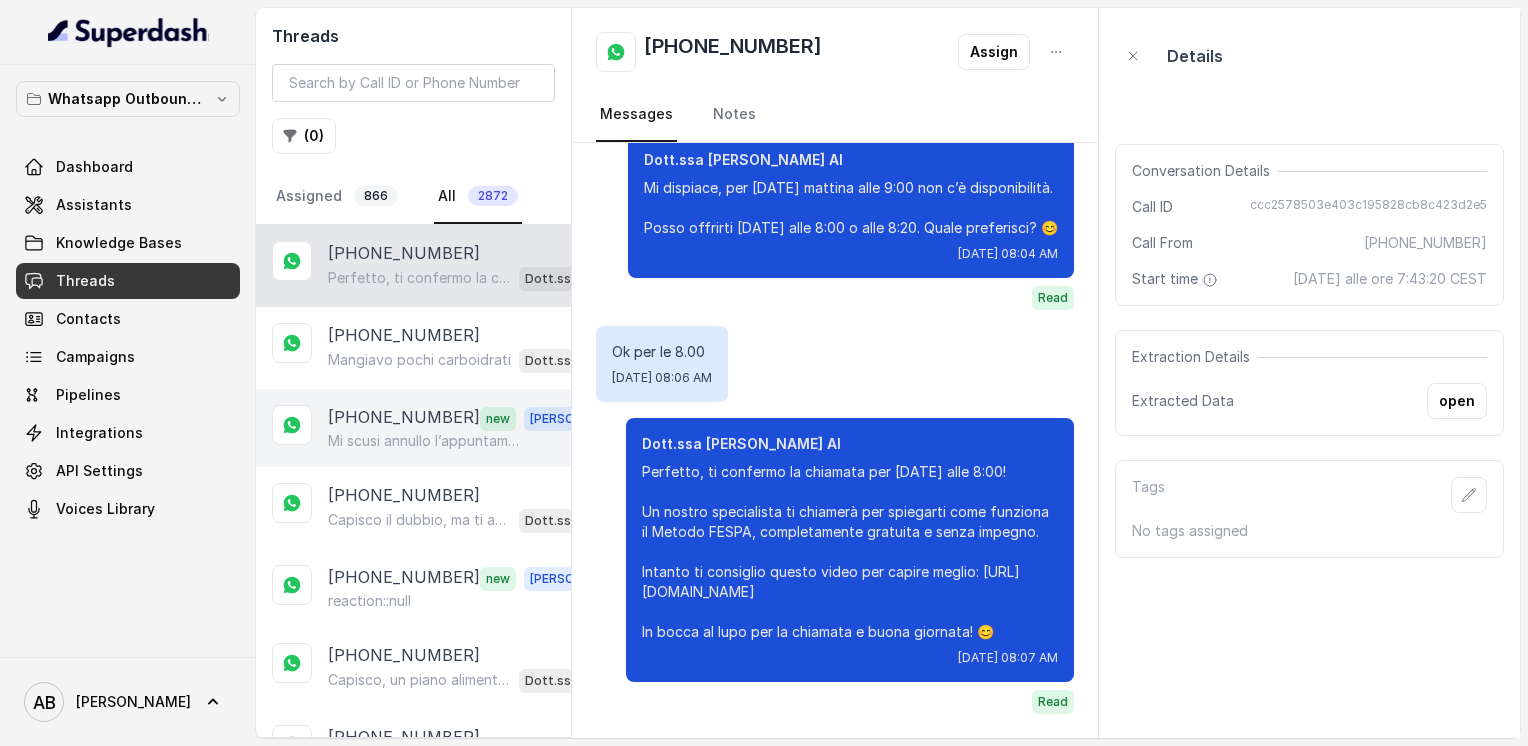 click on "[PHONE_NUMBER]   new [PERSON_NAME] scusi annullo l’appuntamento per [DATE]" at bounding box center (413, 428) 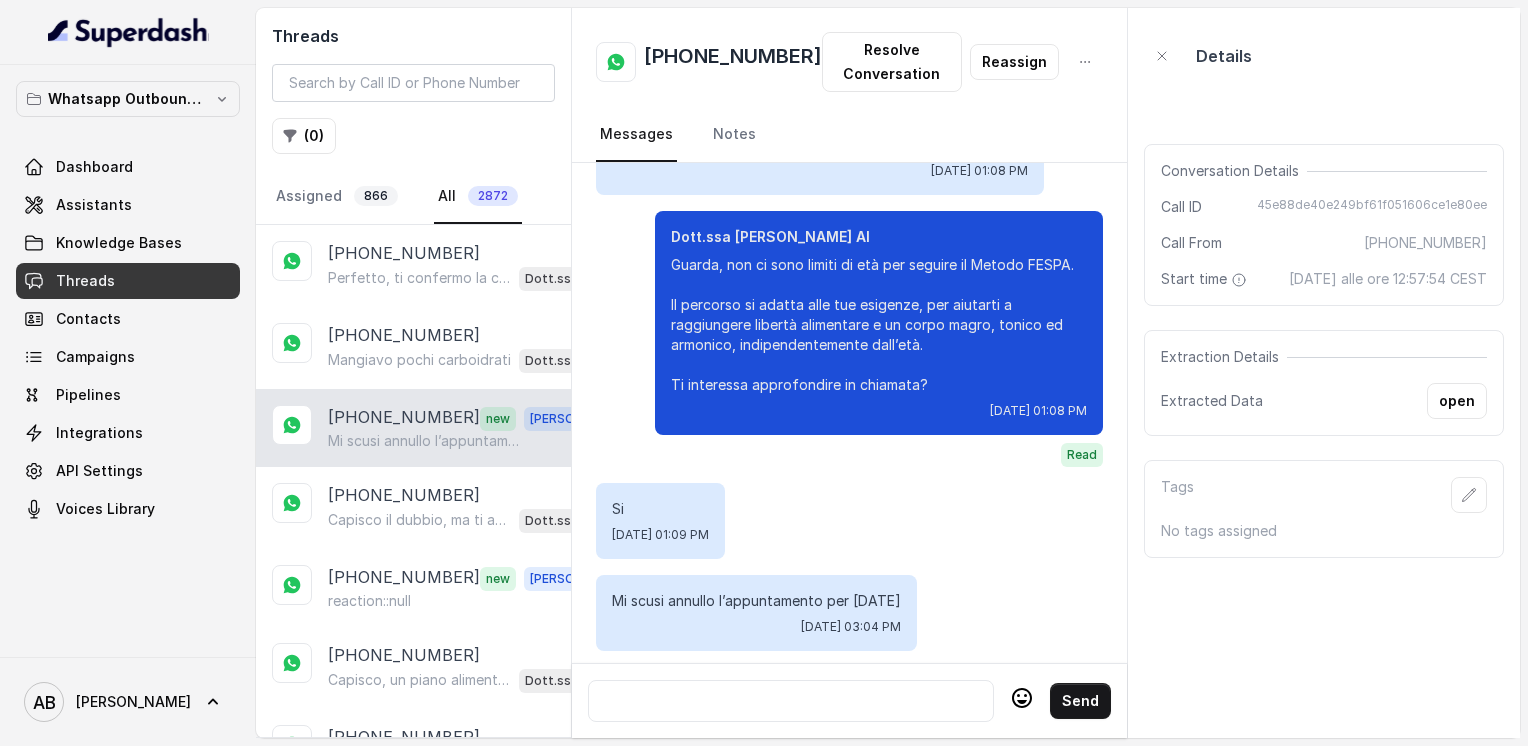 scroll, scrollTop: 3136, scrollLeft: 0, axis: vertical 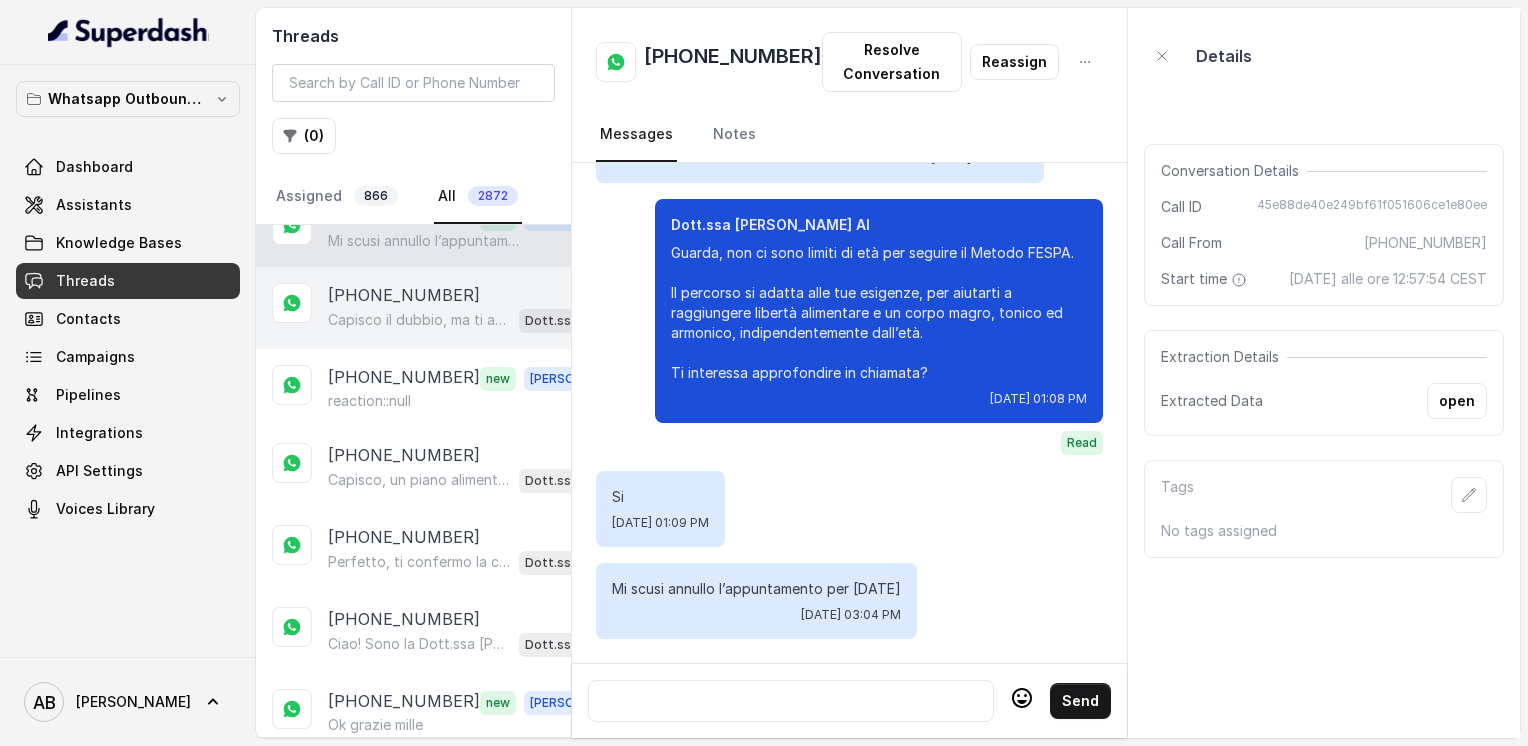 click on "Capisco il dubbio, ma ti assicuro che non è così.
La consulenza è completamente gratuita e senza impegno, serve solo a capire come funziona il Metodo FESPA e cosa può fare per te.
Dimmi, lavori o hai un’attività con reddito stabile? Così ti dico quale tipo di chiamata possiamo organizzare." at bounding box center (419, 320) 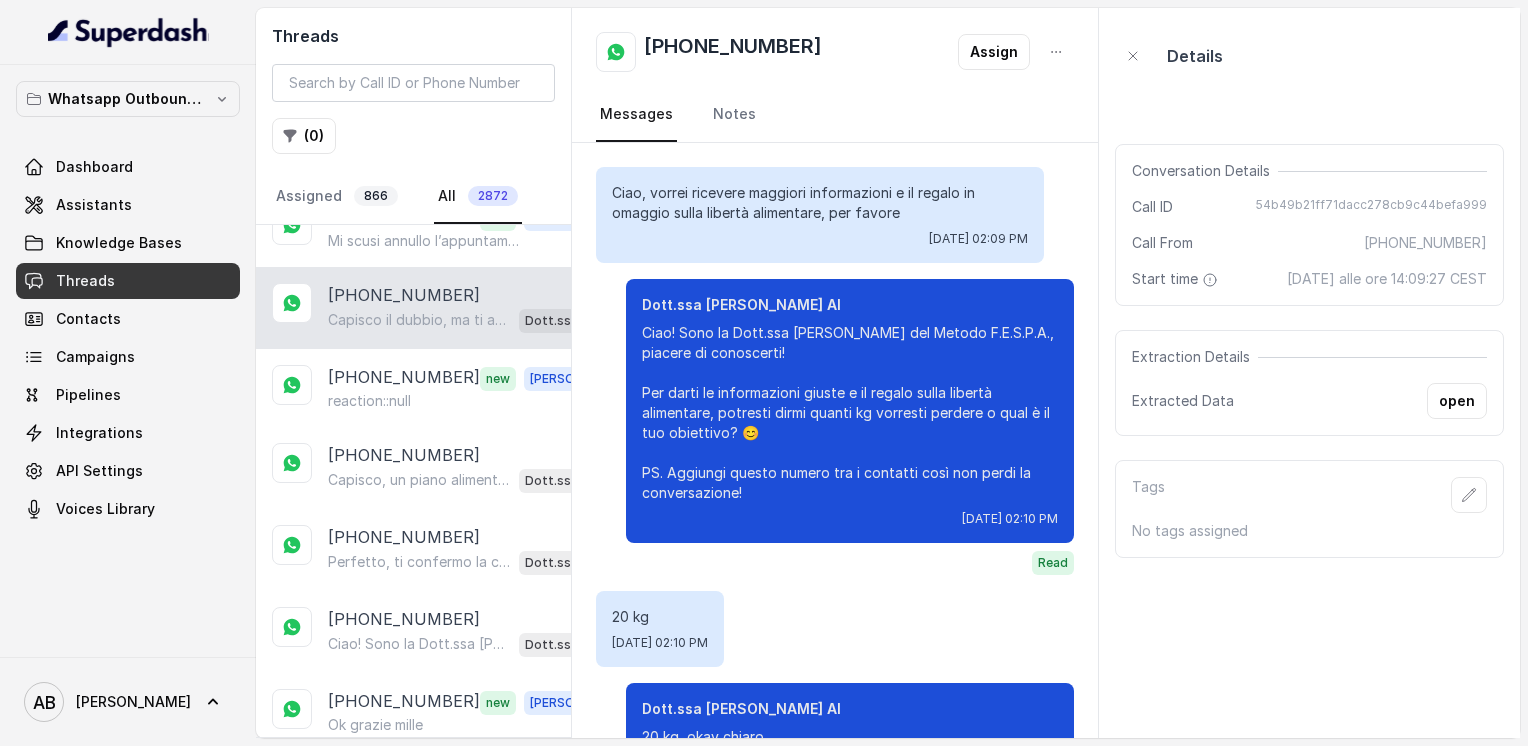 scroll, scrollTop: 1408, scrollLeft: 0, axis: vertical 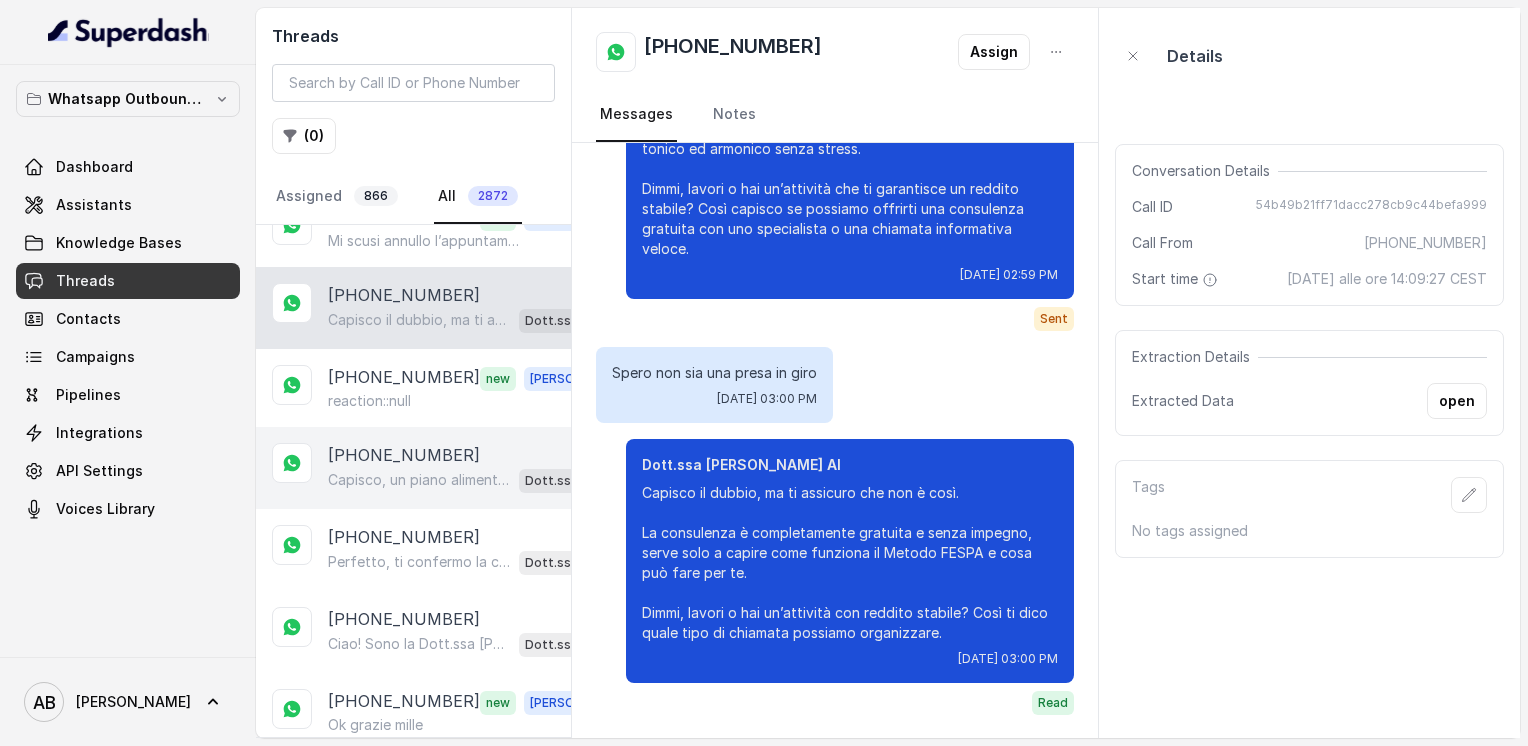 click on "[PHONE_NUMBER]" at bounding box center (404, 455) 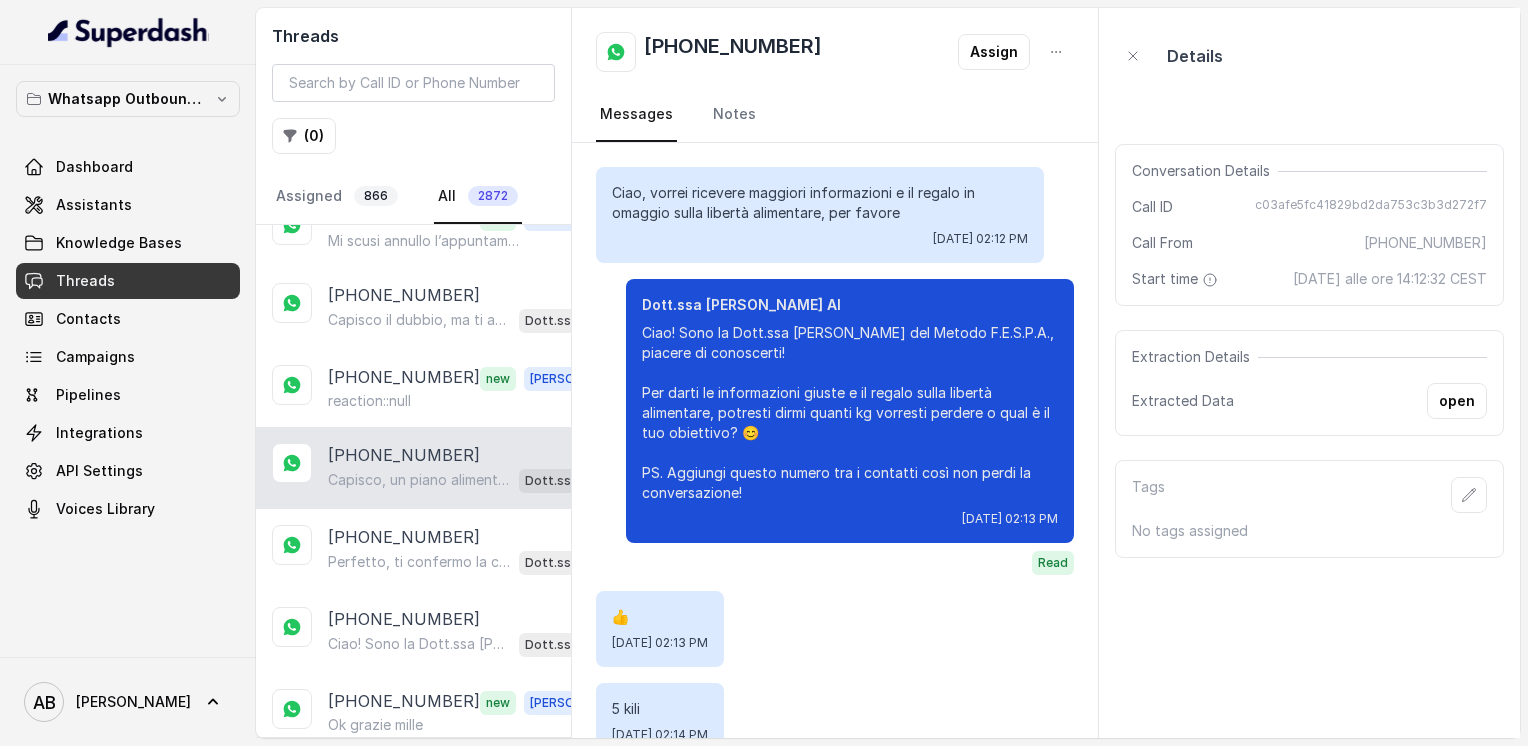 scroll, scrollTop: 1732, scrollLeft: 0, axis: vertical 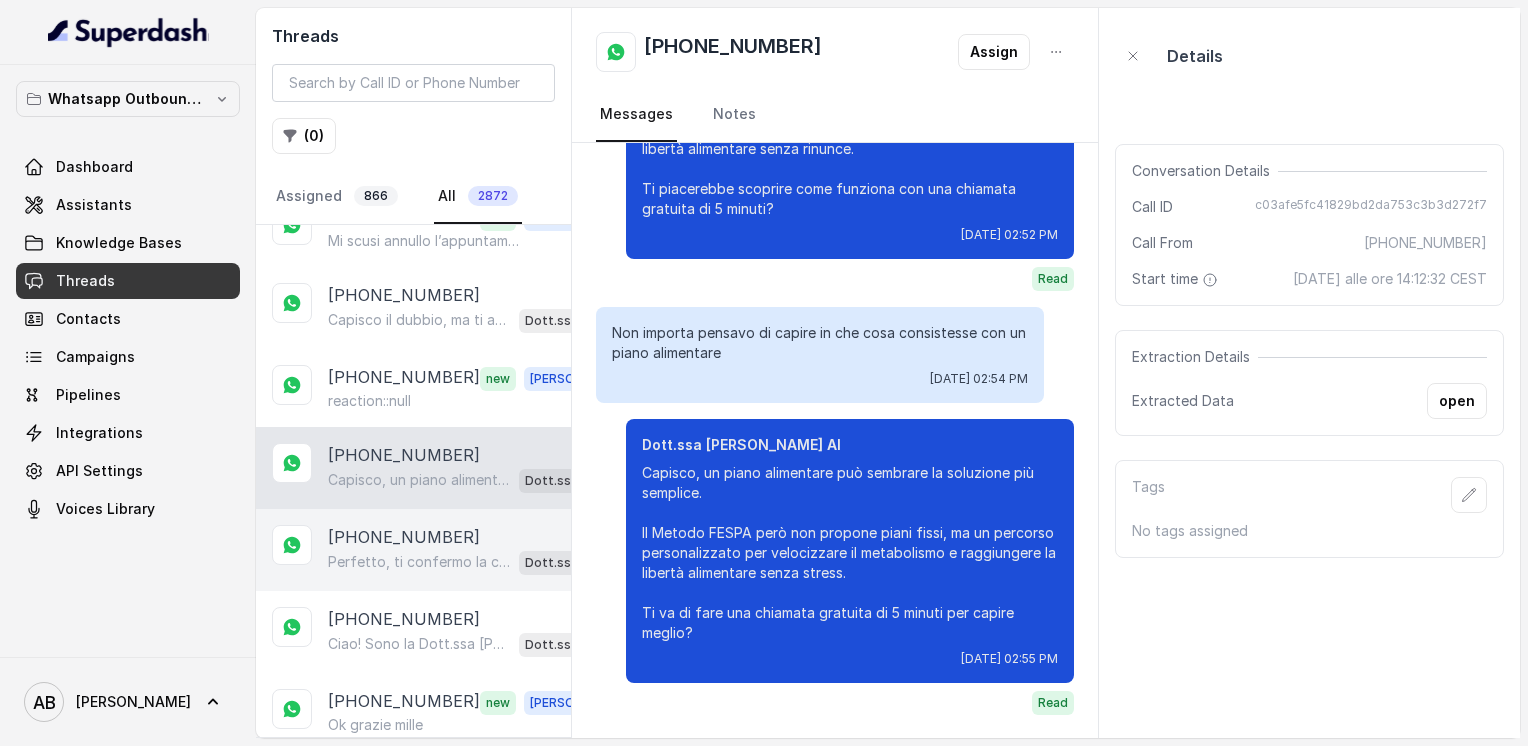 click on "[PHONE_NUMBER]" at bounding box center (404, 537) 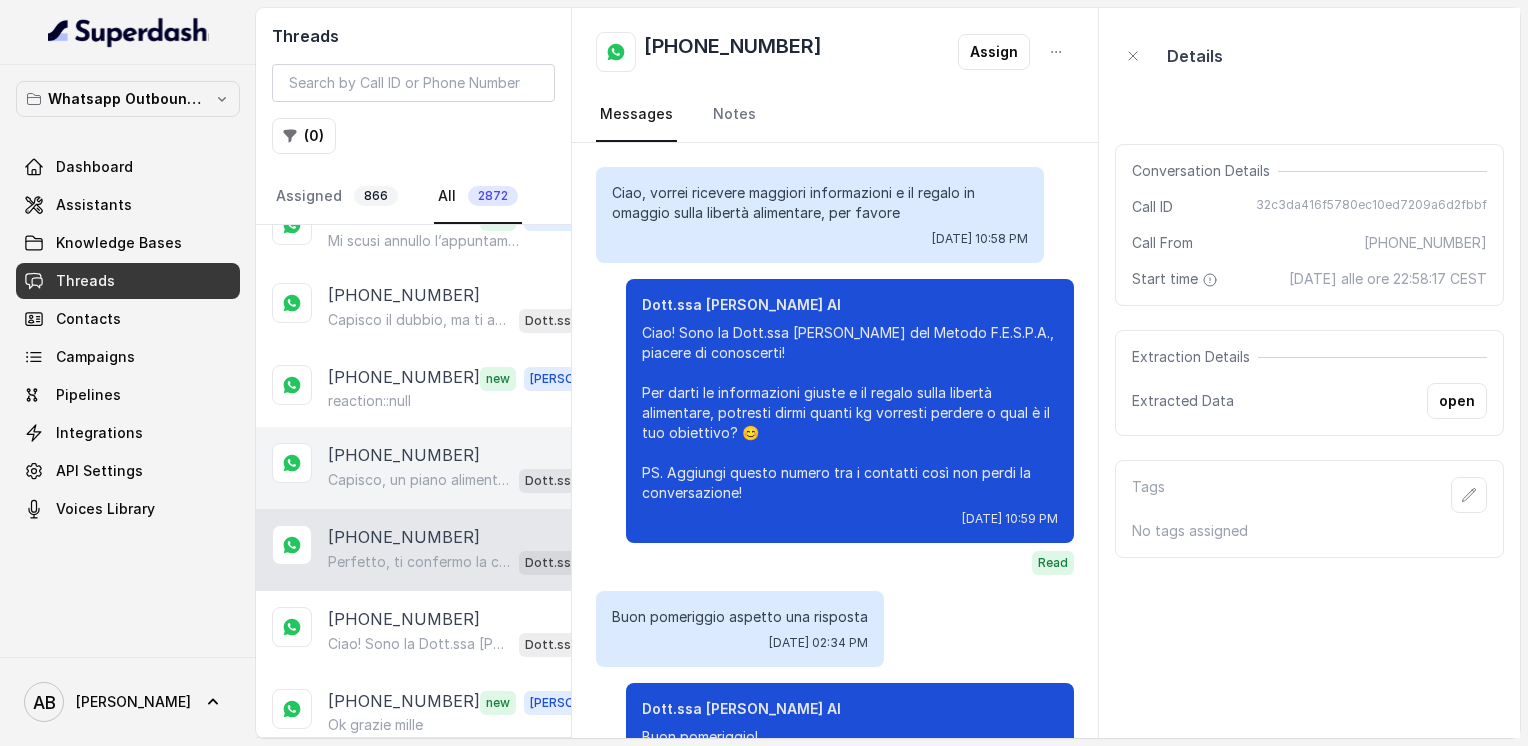 scroll, scrollTop: 3280, scrollLeft: 0, axis: vertical 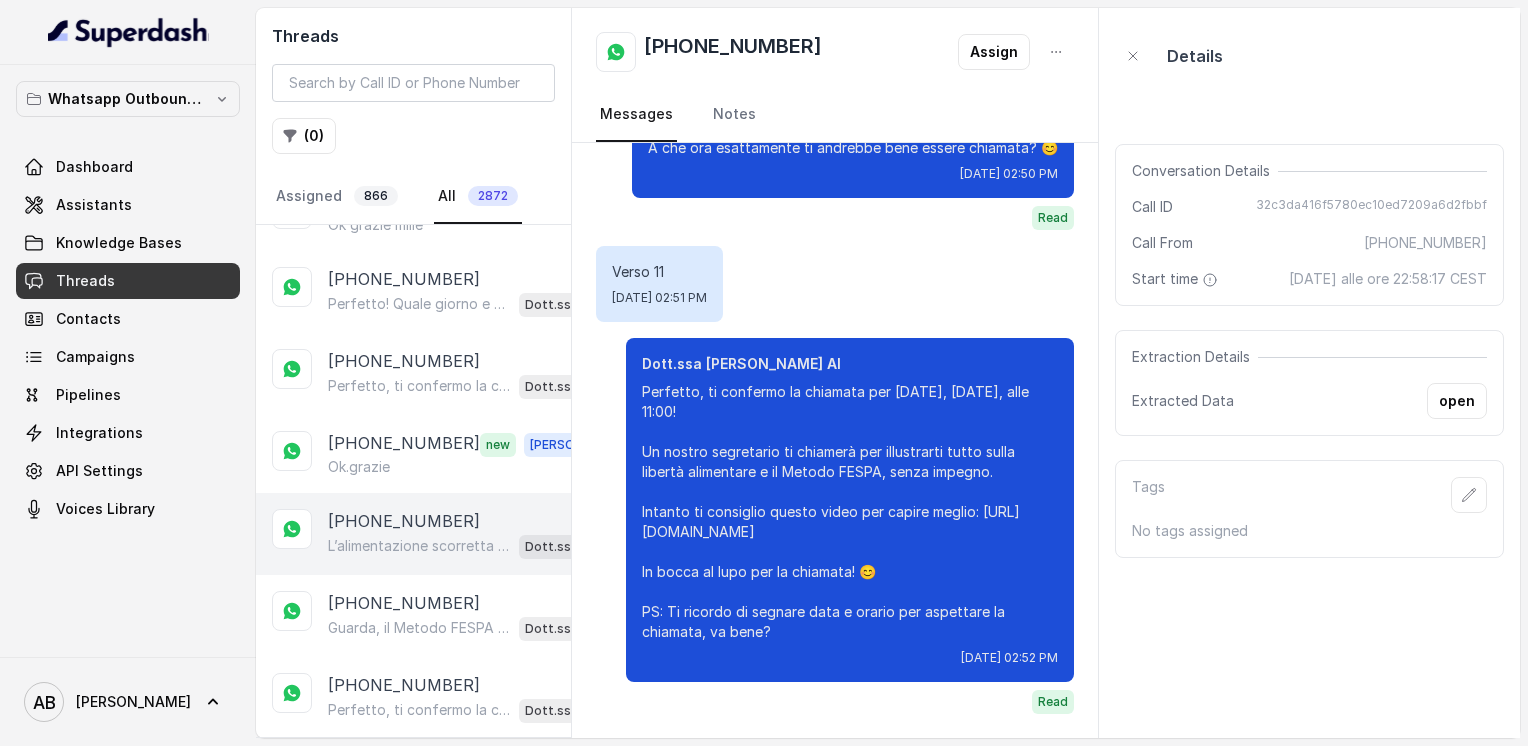 click on "[PHONE_NUMBER]" at bounding box center [404, 521] 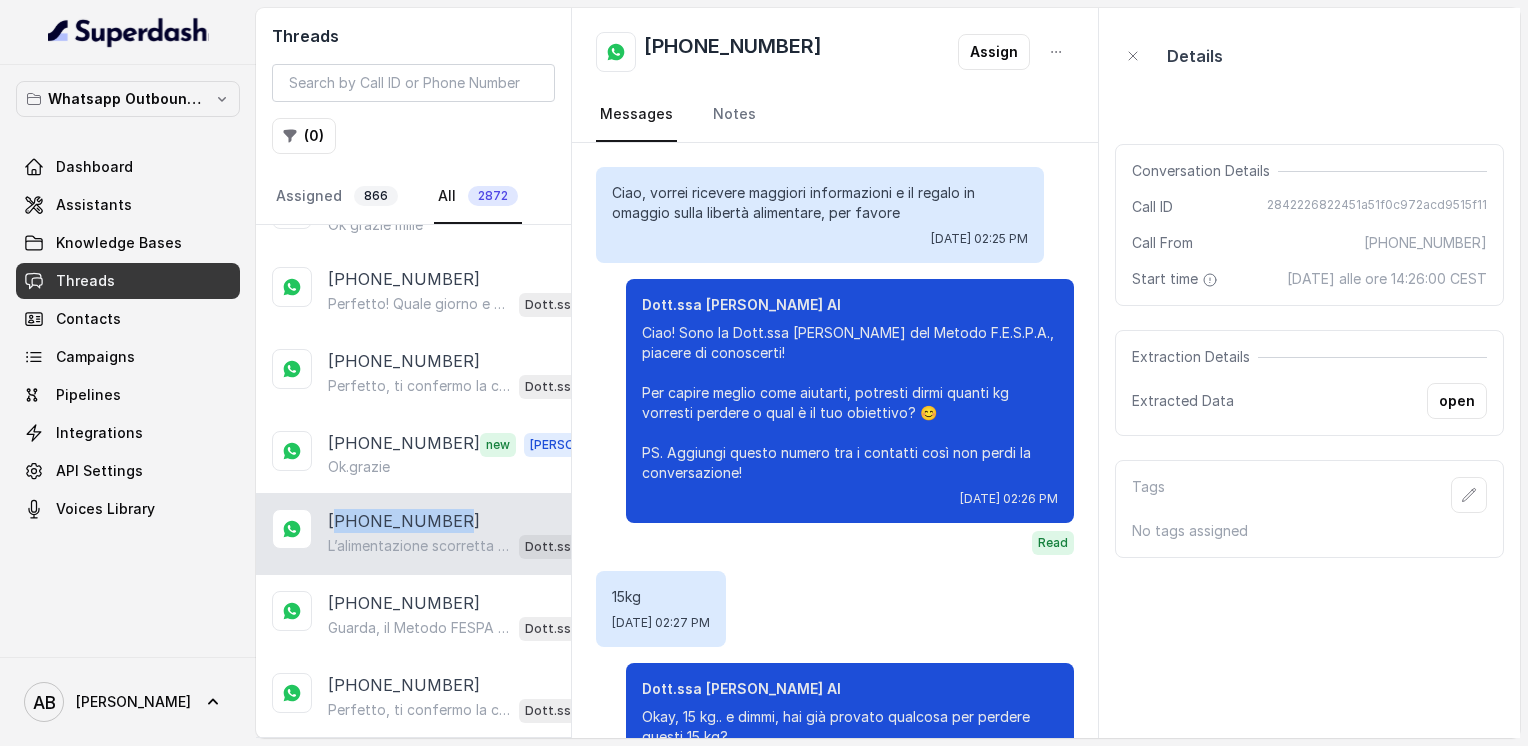 scroll, scrollTop: 1096, scrollLeft: 0, axis: vertical 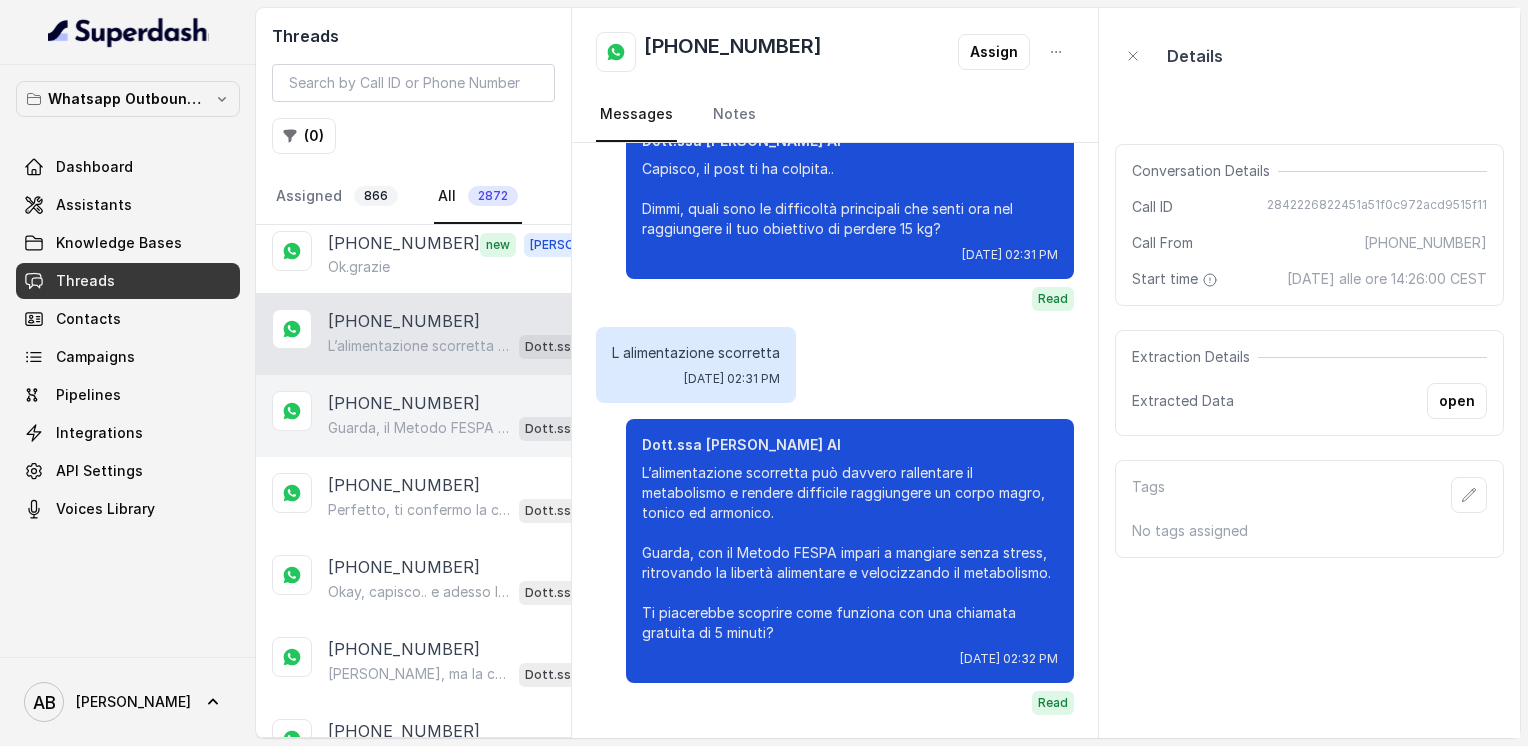 click on "Guarda, il Metodo FESPA non promette dimagrimenti lampo, ma risultati duraturi e reali.
Velocizzare il metabolismo e raggiungere la libertà alimentare ti permette di perdere peso in modo sano, senza stress e senza effetto yo-yo.
Ti interessa fissare la chiamata gratuita per capire come funziona nel tuo caso?" at bounding box center [419, 428] 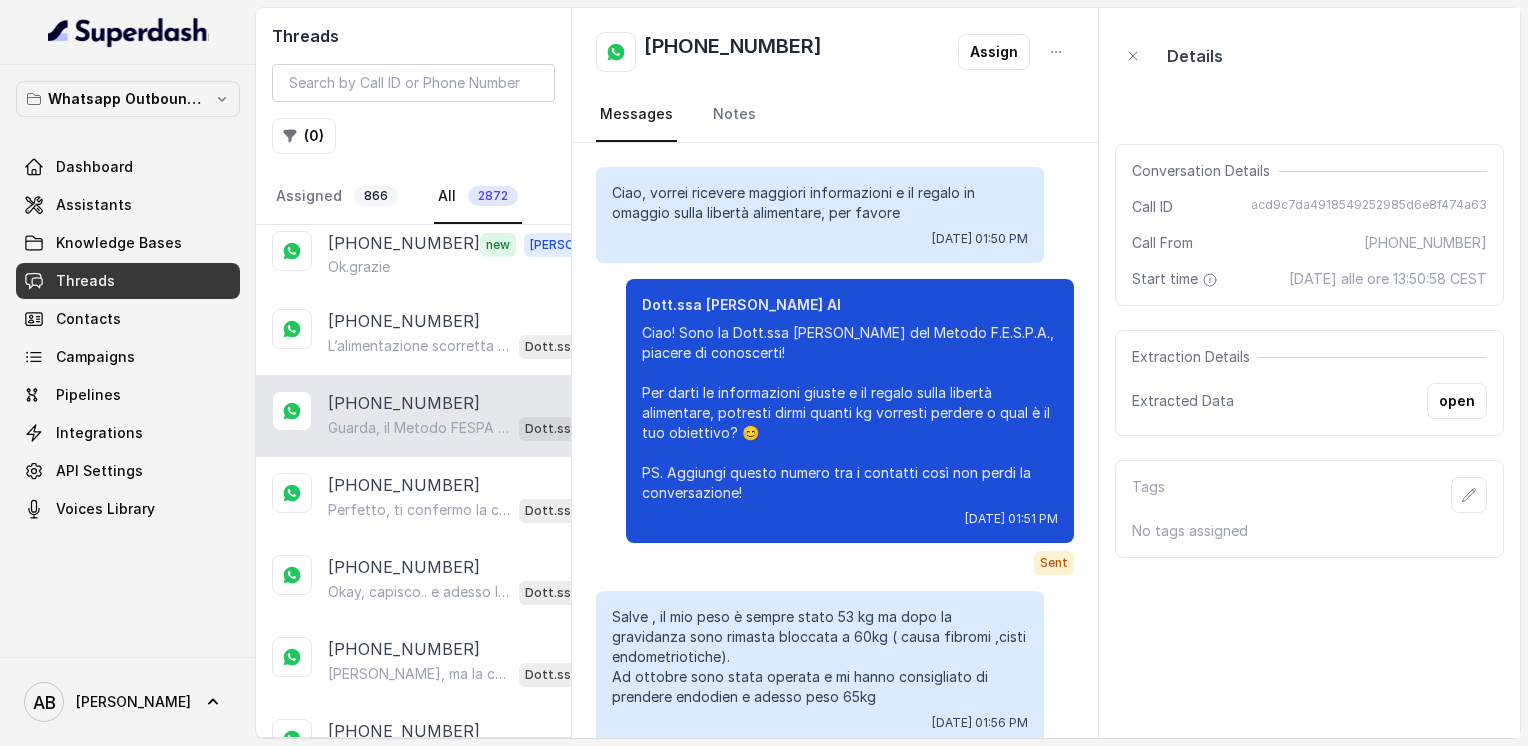 scroll, scrollTop: 2012, scrollLeft: 0, axis: vertical 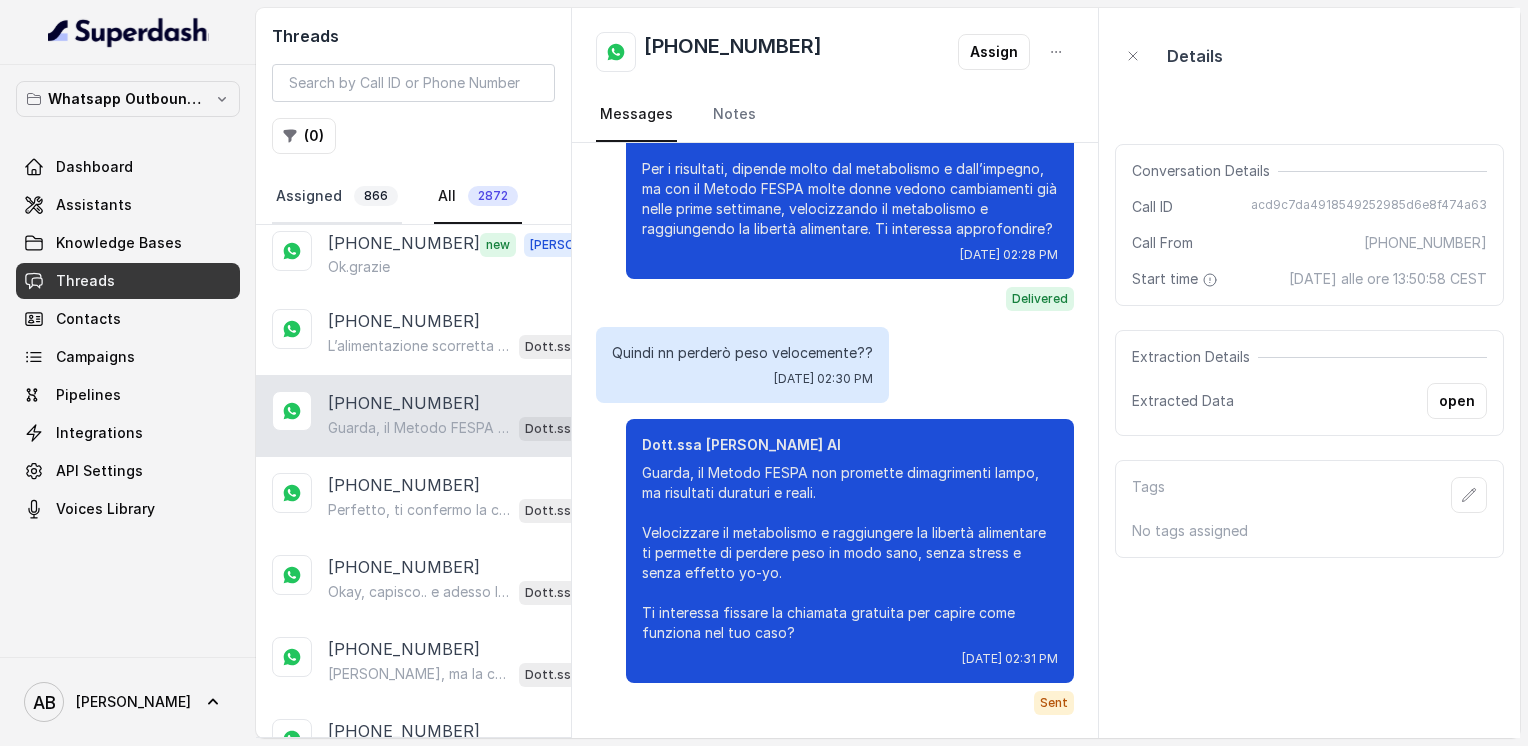 click on "Assigned 866" at bounding box center (337, 197) 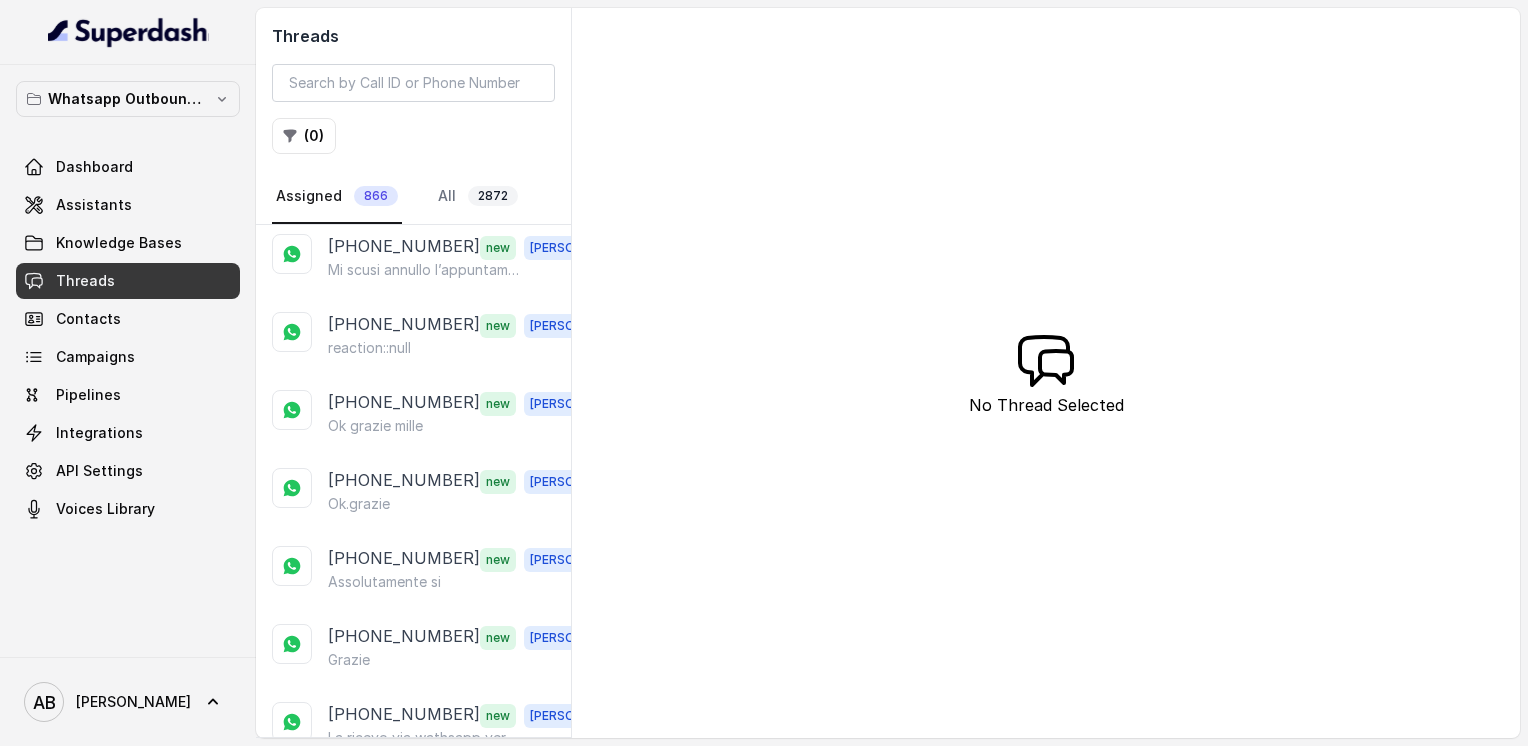 scroll, scrollTop: 0, scrollLeft: 0, axis: both 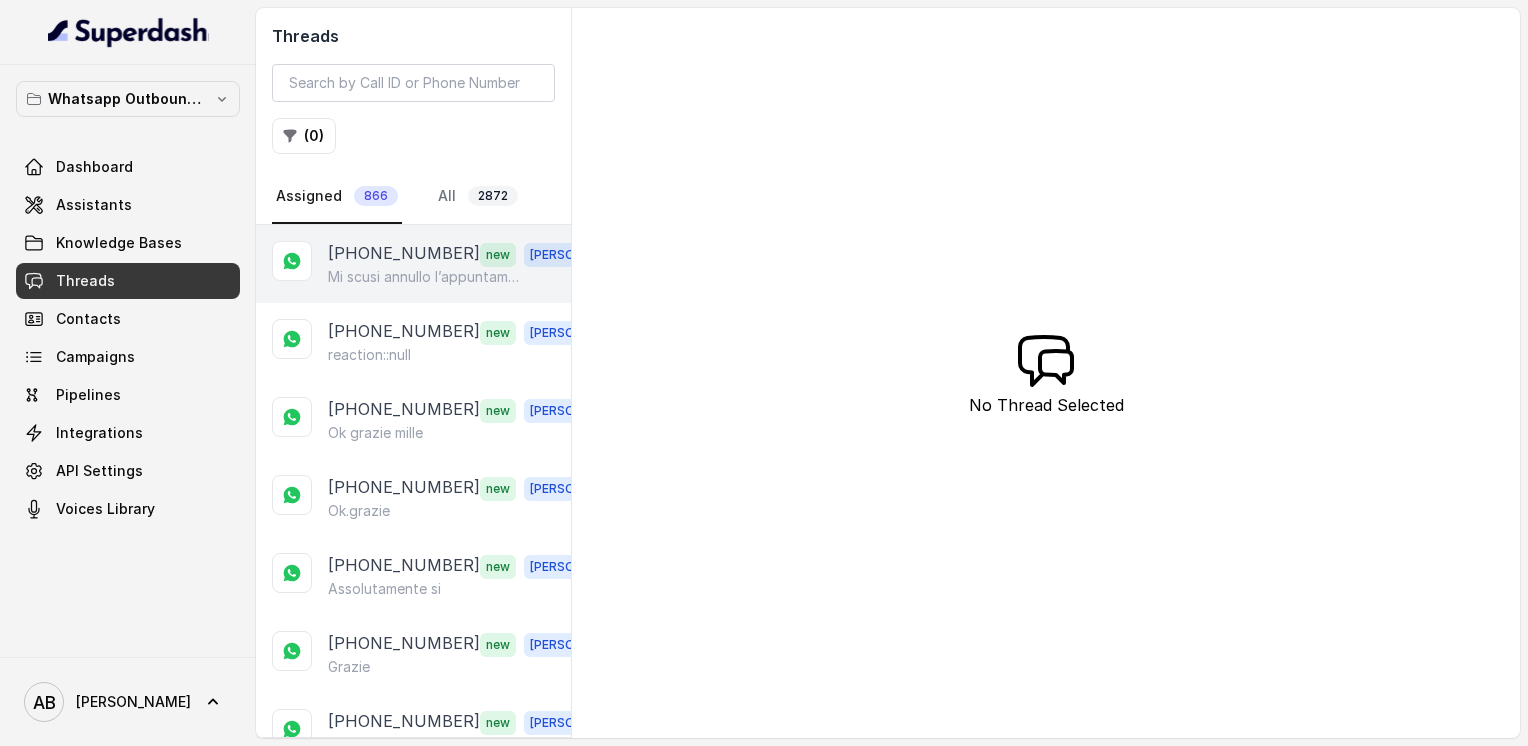click on "[PHONE_NUMBER]" at bounding box center [404, 254] 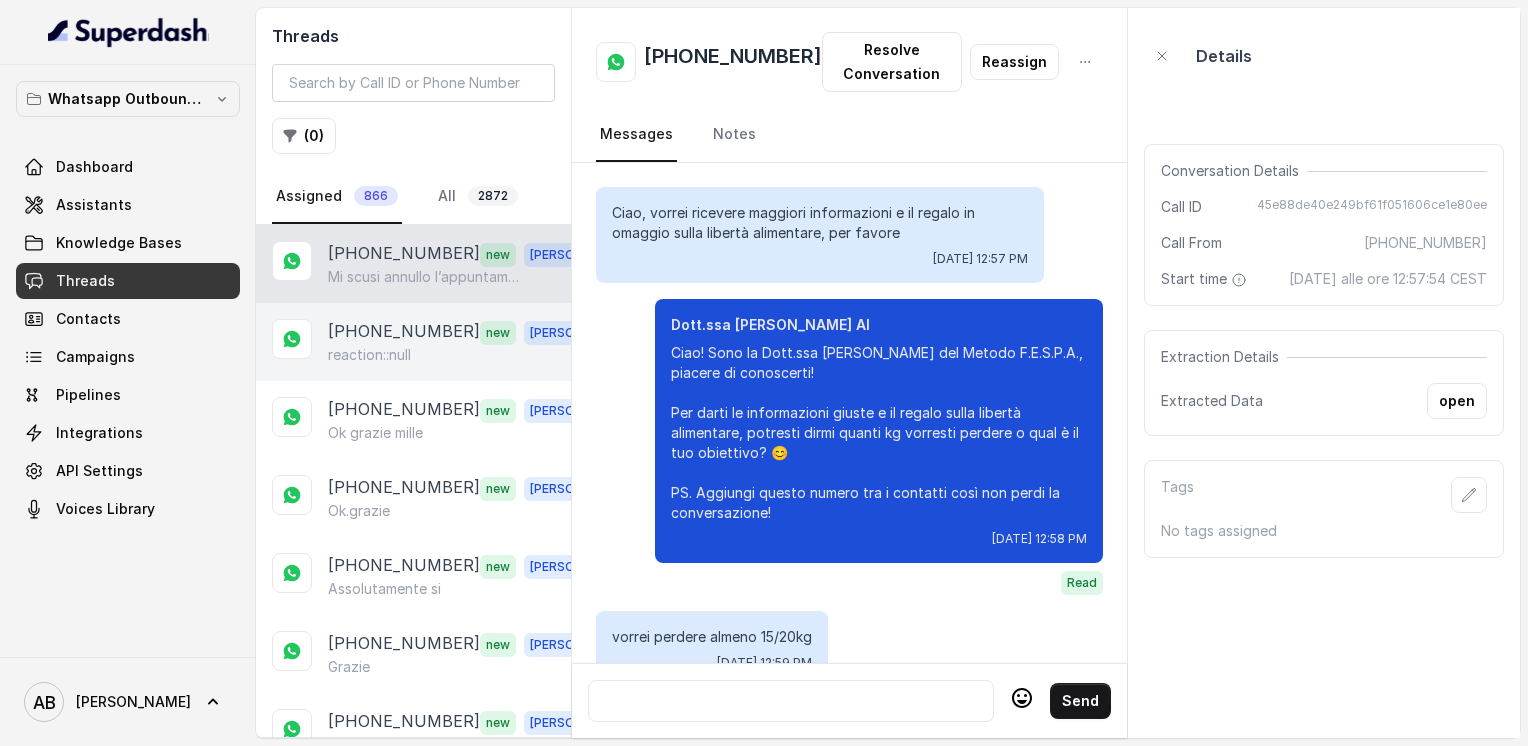 scroll, scrollTop: 3136, scrollLeft: 0, axis: vertical 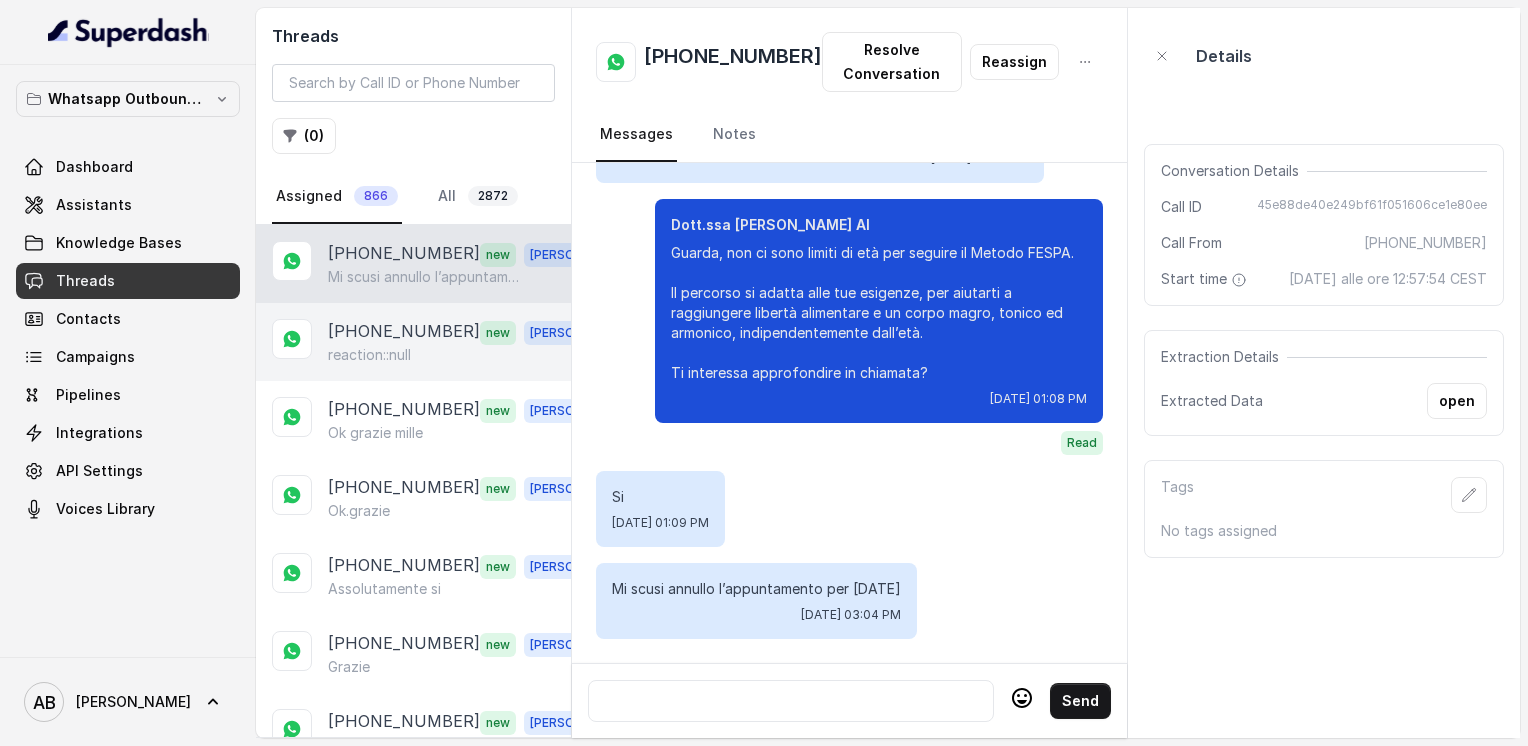 click on "[PHONE_NUMBER]" at bounding box center [404, 332] 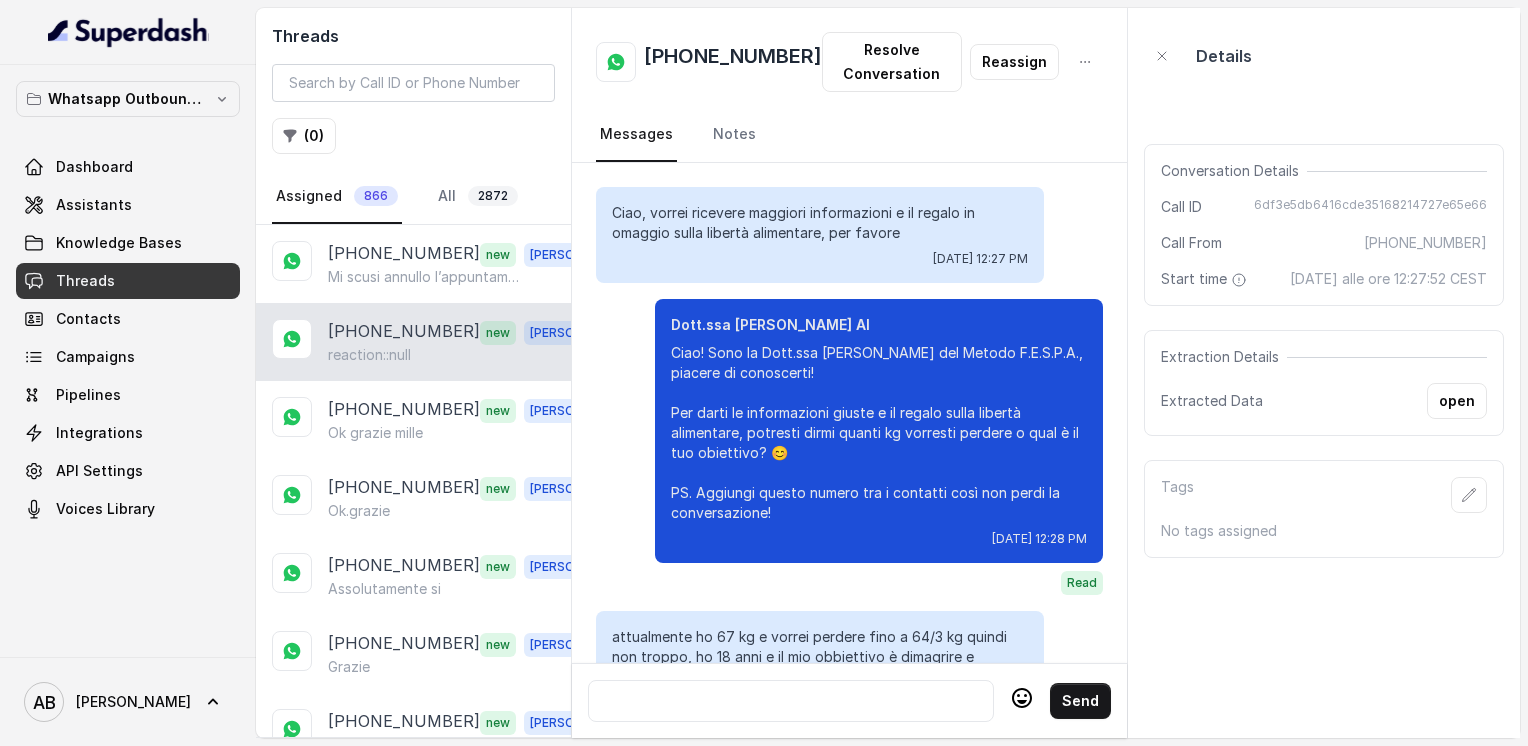 scroll, scrollTop: 6028, scrollLeft: 0, axis: vertical 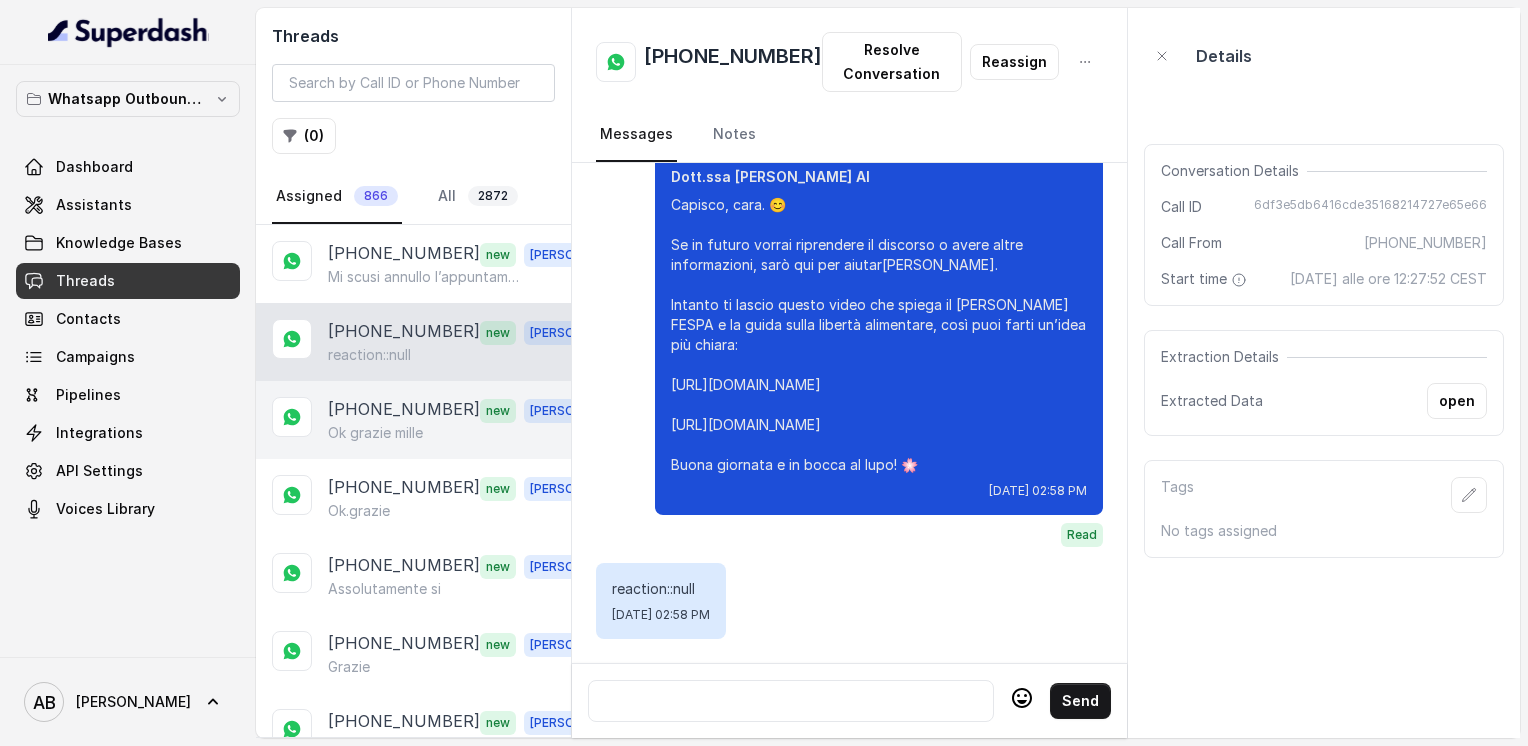 click on "[PHONE_NUMBER]   new [PERSON_NAME]" at bounding box center (413, 420) 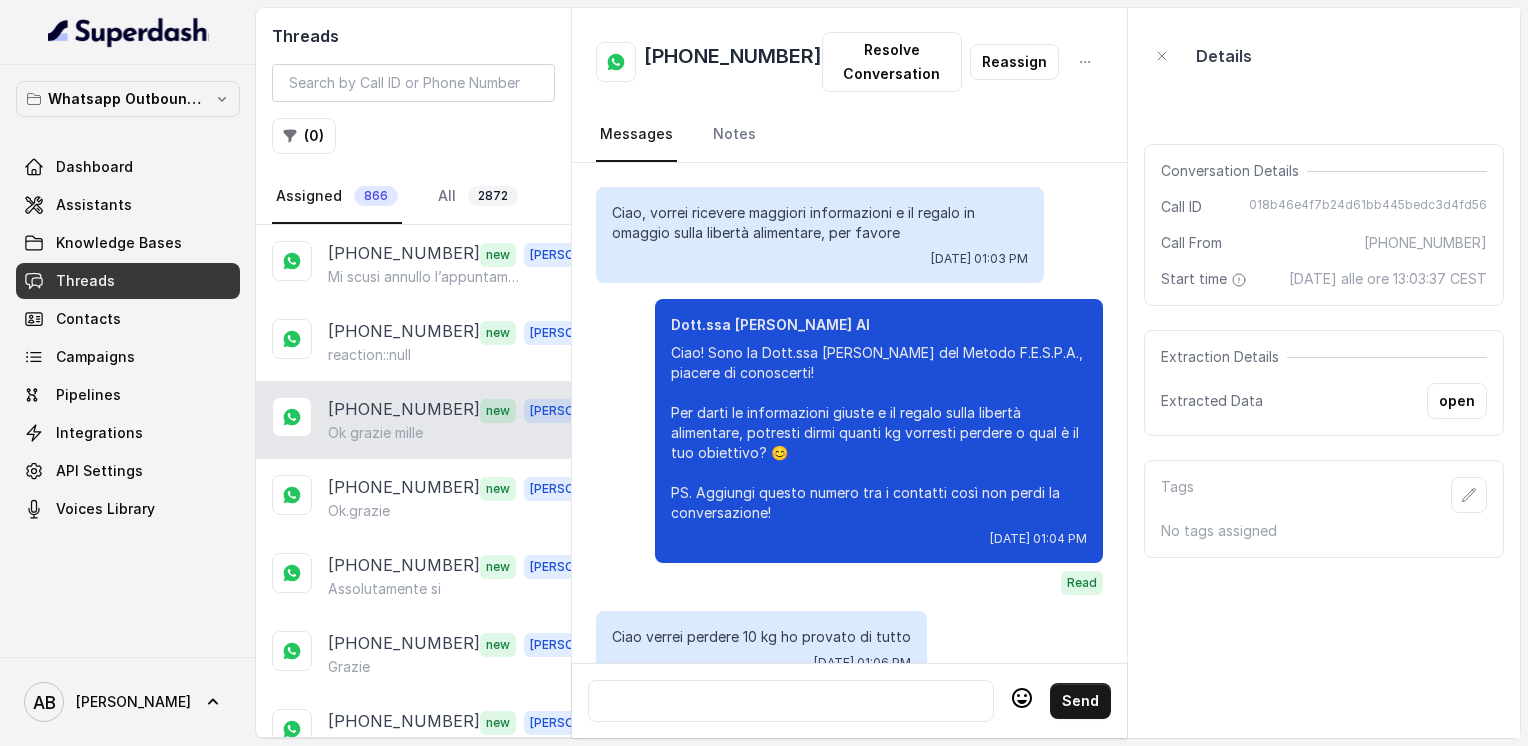 scroll, scrollTop: 1880, scrollLeft: 0, axis: vertical 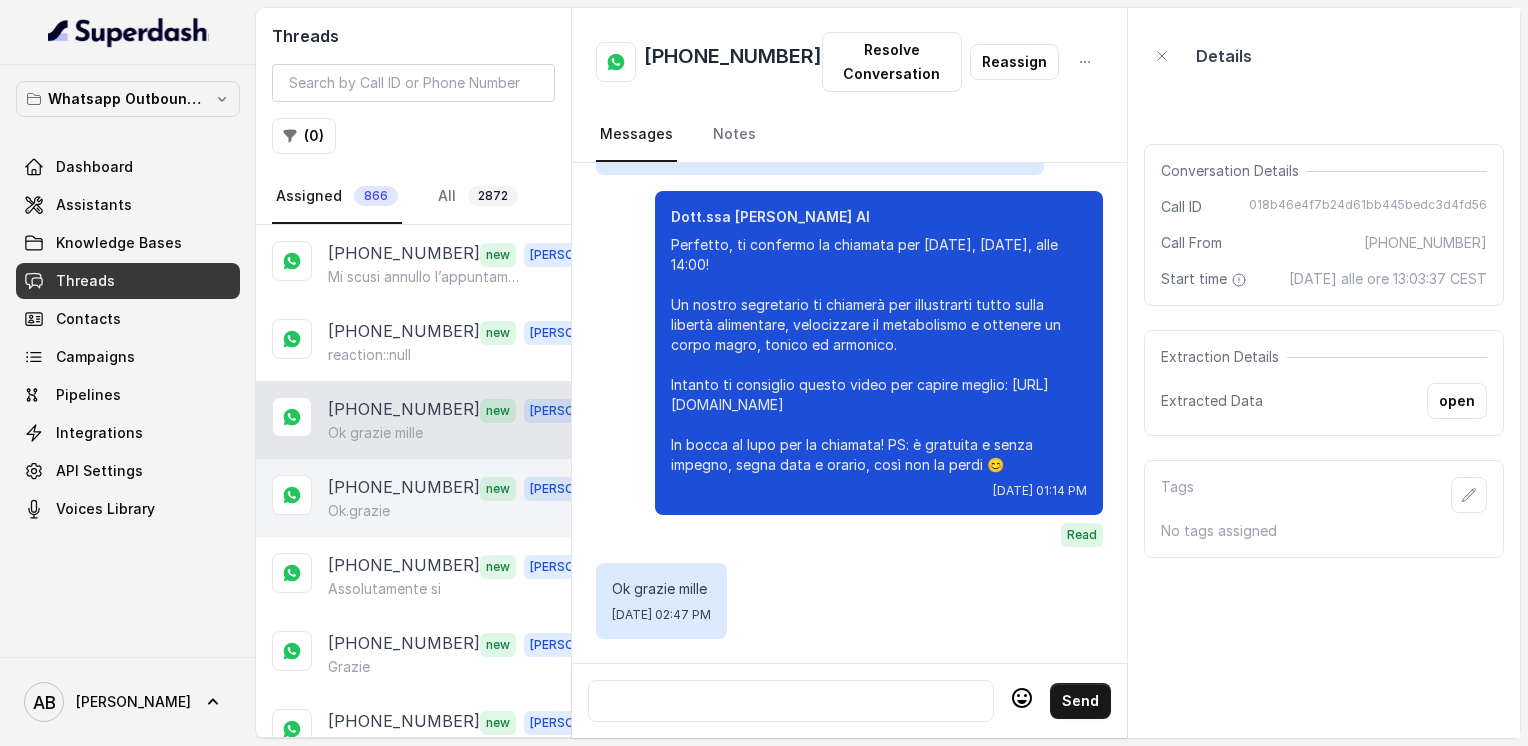 click on "[PHONE_NUMBER]   new [PERSON_NAME]grazie" at bounding box center (413, 498) 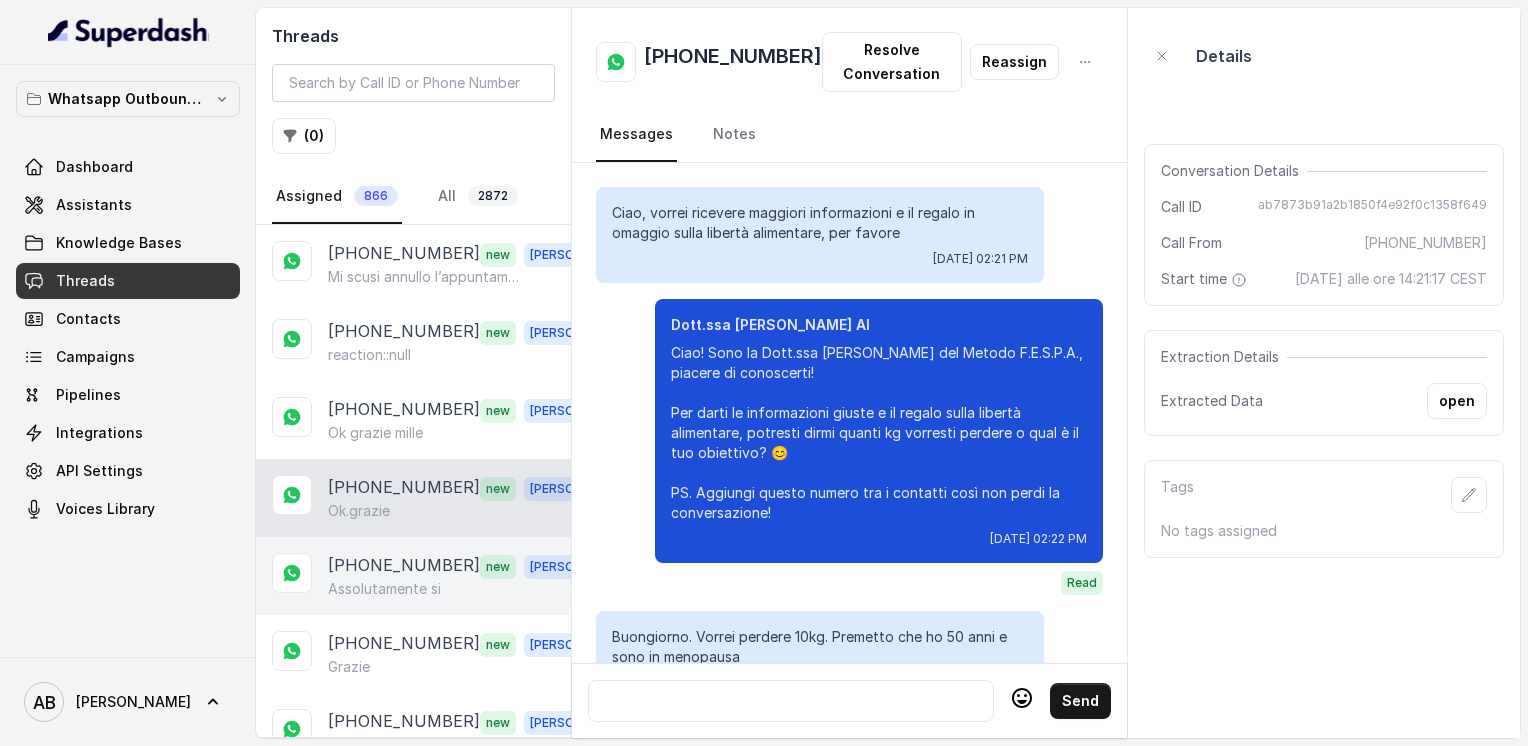 scroll, scrollTop: 2052, scrollLeft: 0, axis: vertical 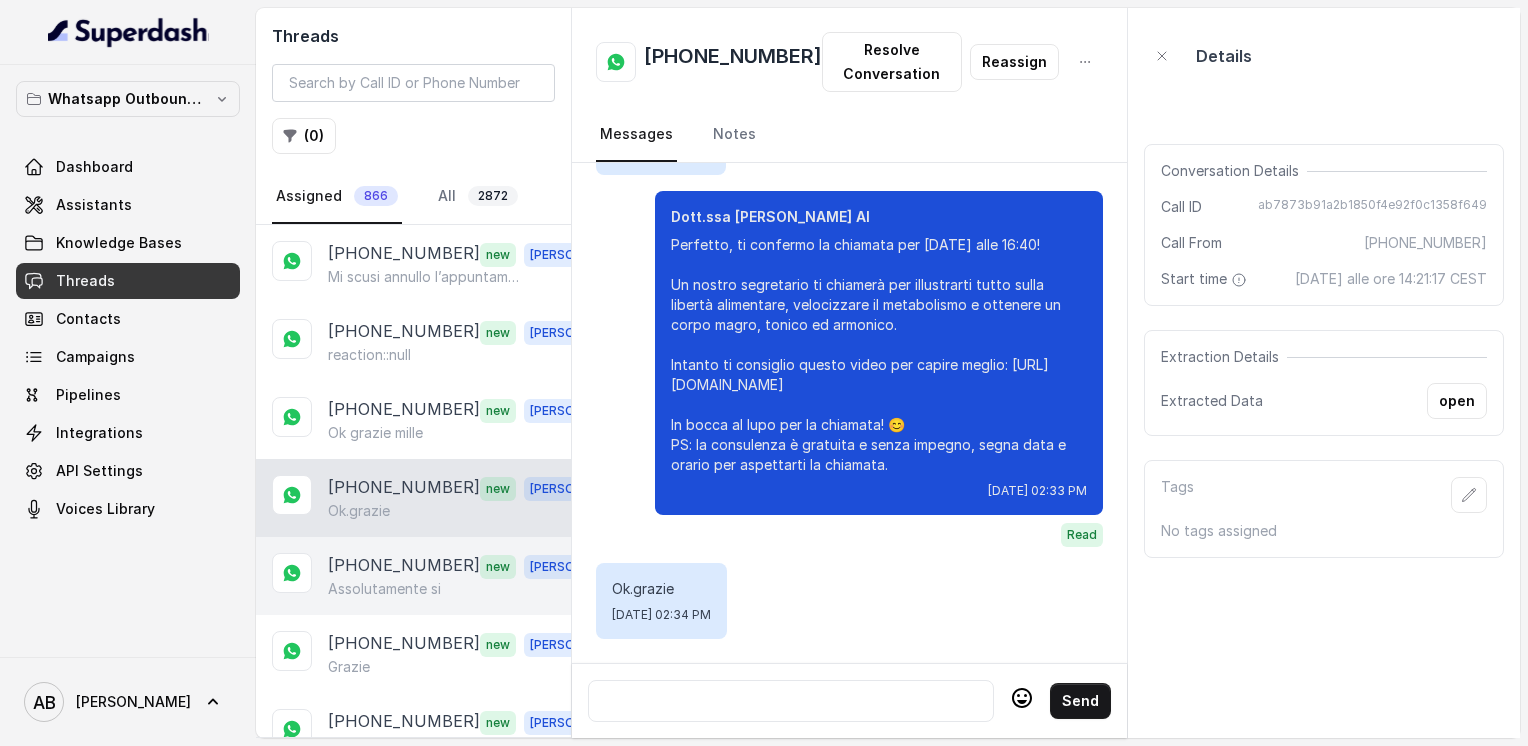 click on "Assolutamente si" at bounding box center (384, 589) 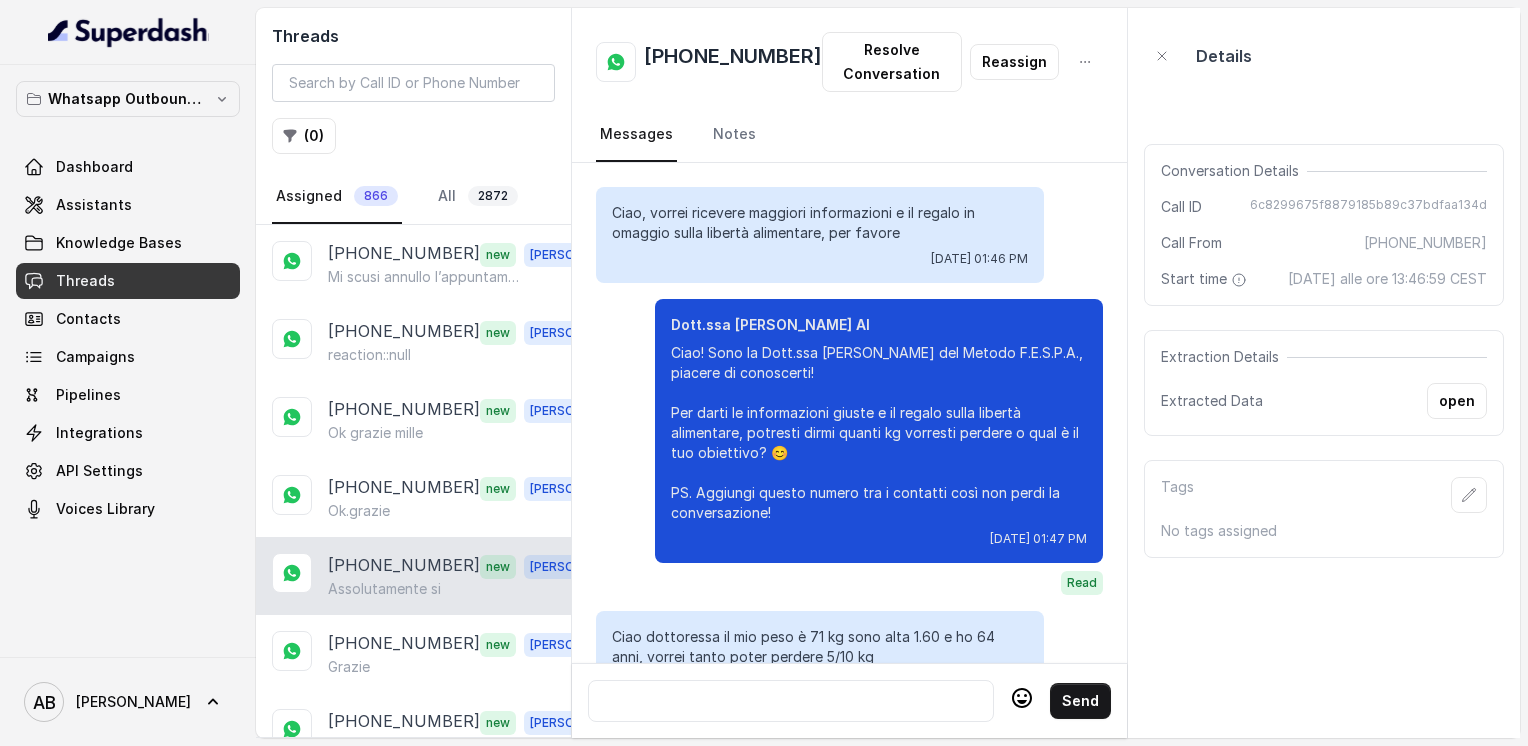 scroll, scrollTop: 920, scrollLeft: 0, axis: vertical 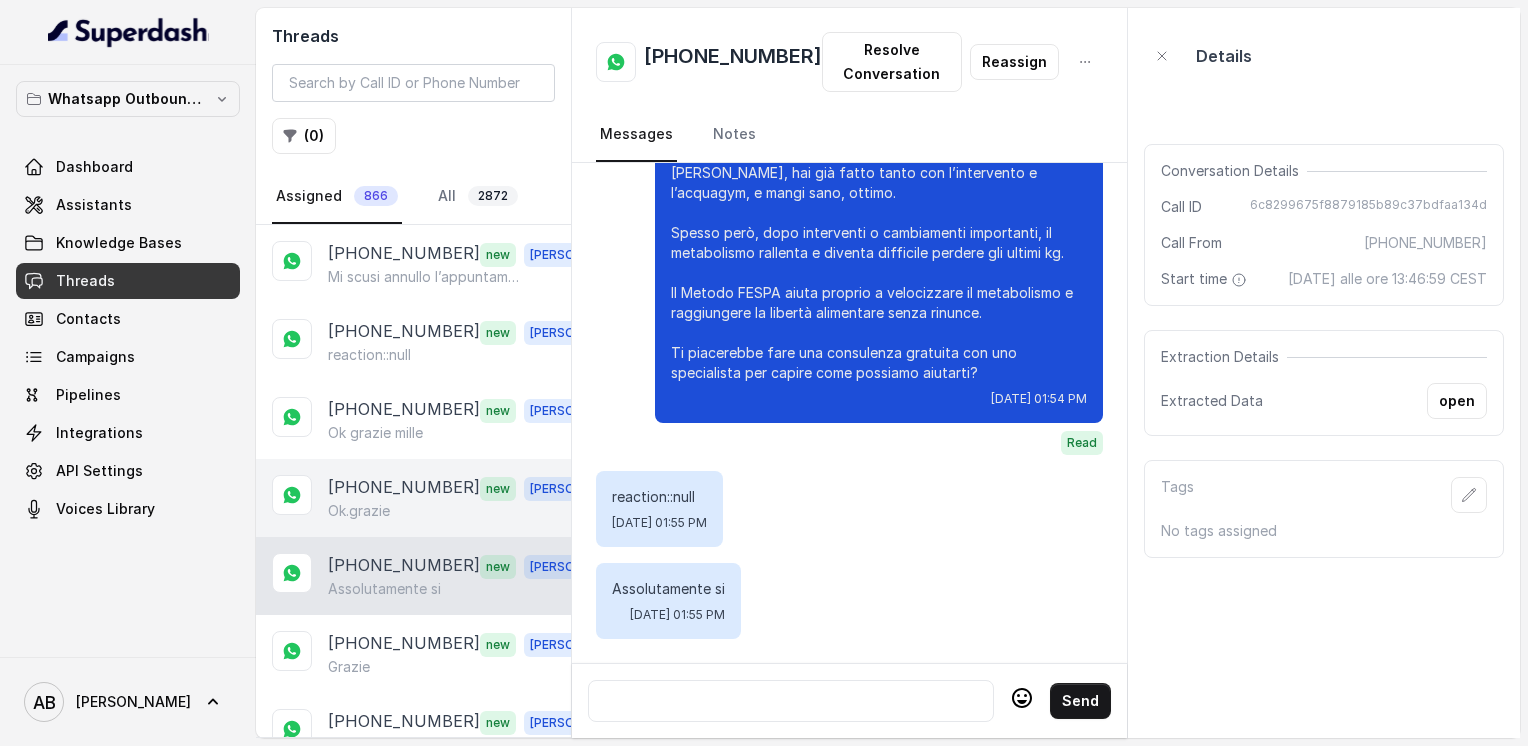 click on "Ok.grazie" at bounding box center [359, 511] 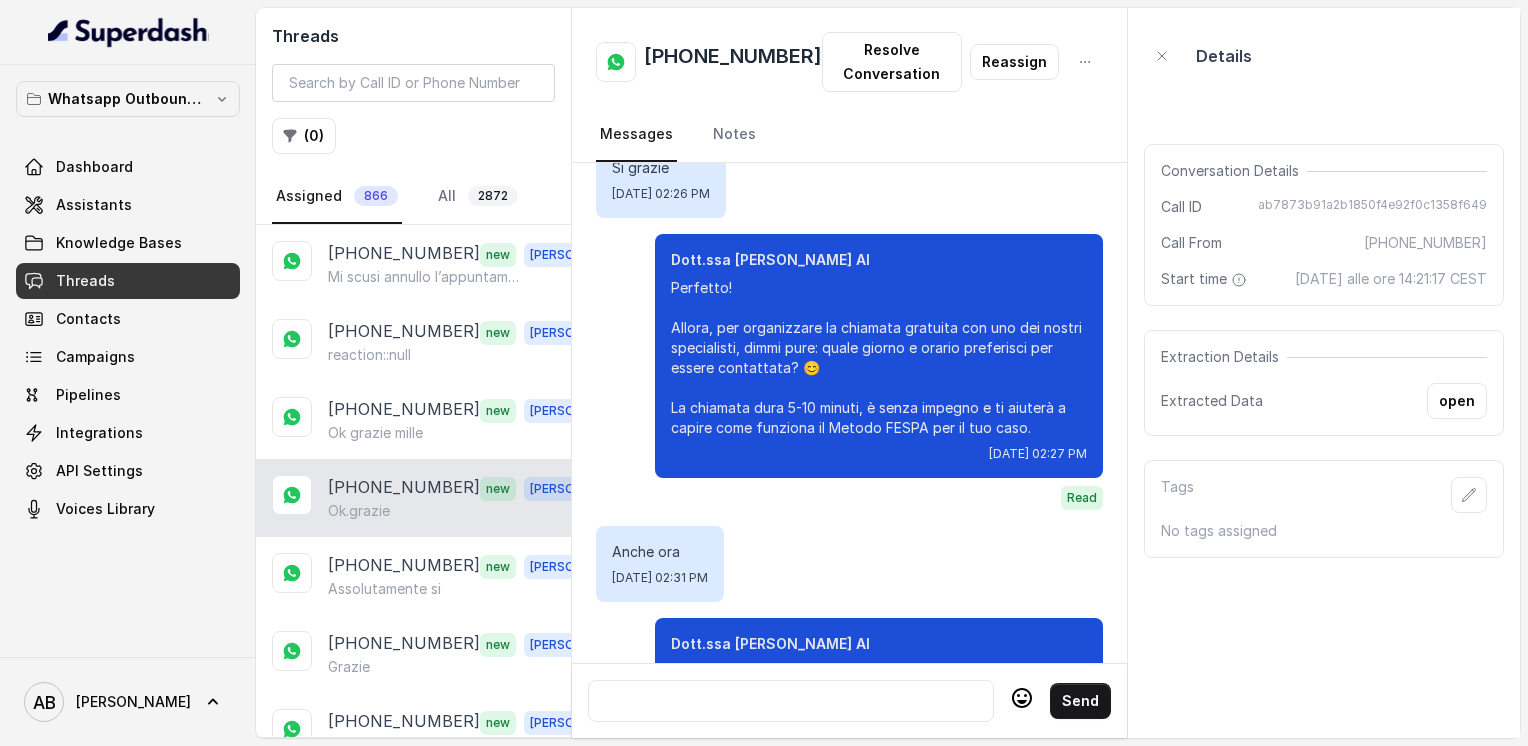 scroll, scrollTop: 1252, scrollLeft: 0, axis: vertical 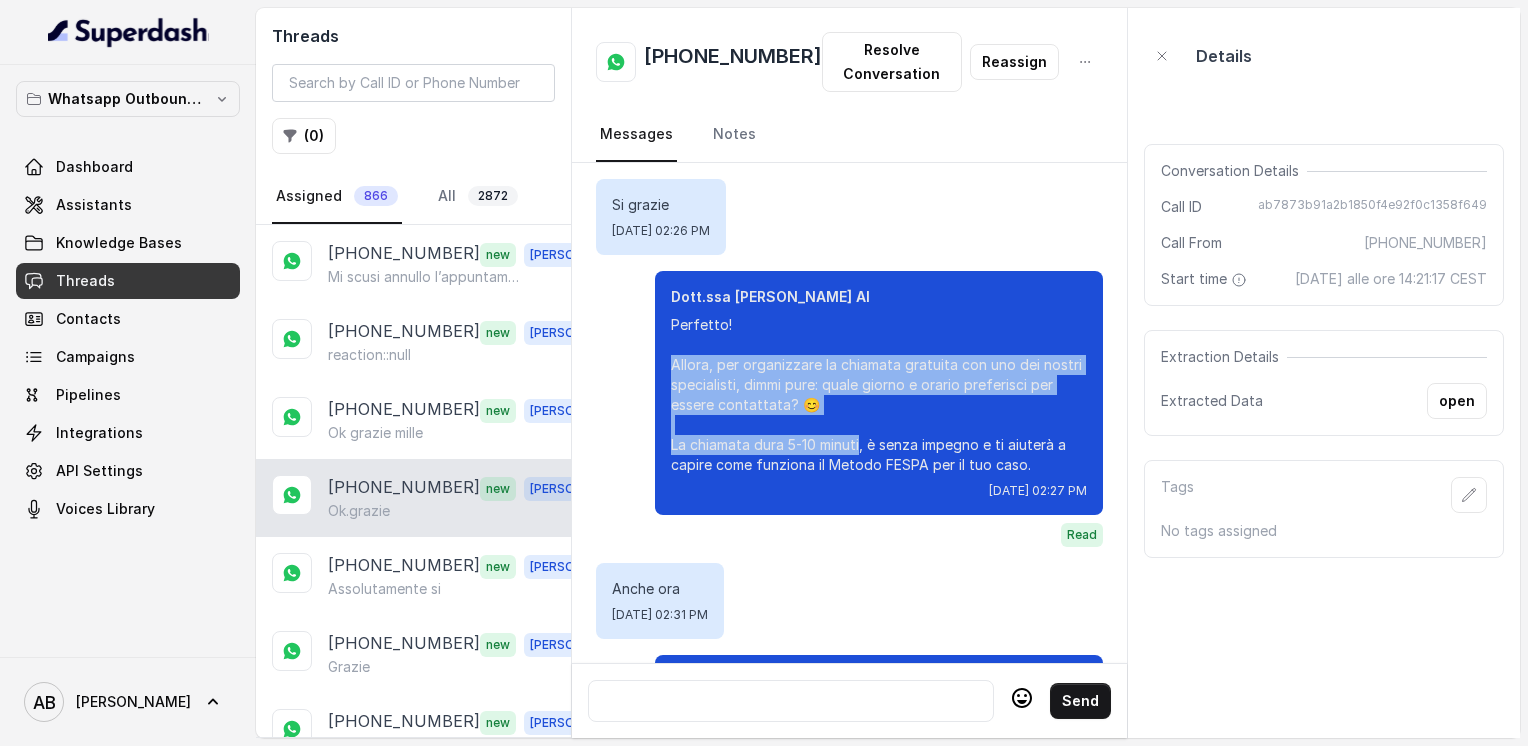 drag, startPoint x: 646, startPoint y: 366, endPoint x: 832, endPoint y: 445, distance: 202.08167 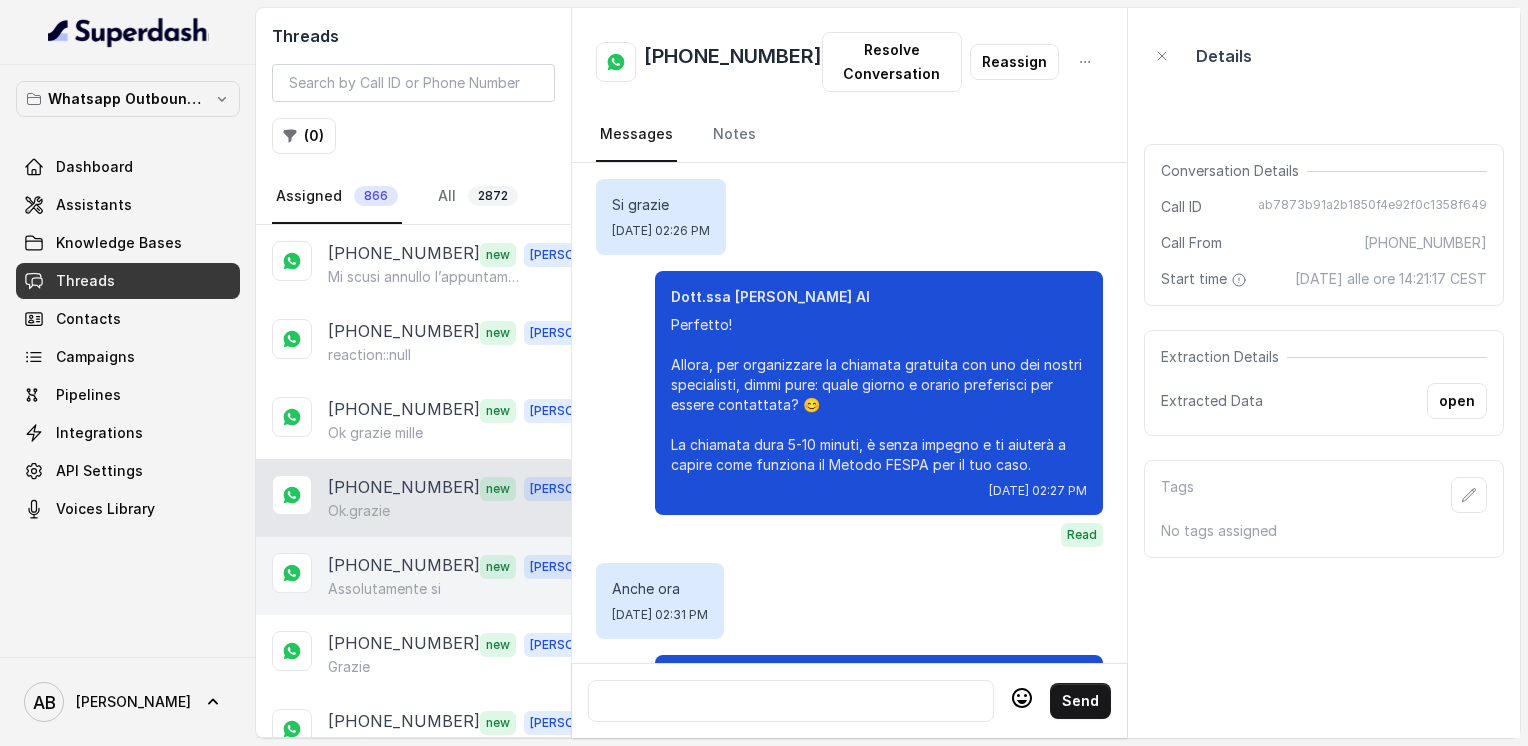 click on "[PHONE_NUMBER]" at bounding box center [404, 566] 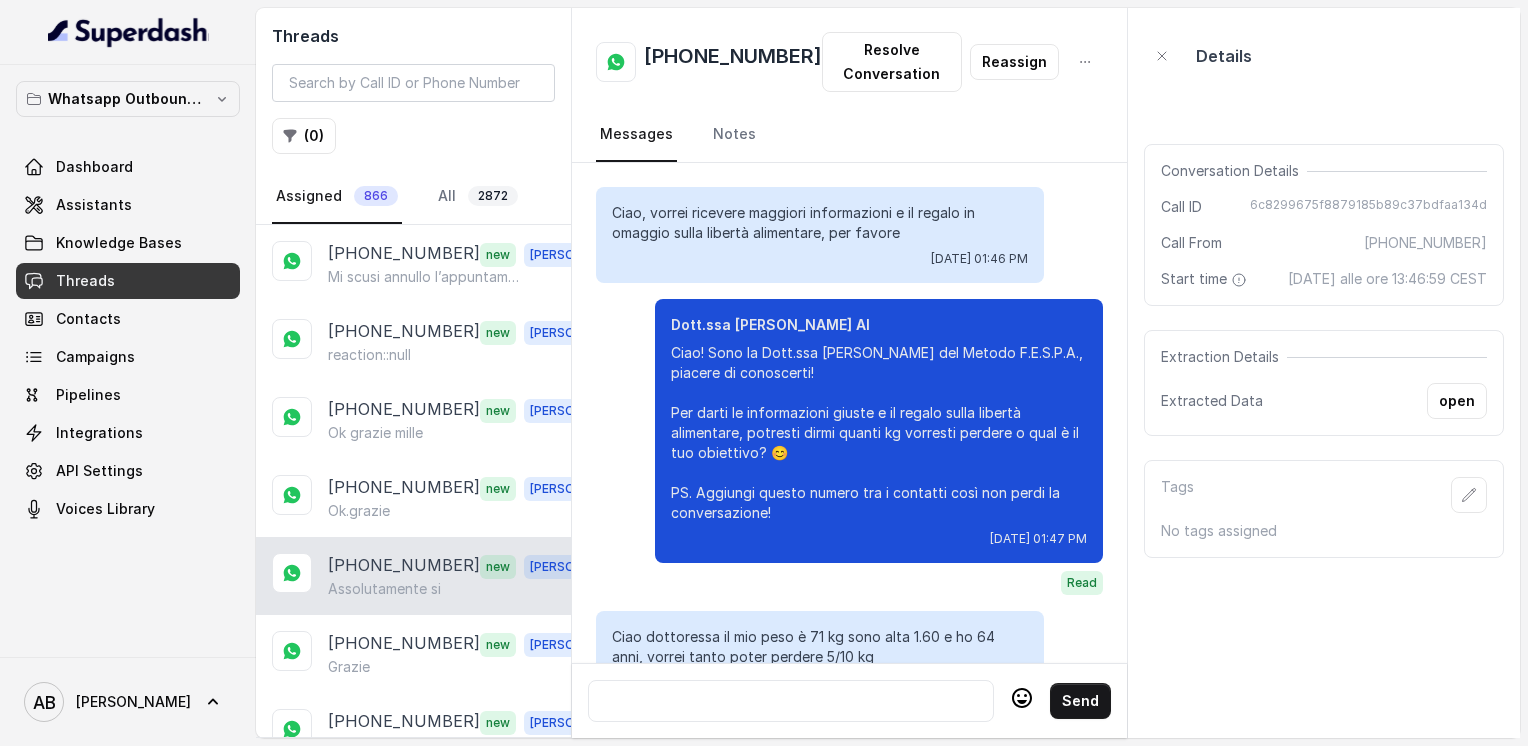 scroll, scrollTop: 920, scrollLeft: 0, axis: vertical 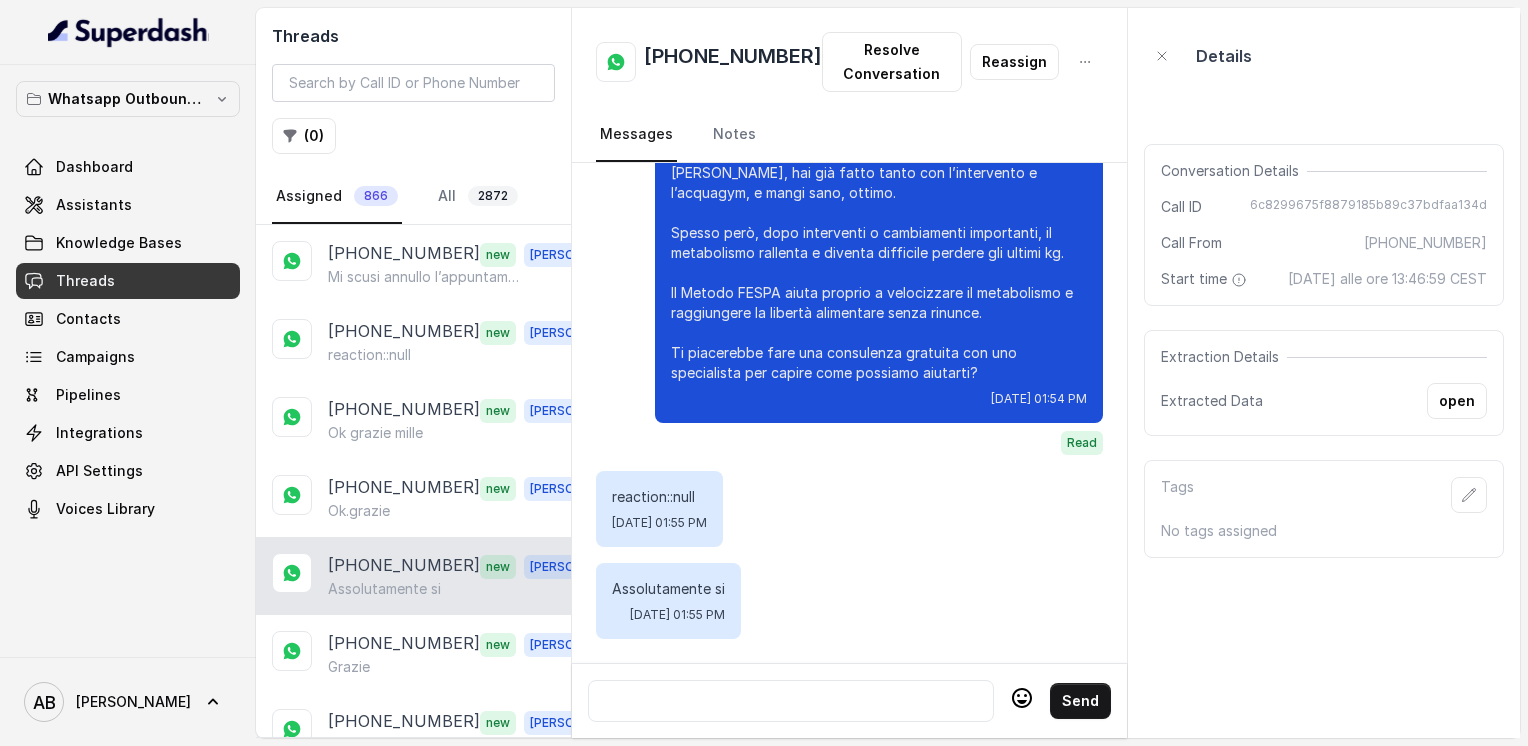 click at bounding box center [791, 701] 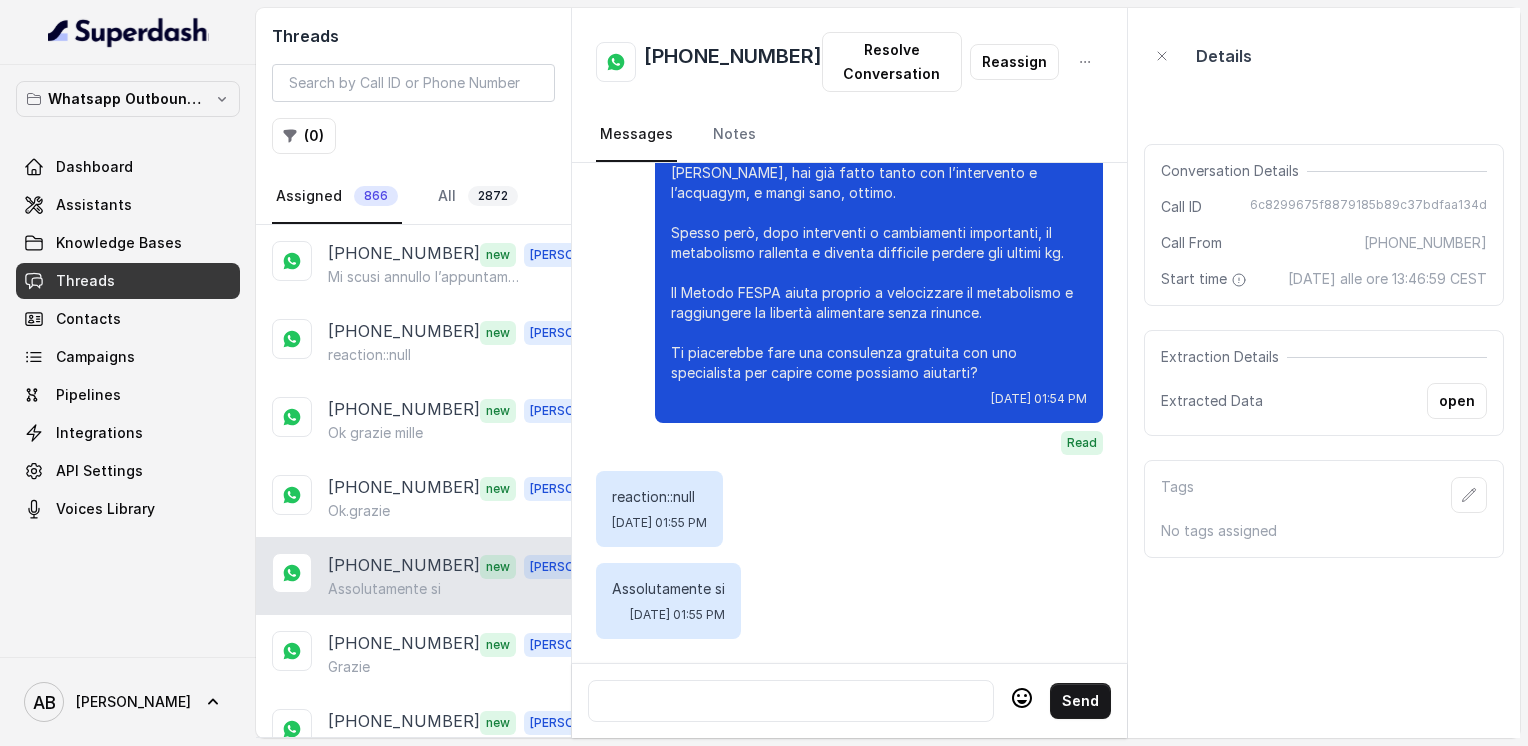 drag, startPoint x: 720, startPoint y: 690, endPoint x: 677, endPoint y: 681, distance: 43.931767 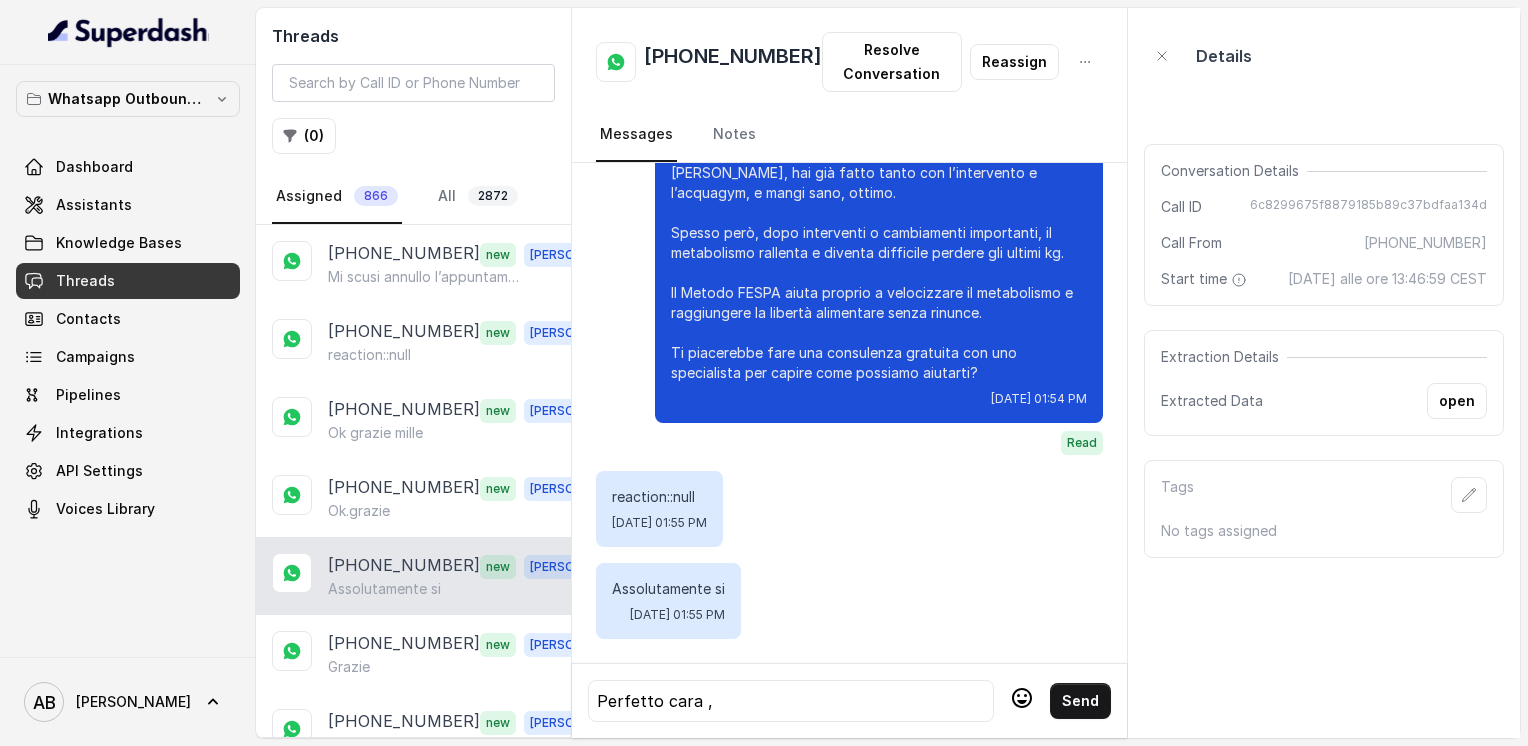 scroll, scrollTop: 4, scrollLeft: 0, axis: vertical 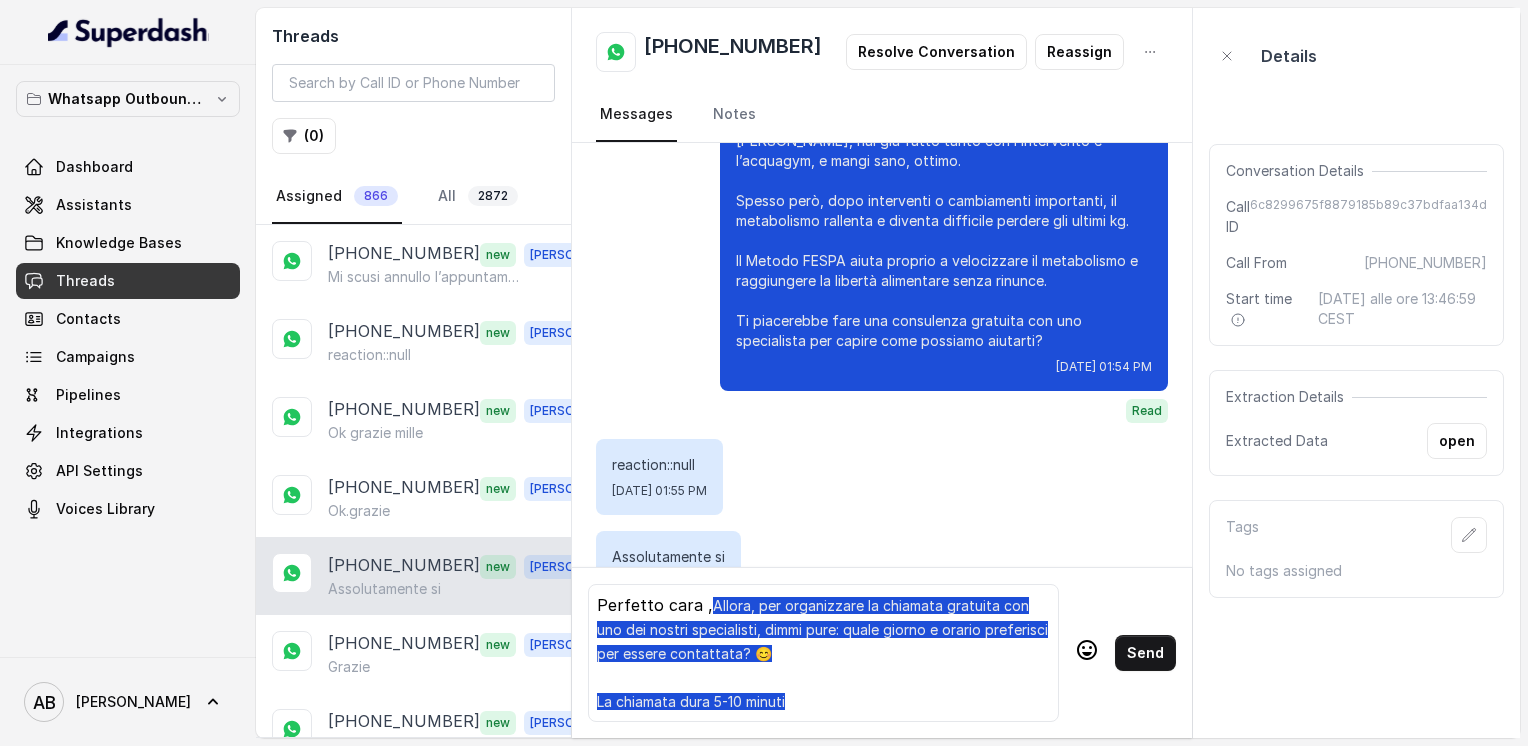 click on "Allora, per organizzare la chiamata gratuita con uno dei nostri specialisti, dimmi pure: quale giorno e orario preferisci per essere contattata? 😊
La chiamata dura 5-10 minuti" at bounding box center (822, 653) 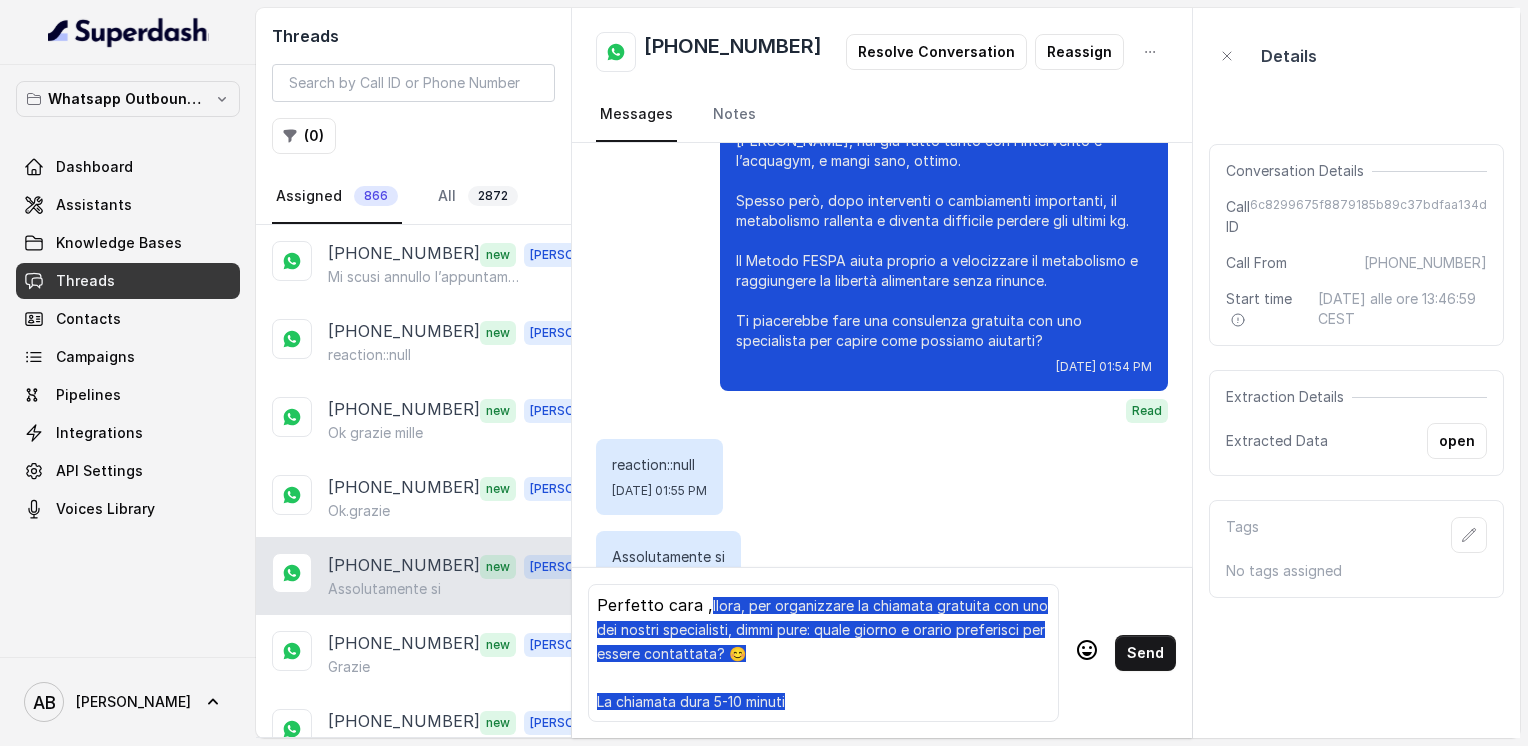 scroll, scrollTop: 2, scrollLeft: 0, axis: vertical 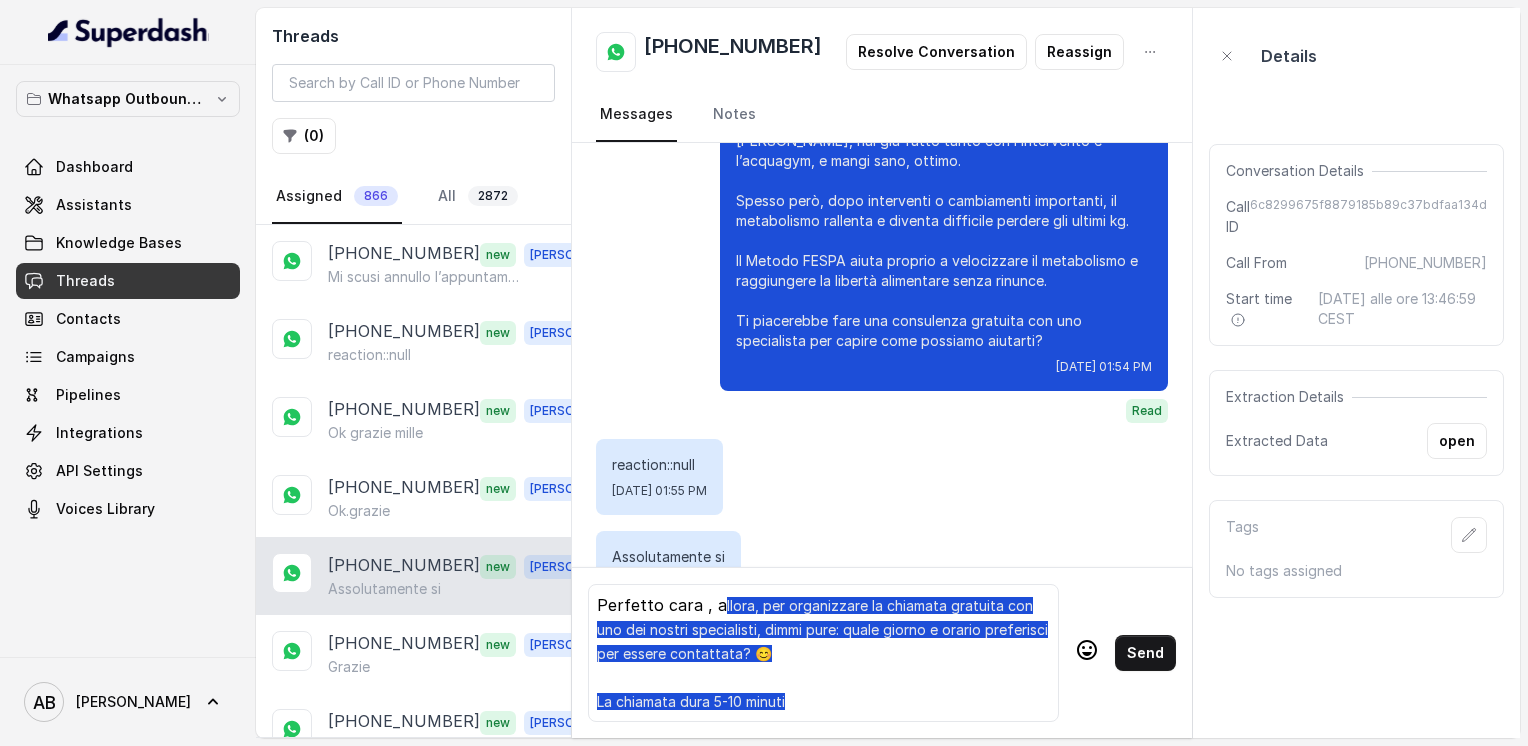 click on "llora, per organizzare la chiamata gratuita con uno dei nostri specialisti, dimmi pure: quale giorno e orario preferisci per essere contattata? 😊
La chiamata dura 5-10 minuti" at bounding box center (822, 653) 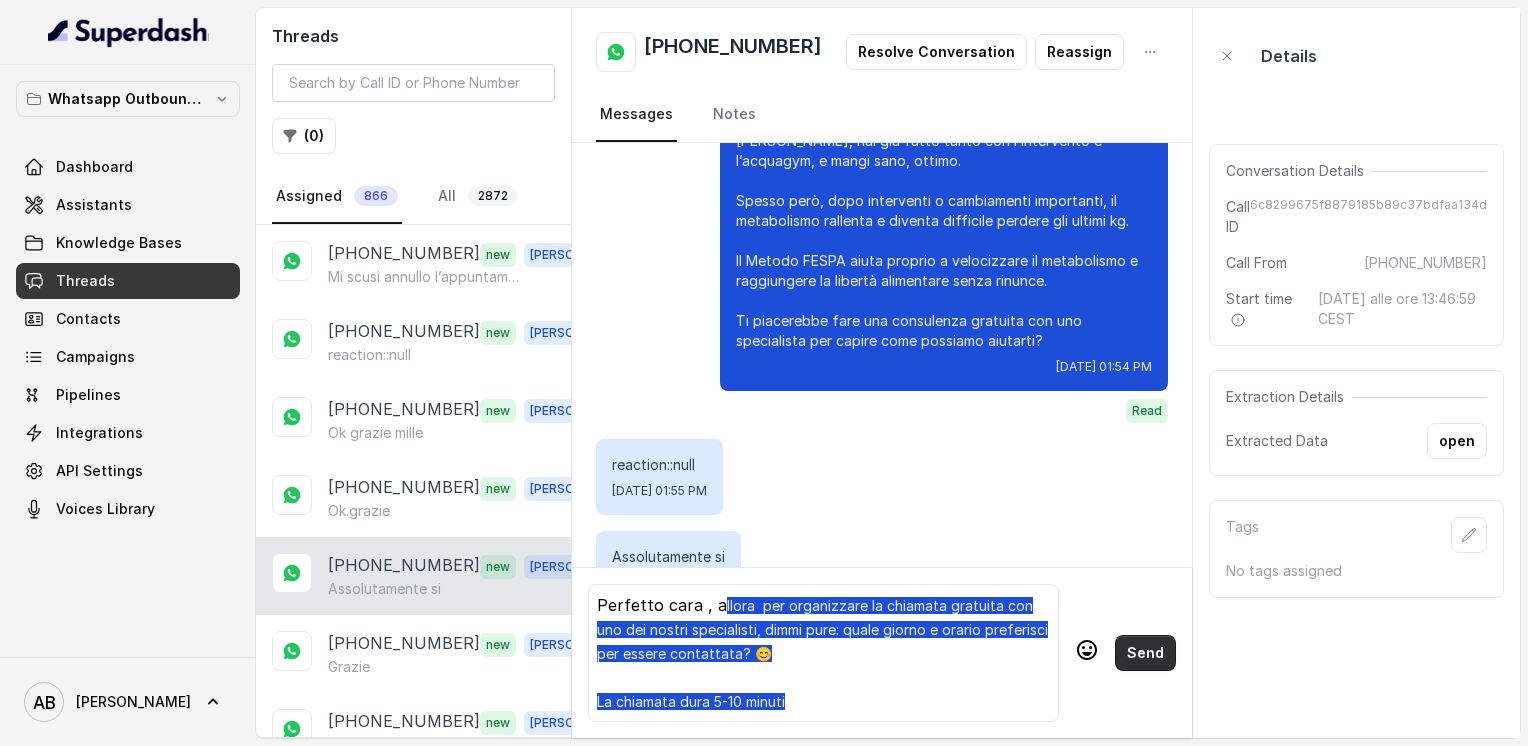click on "Send" at bounding box center (1145, 653) 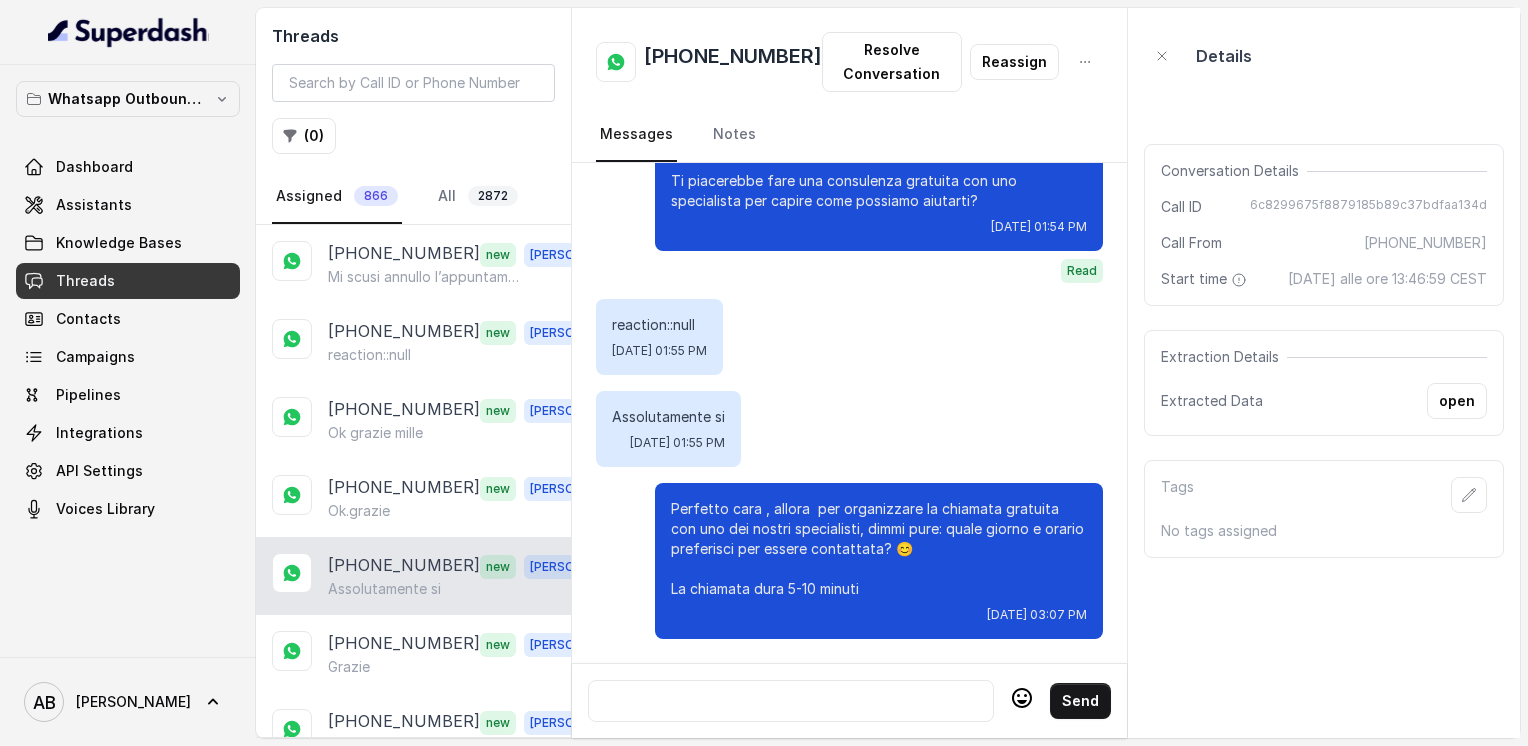 scroll, scrollTop: 1092, scrollLeft: 0, axis: vertical 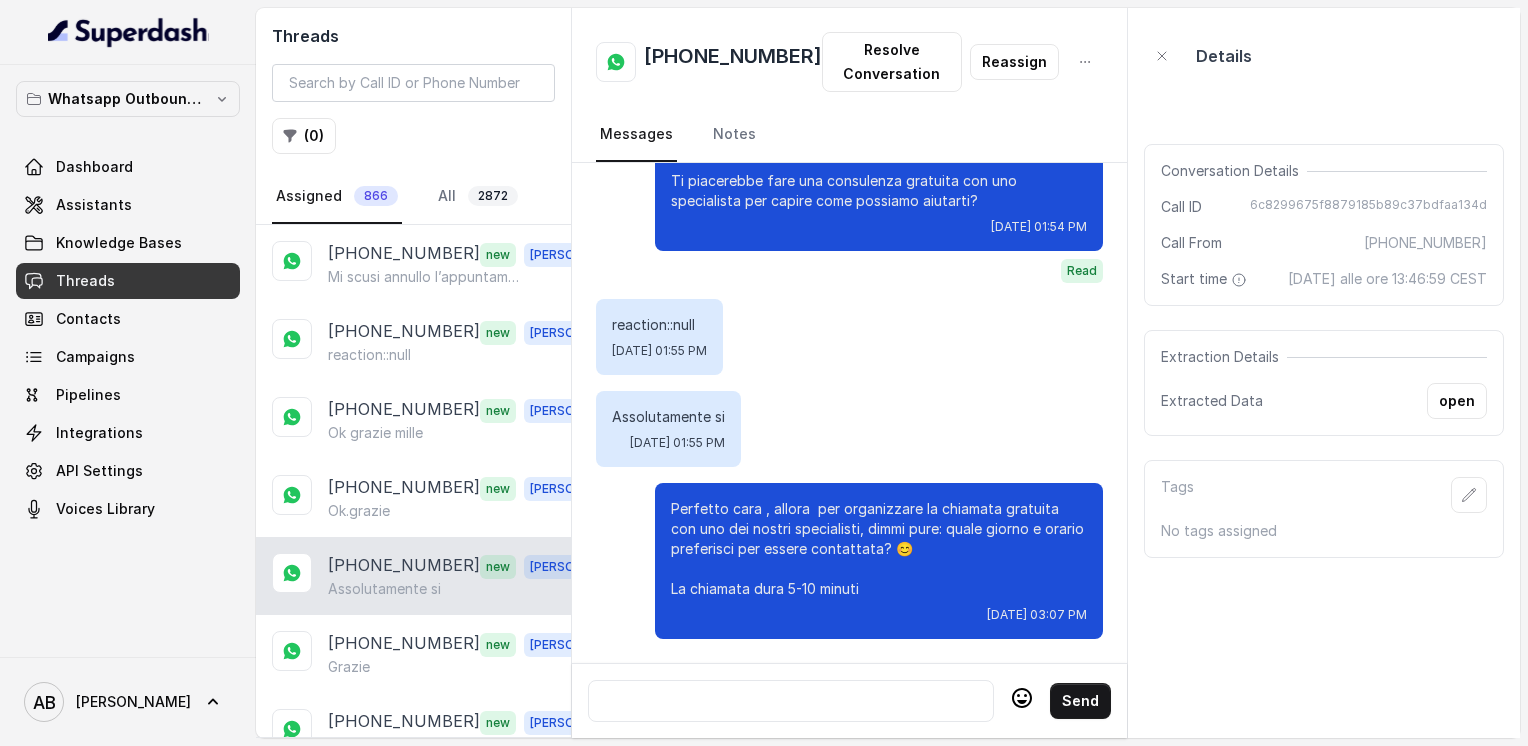 click at bounding box center [791, 701] 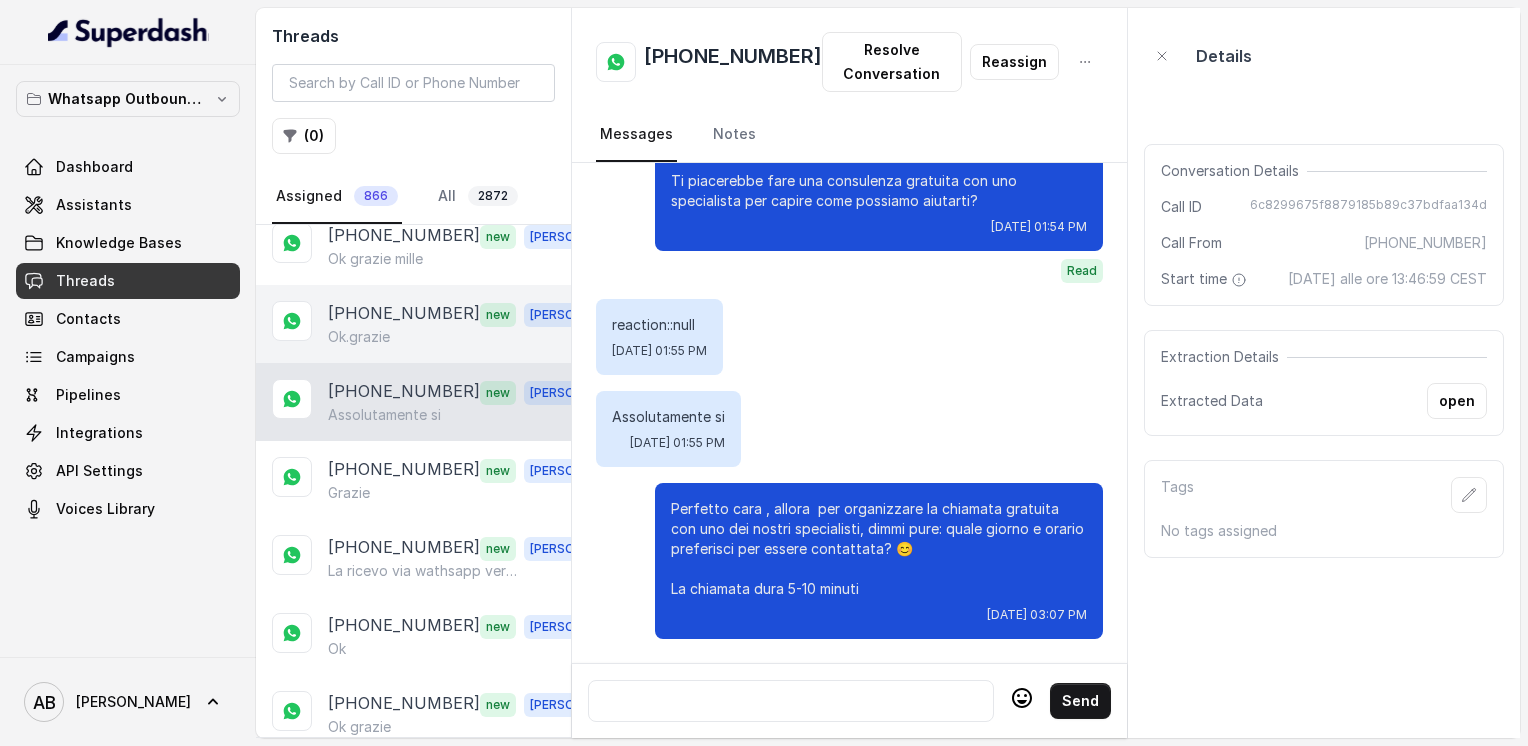scroll, scrollTop: 200, scrollLeft: 0, axis: vertical 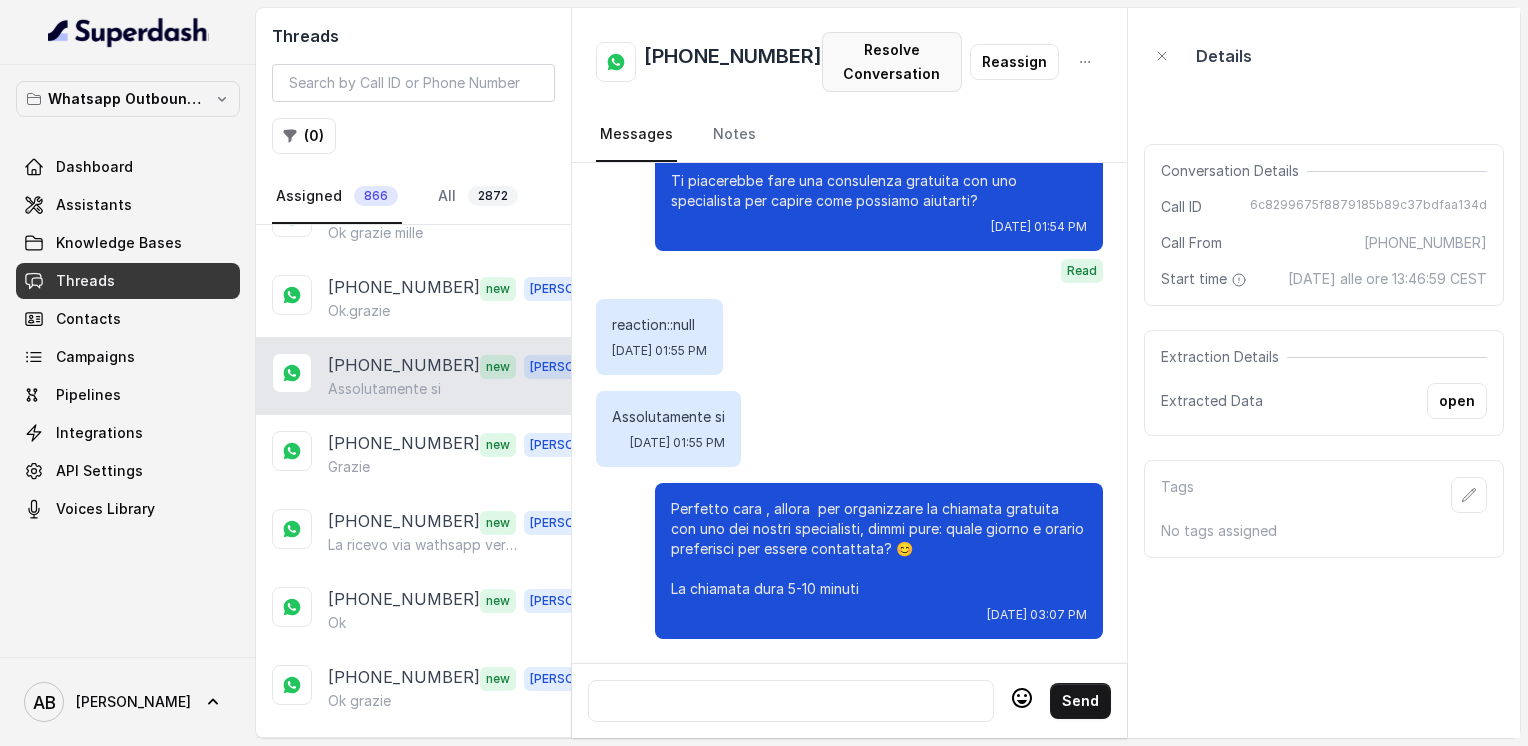click on "Resolve Conversation" at bounding box center (892, 62) 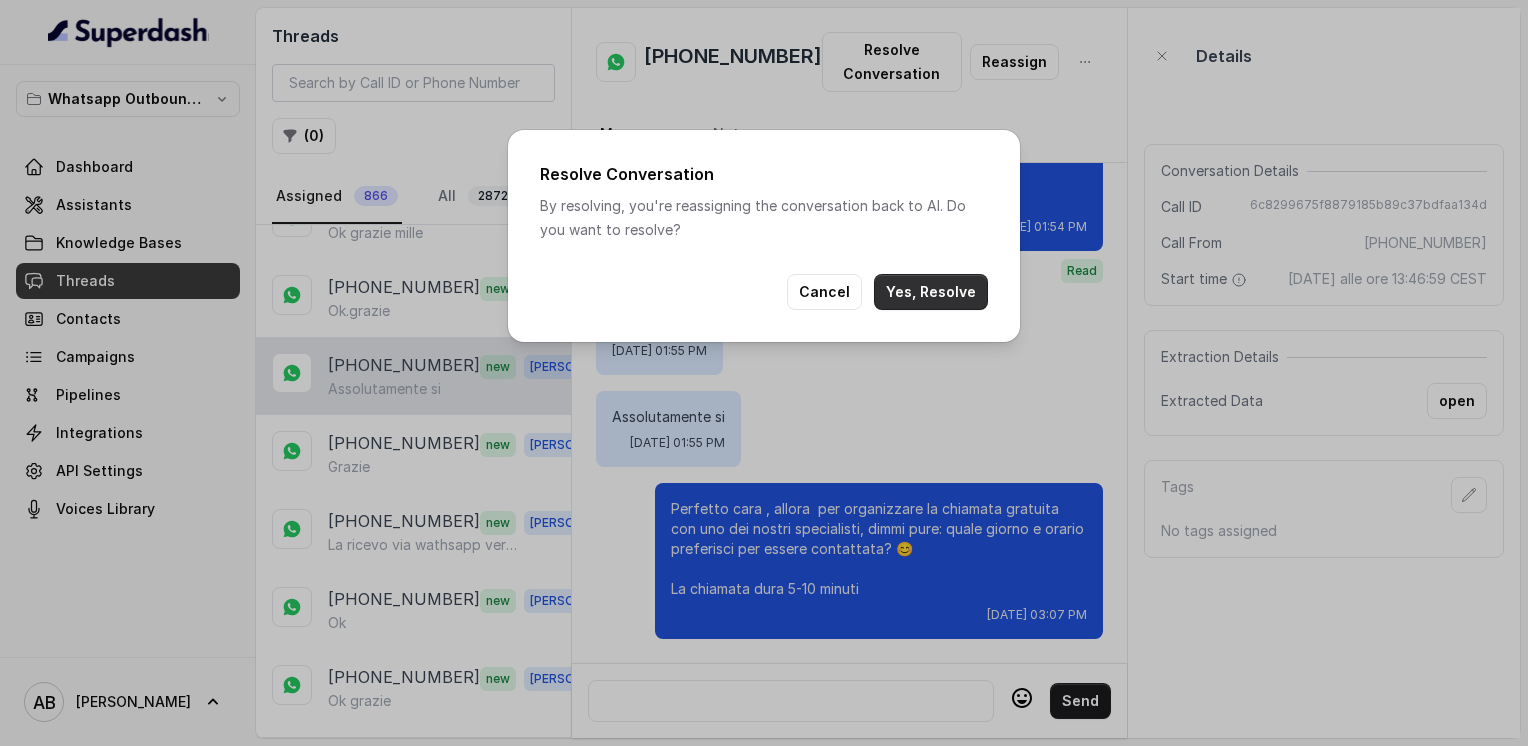 click on "Yes, Resolve" at bounding box center [931, 292] 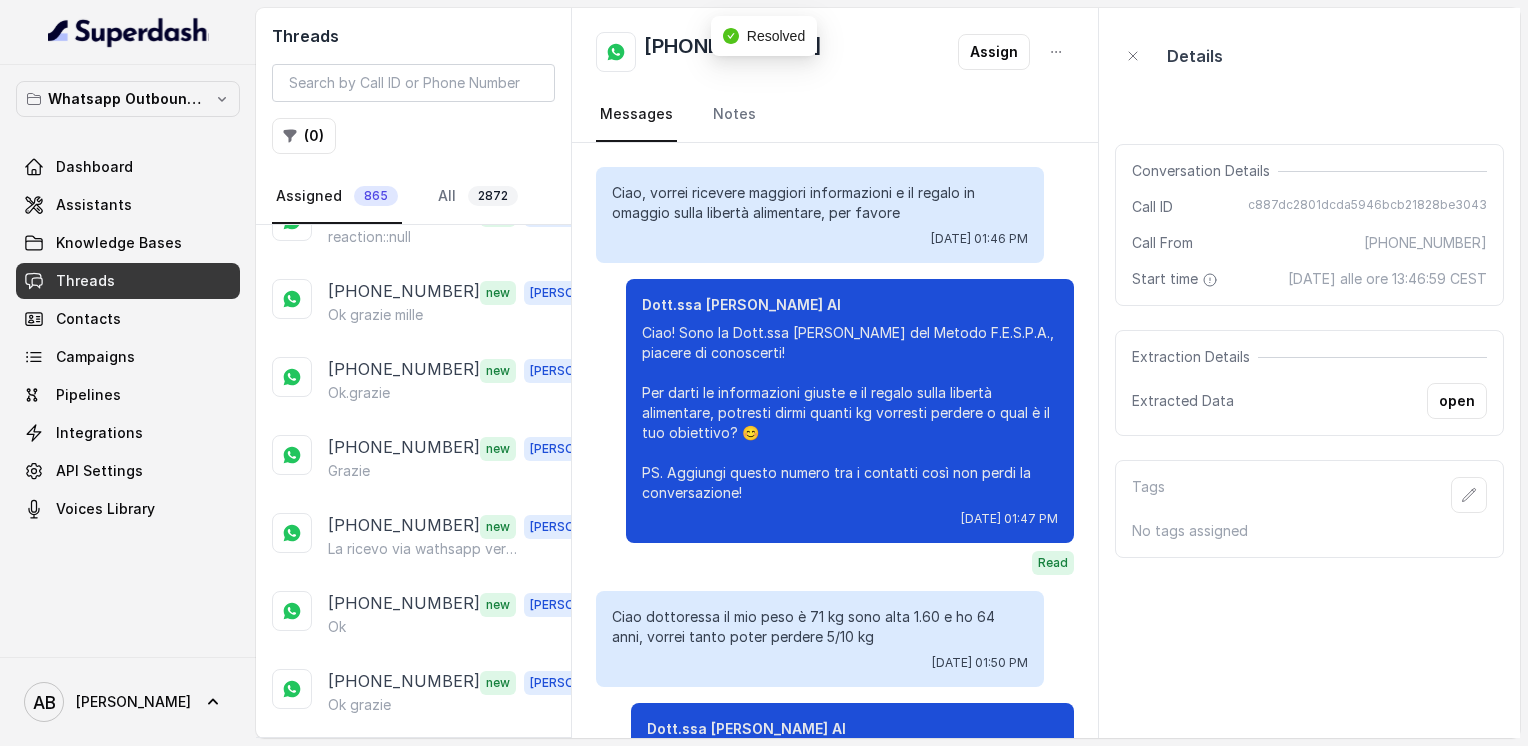 scroll, scrollTop: 1016, scrollLeft: 0, axis: vertical 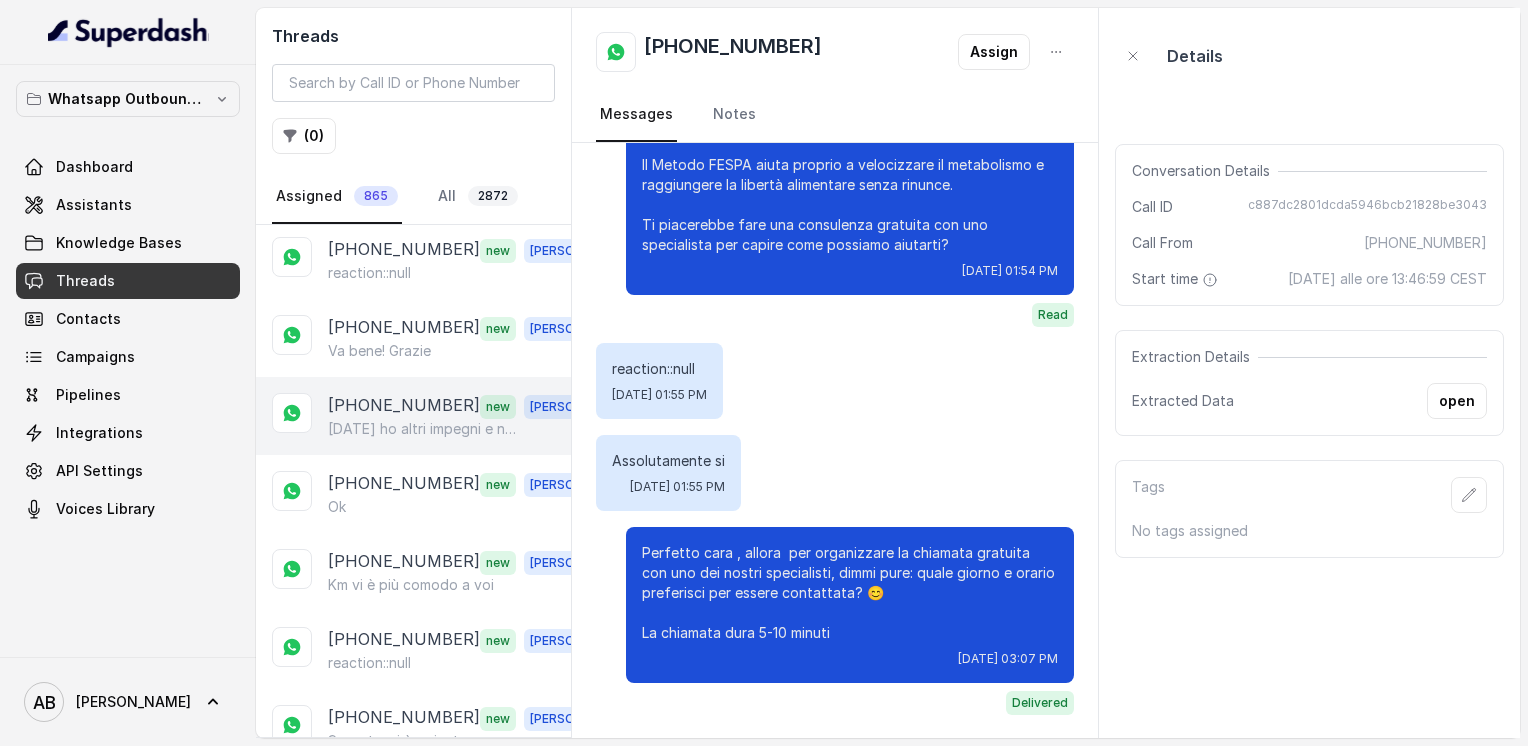 click on "[PHONE_NUMBER]   new [PERSON_NAME][DATE] ho altri impegni e non posso rispondere, cmq non sono più interessata, grazie" at bounding box center (413, 416) 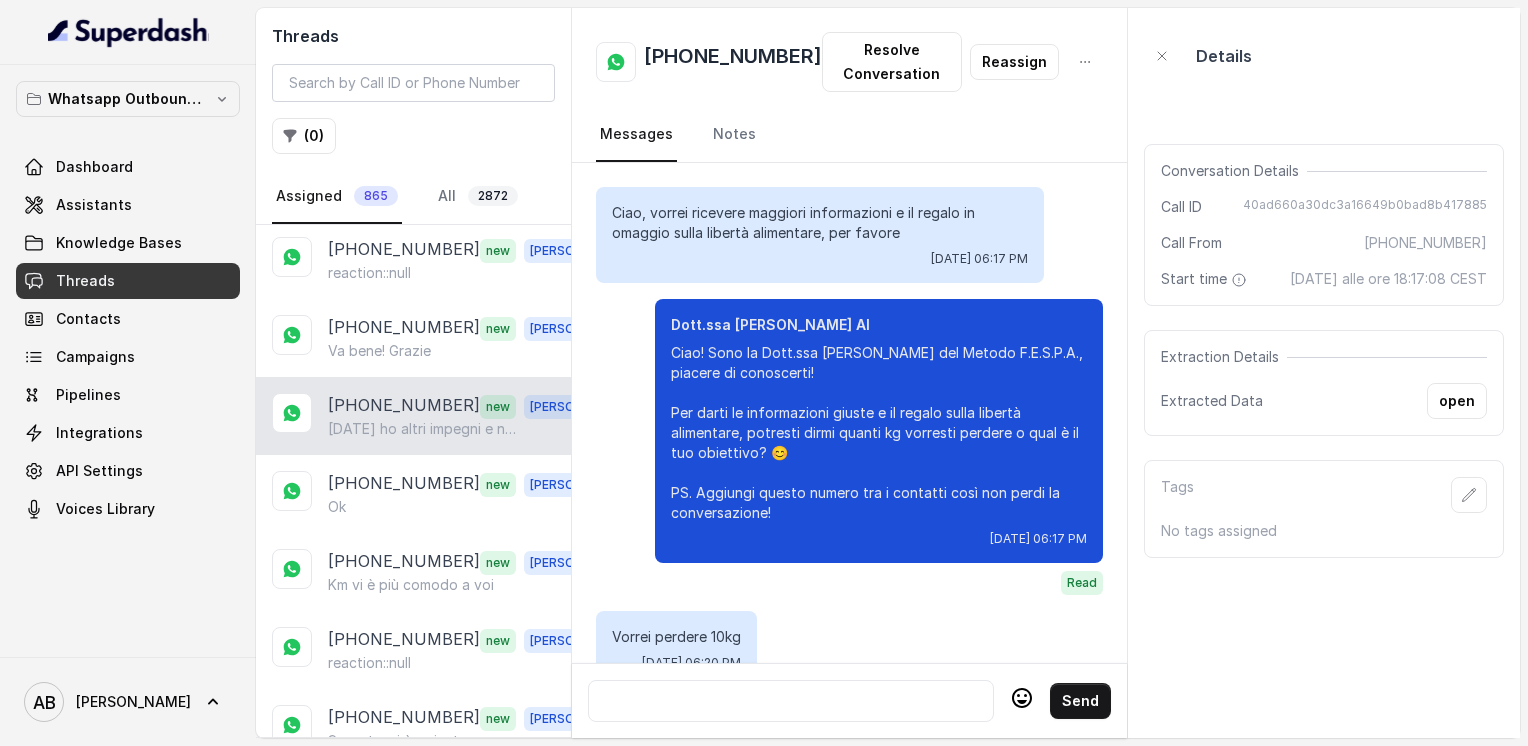scroll, scrollTop: 3124, scrollLeft: 0, axis: vertical 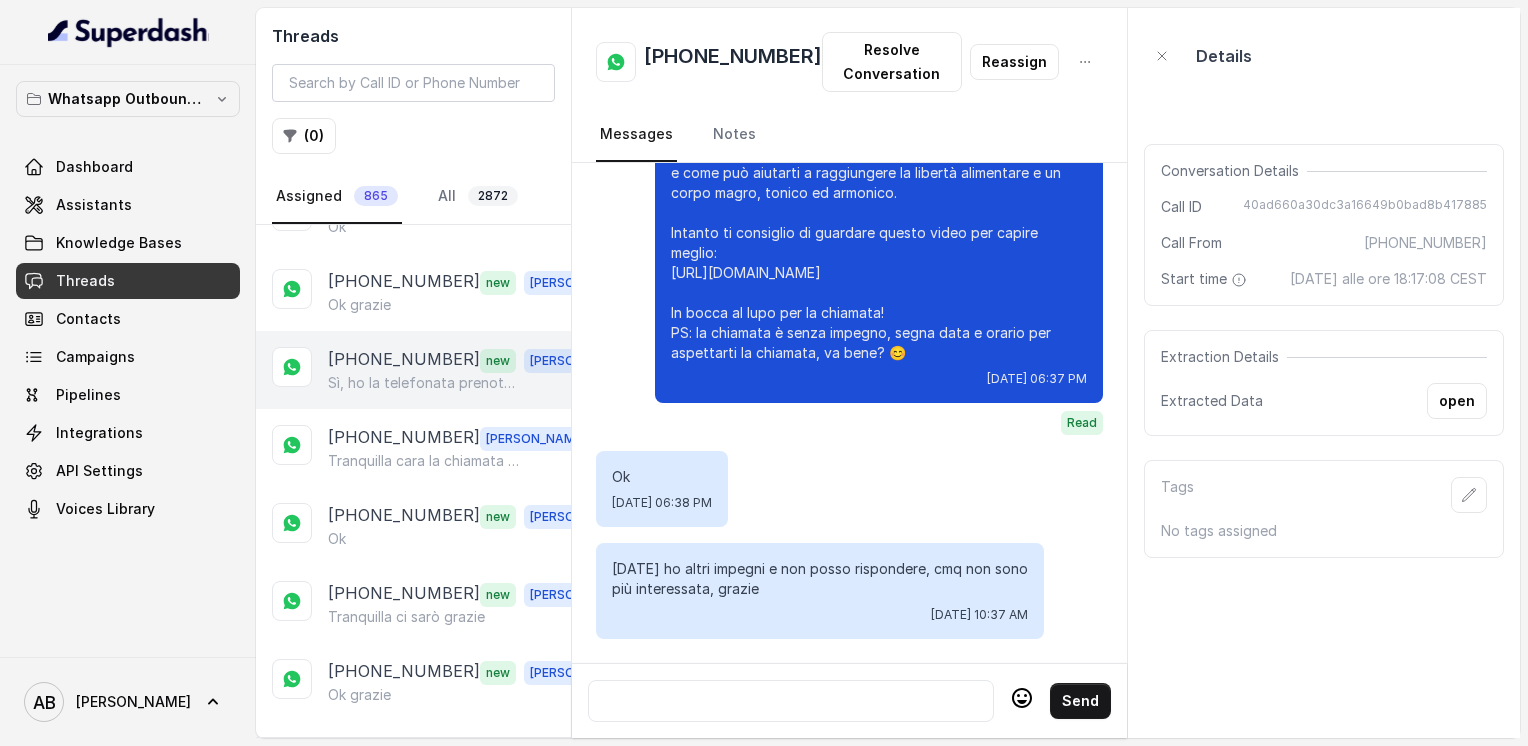 click on "[PHONE_NUMBER]" at bounding box center [404, 360] 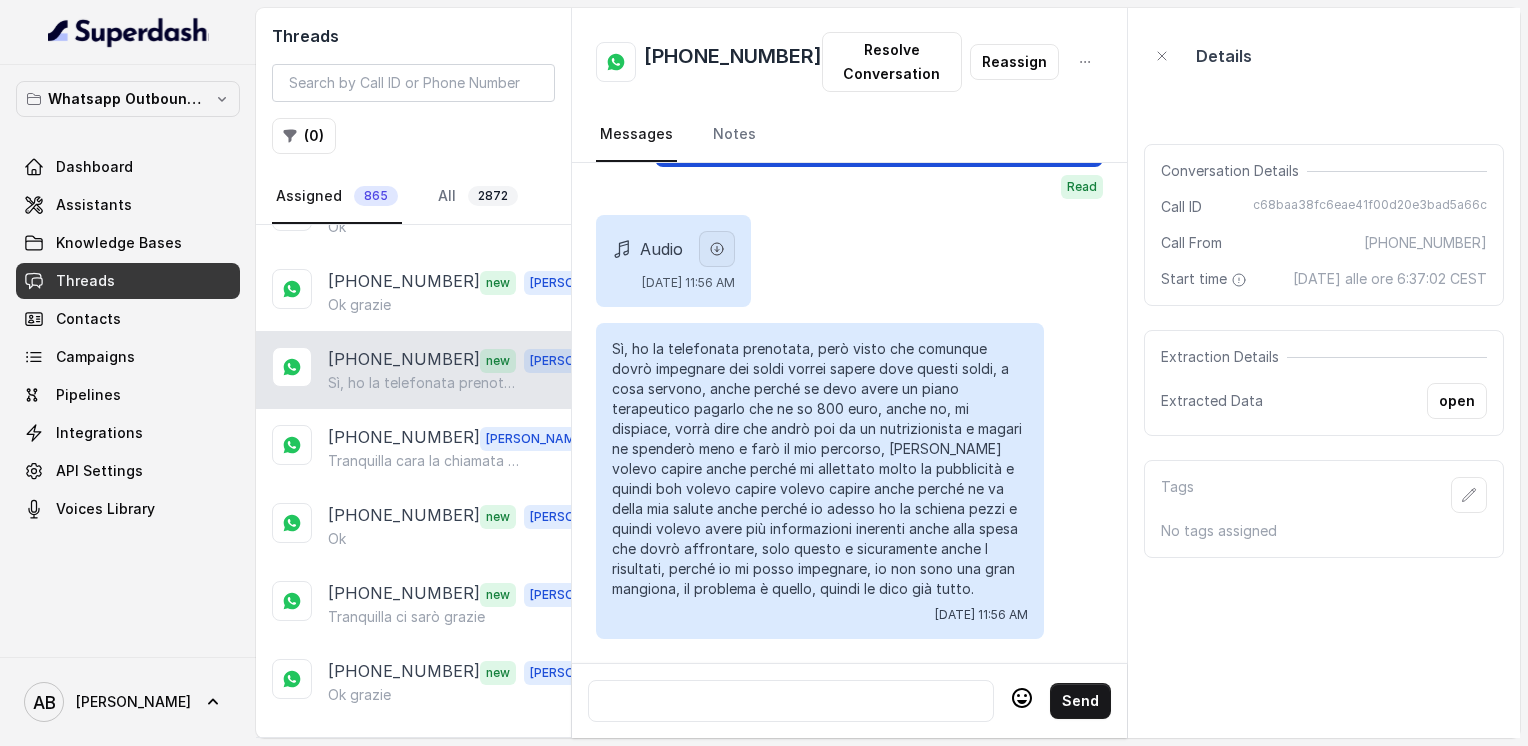 scroll, scrollTop: 3924, scrollLeft: 0, axis: vertical 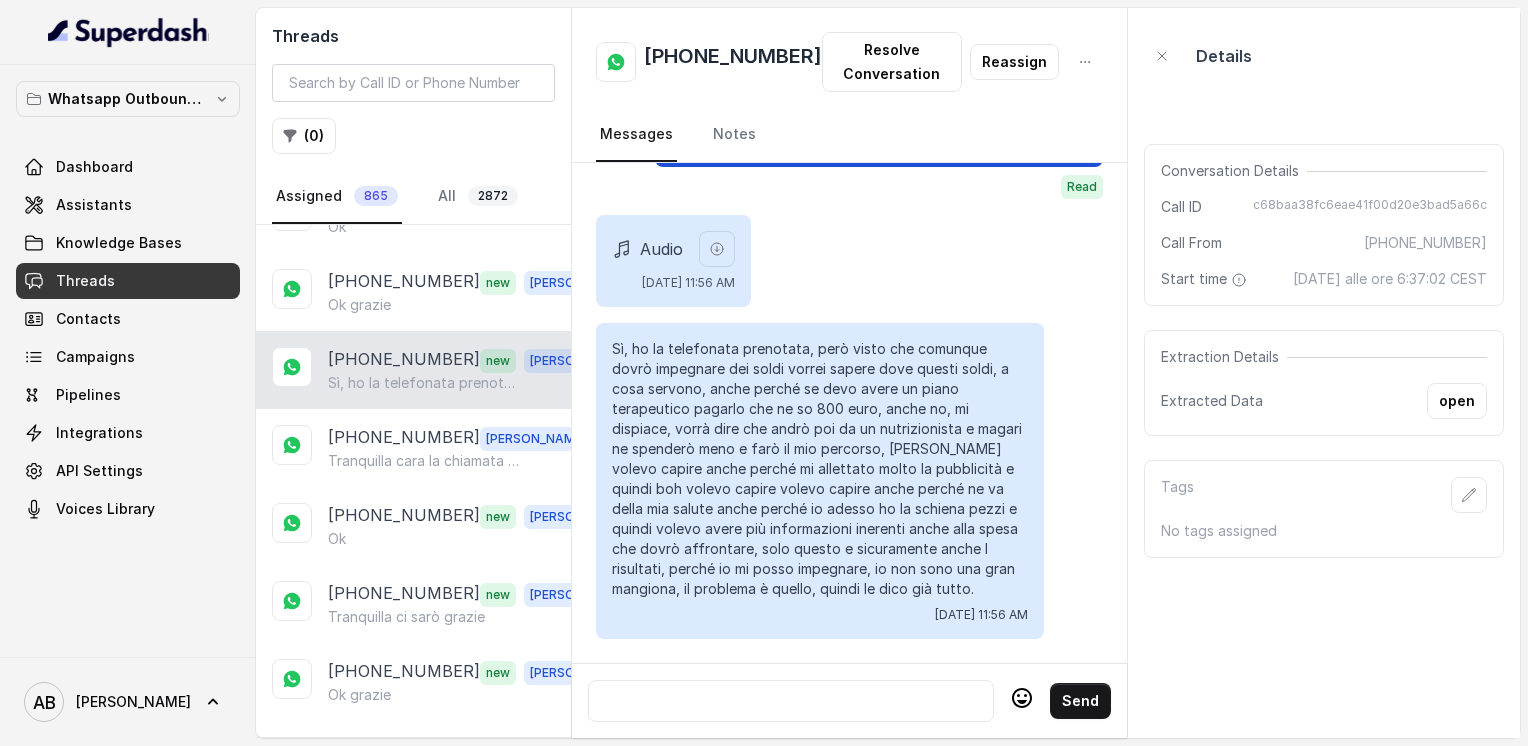 click at bounding box center [791, 701] 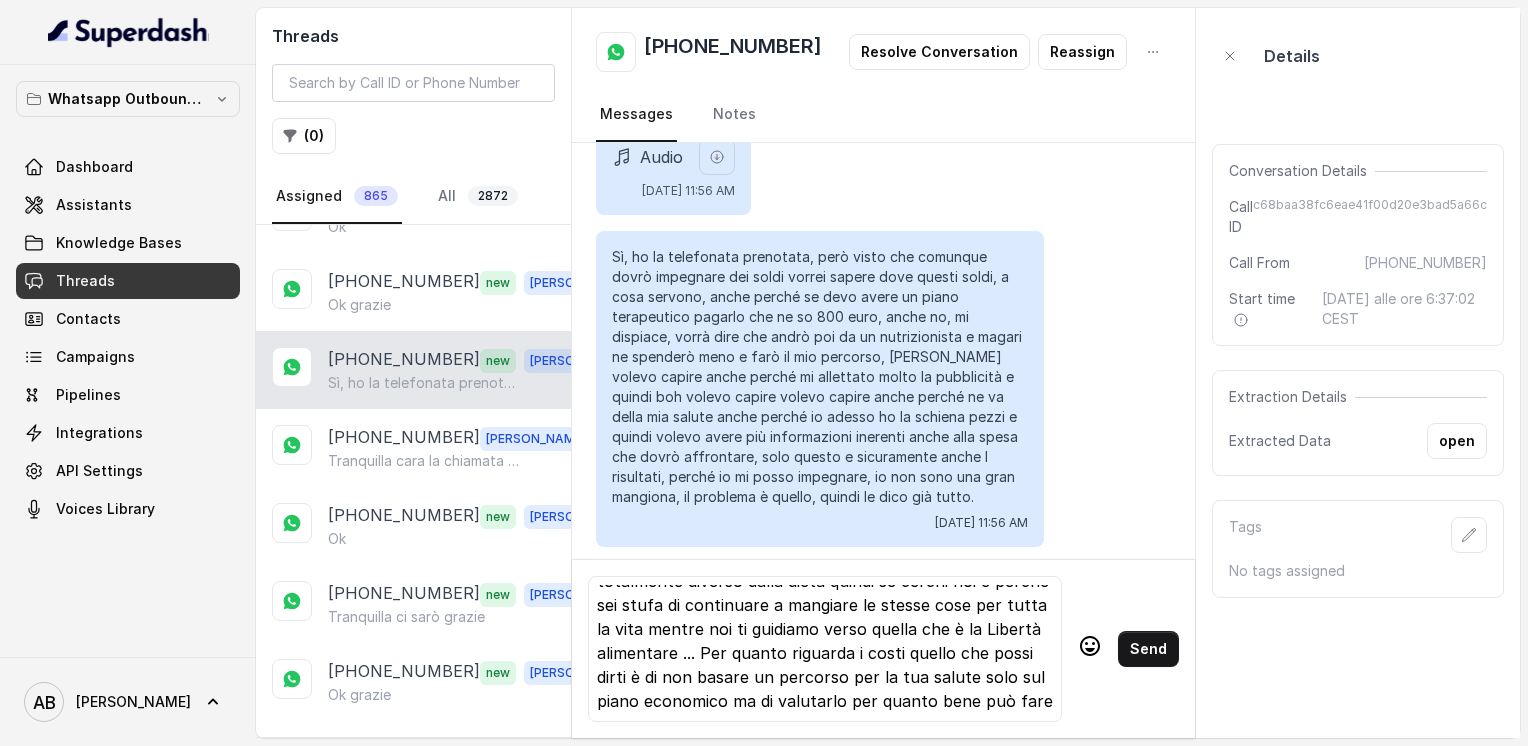 scroll, scrollTop: 76, scrollLeft: 0, axis: vertical 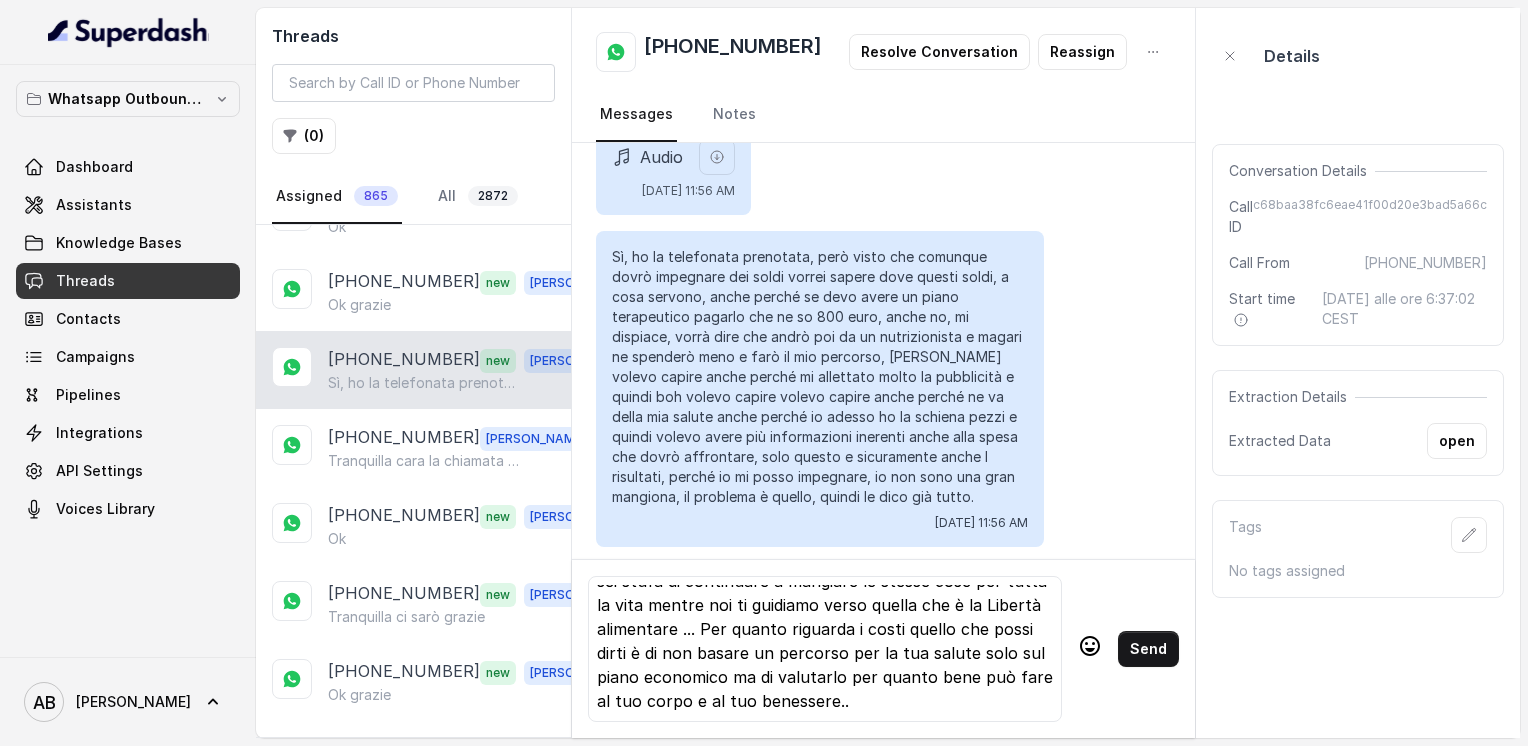 click 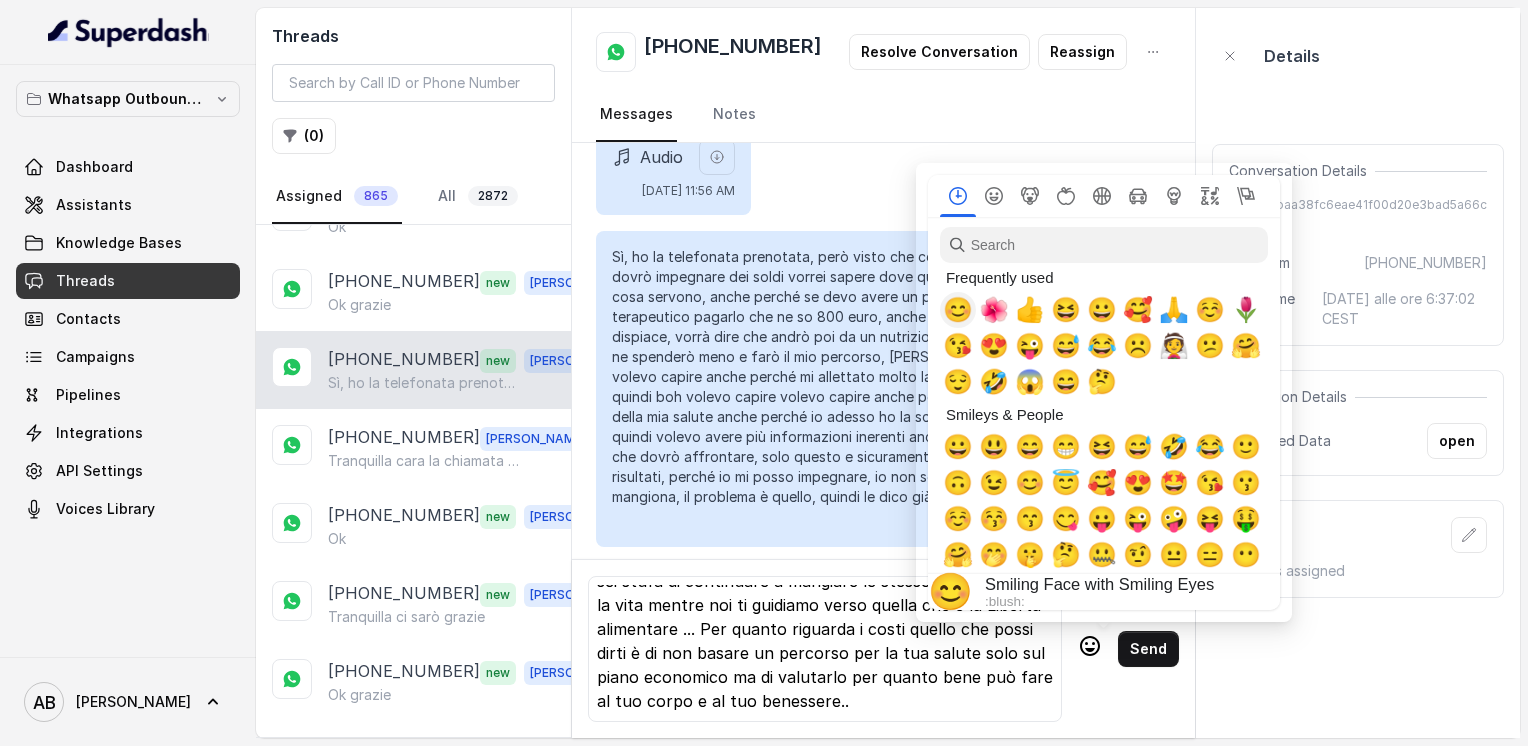 drag, startPoint x: 964, startPoint y: 317, endPoint x: 1006, endPoint y: 341, distance: 48.373547 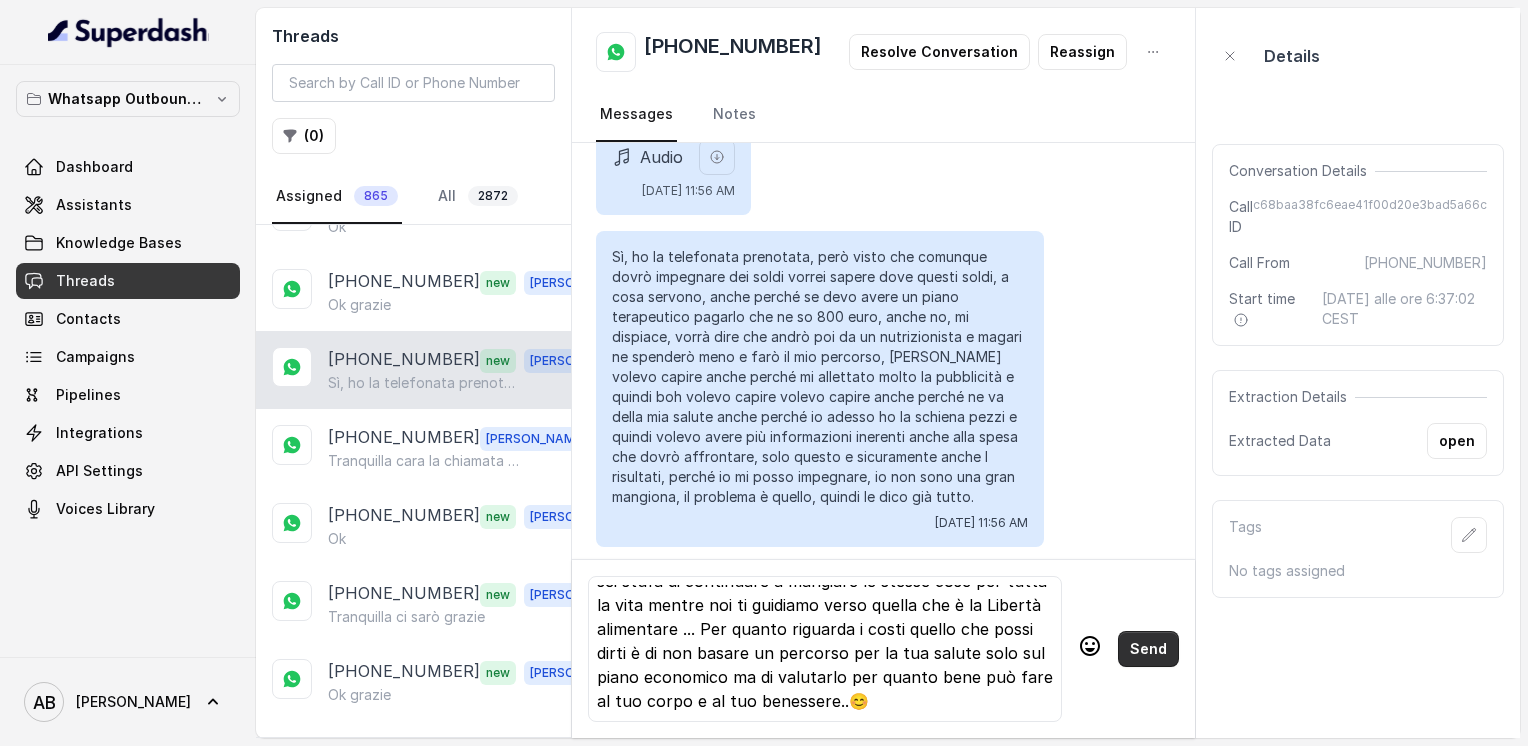click on "Send" at bounding box center [1148, 649] 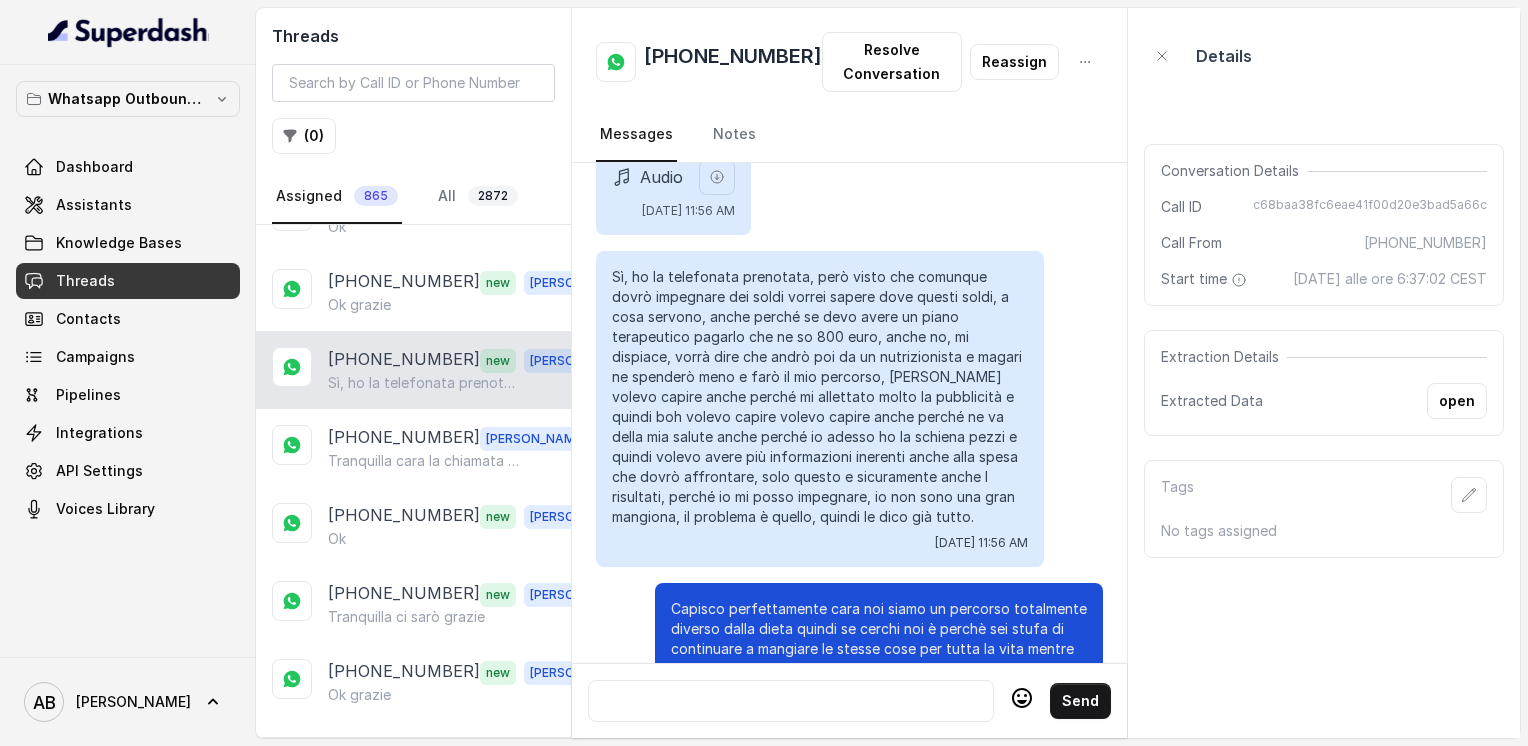 scroll, scrollTop: 0, scrollLeft: 0, axis: both 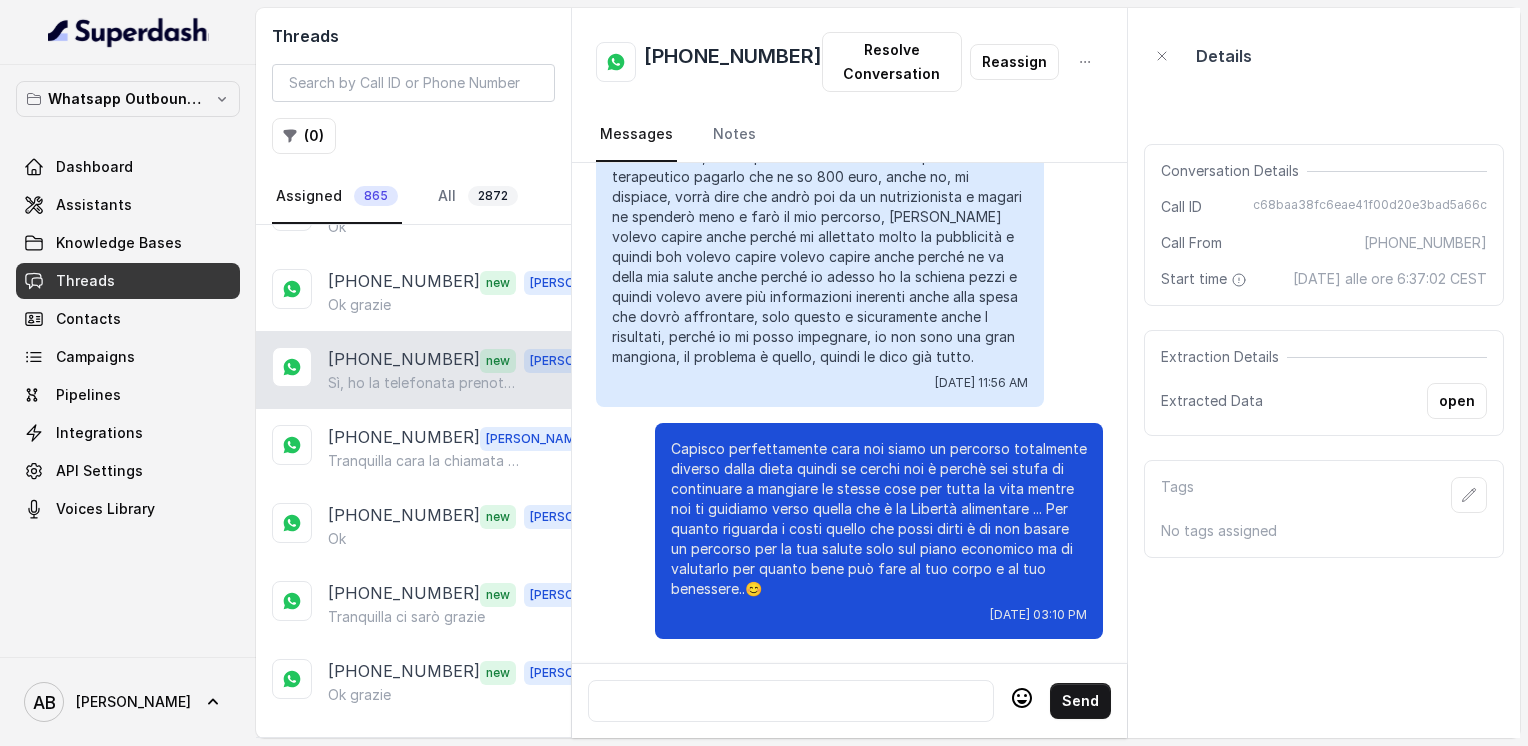 click at bounding box center [791, 701] 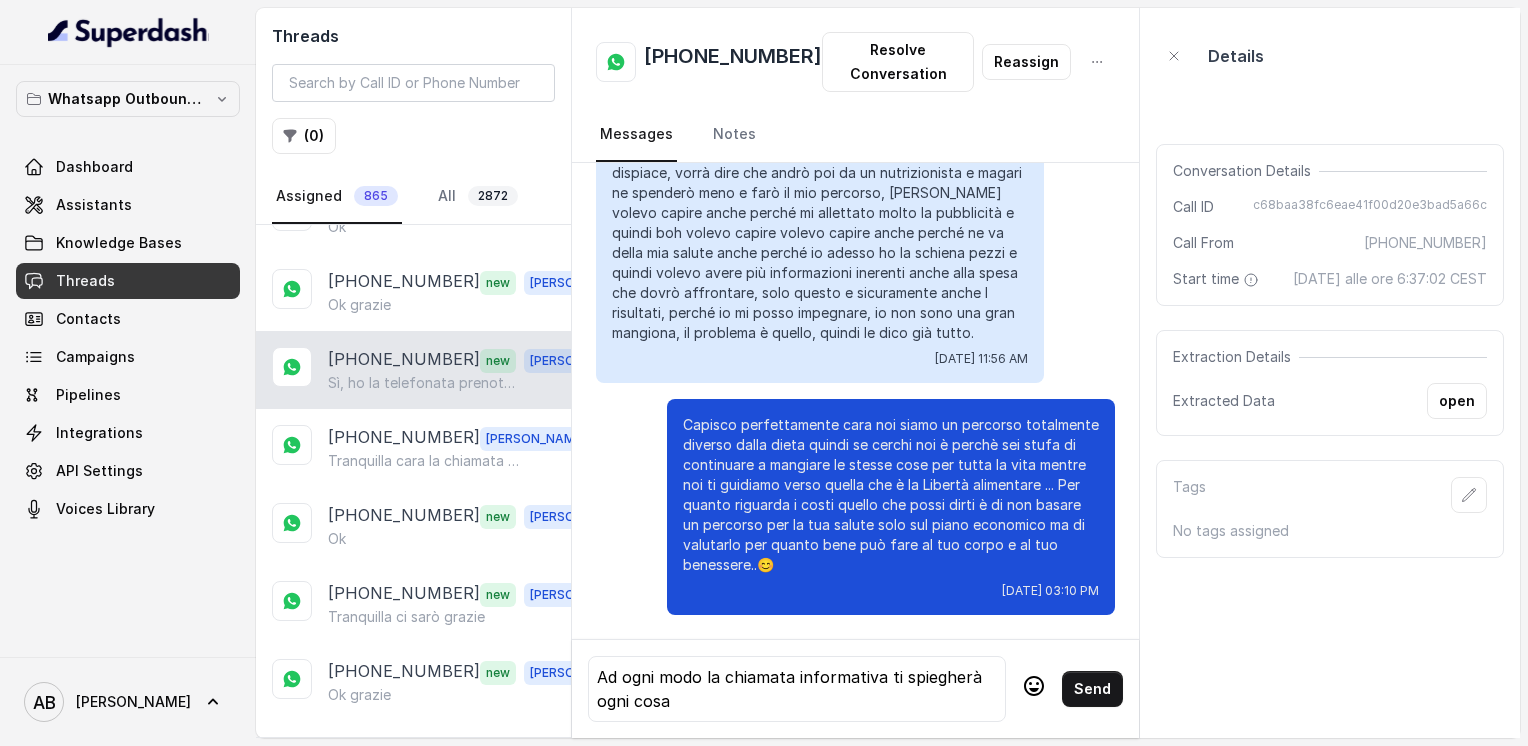 click 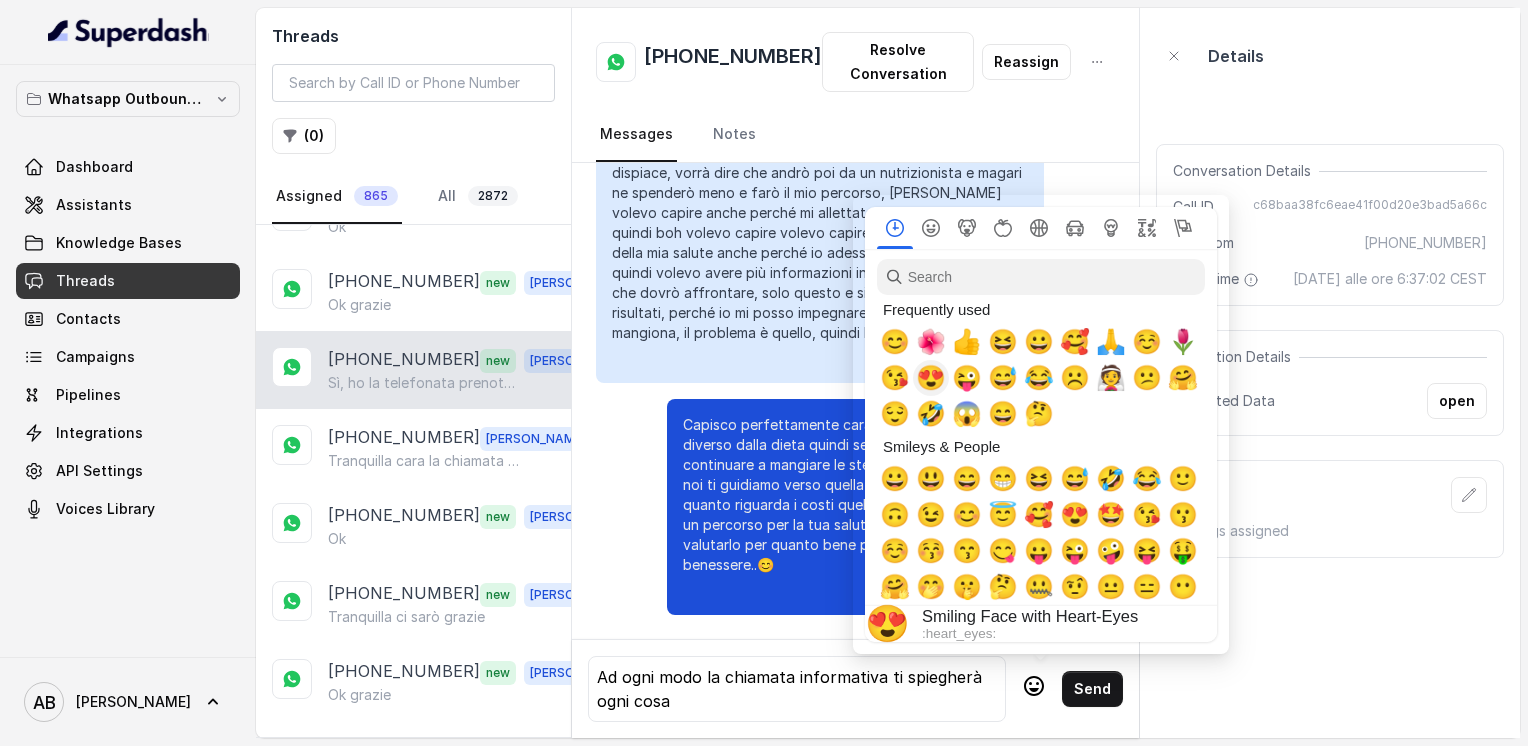 click on "🌺" at bounding box center (931, 342) 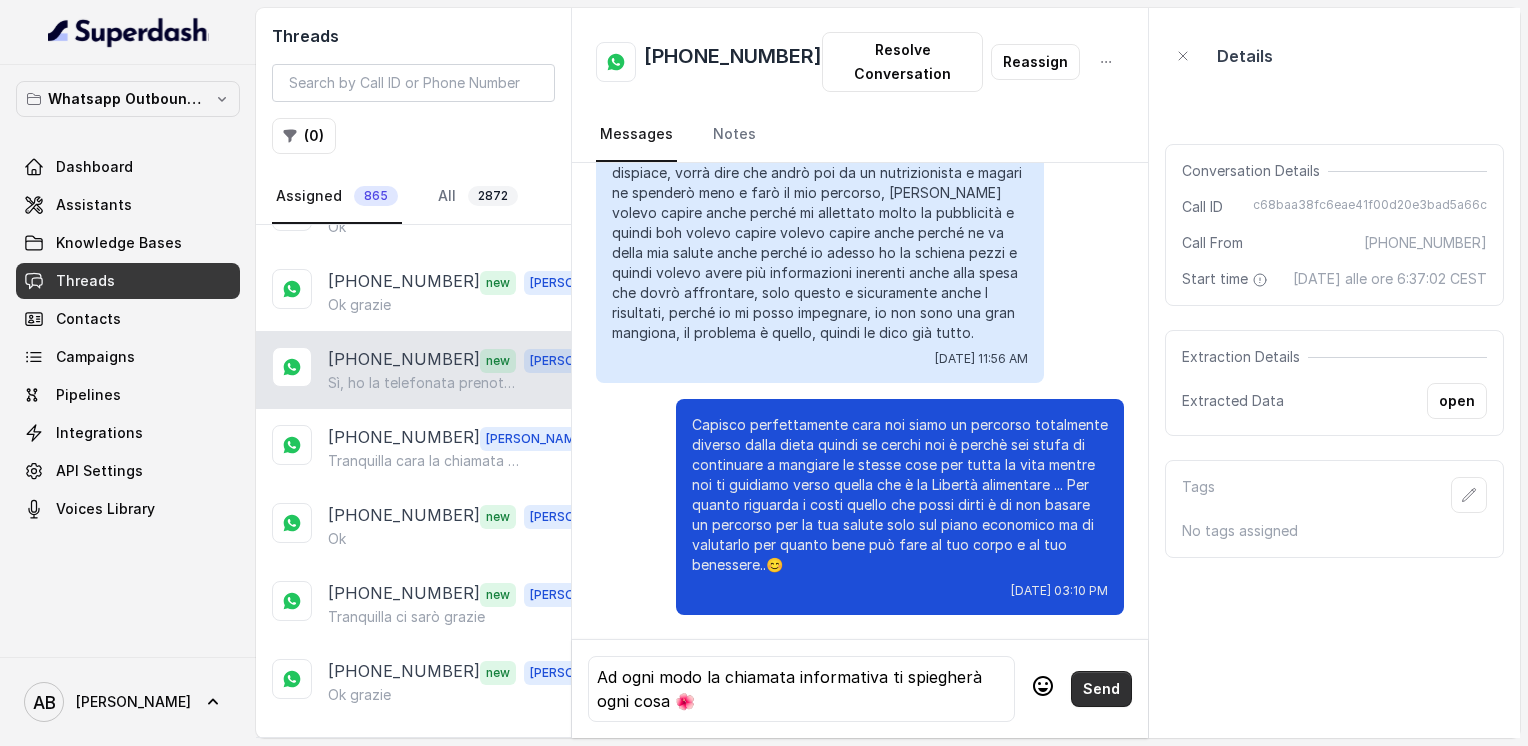 click on "Send" at bounding box center [1101, 689] 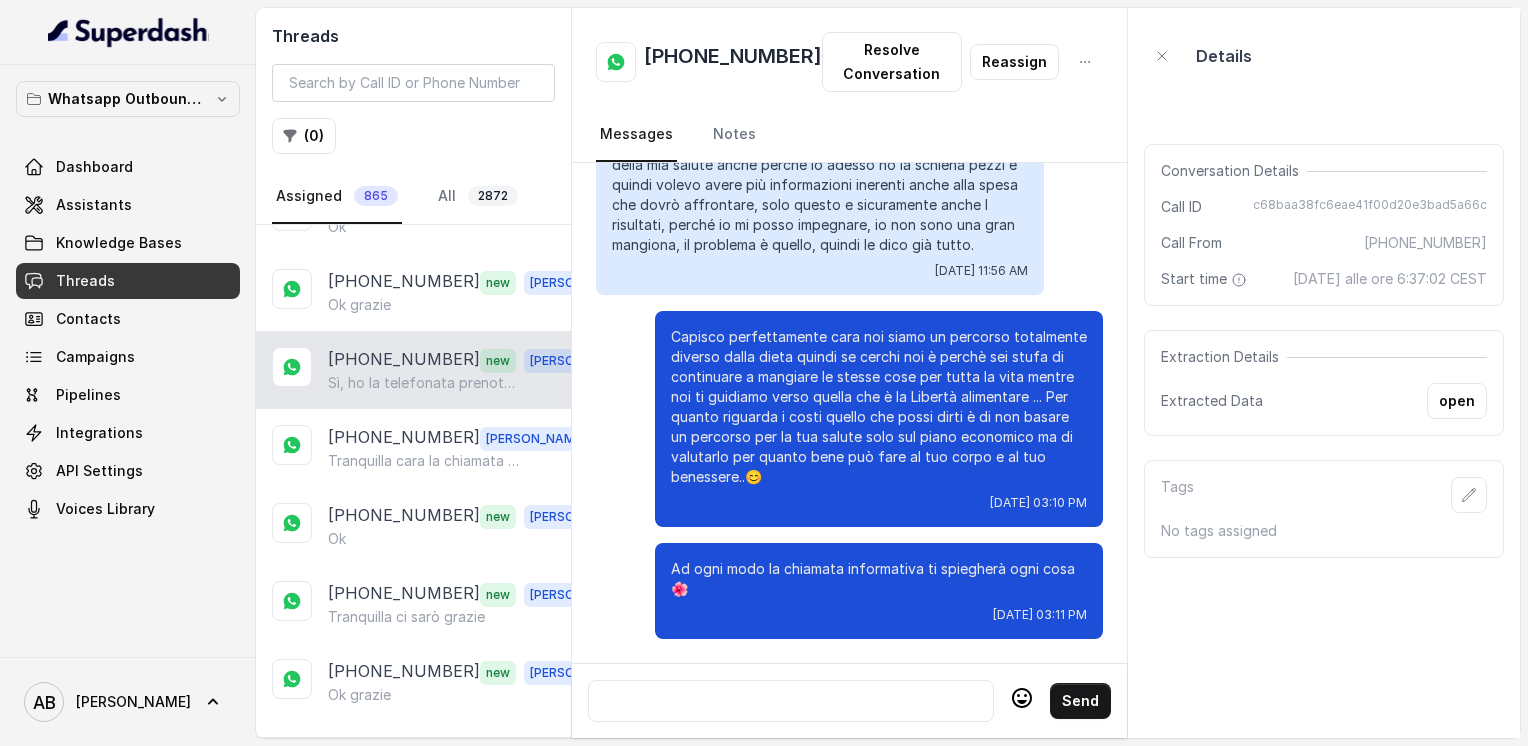 scroll, scrollTop: 4268, scrollLeft: 0, axis: vertical 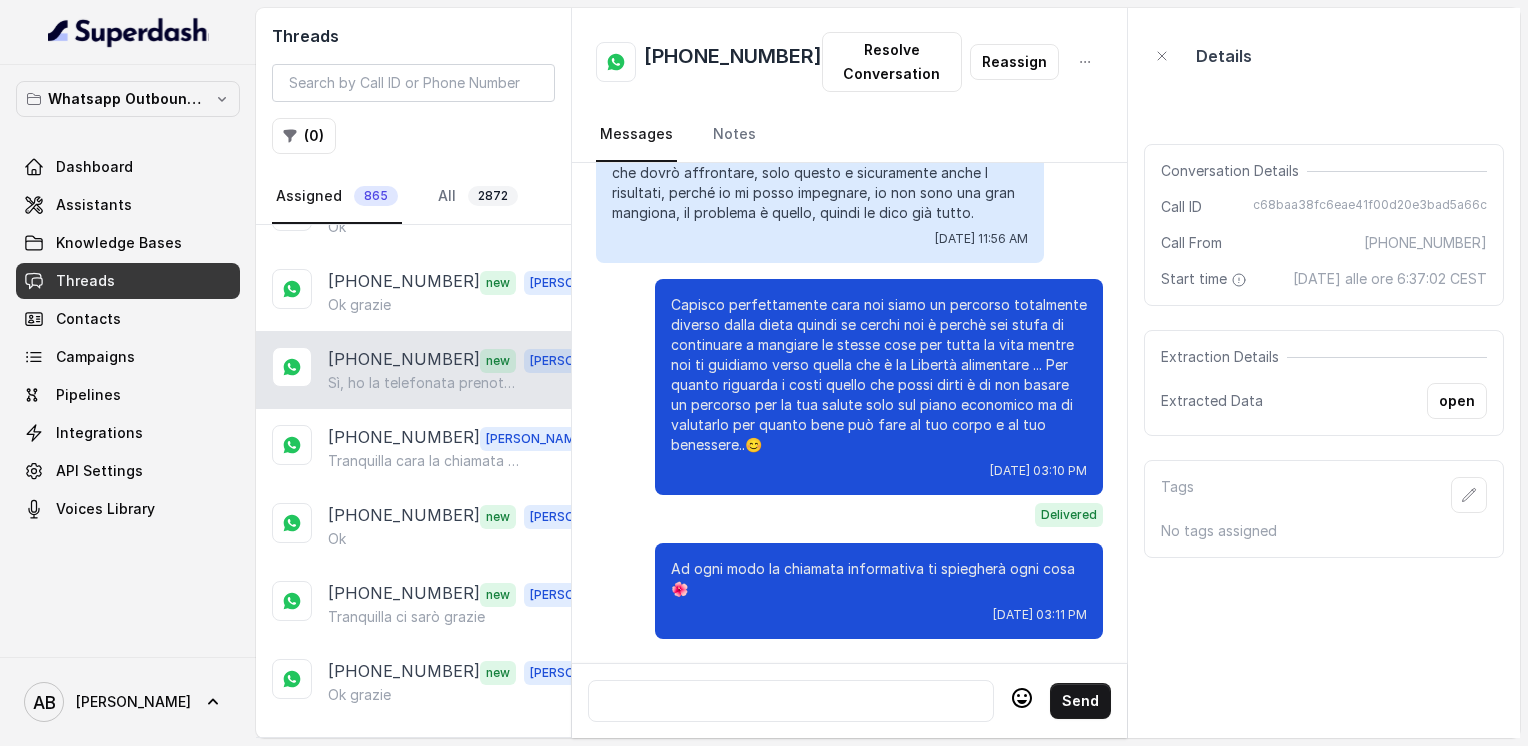 click at bounding box center (791, 701) 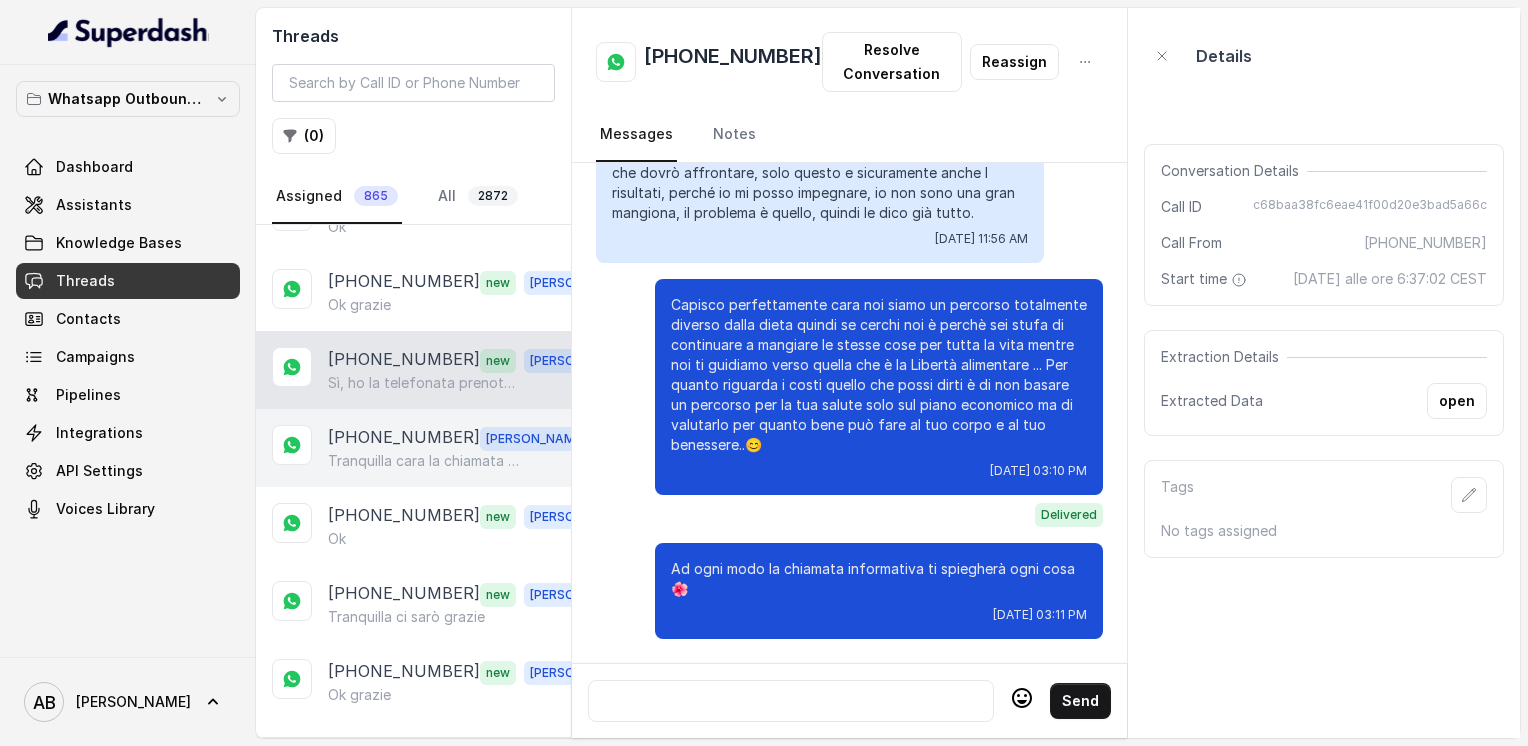 click on "[PHONE_NUMBER]   [PERSON_NAME] cara la chiamata è molto breve" at bounding box center [413, 448] 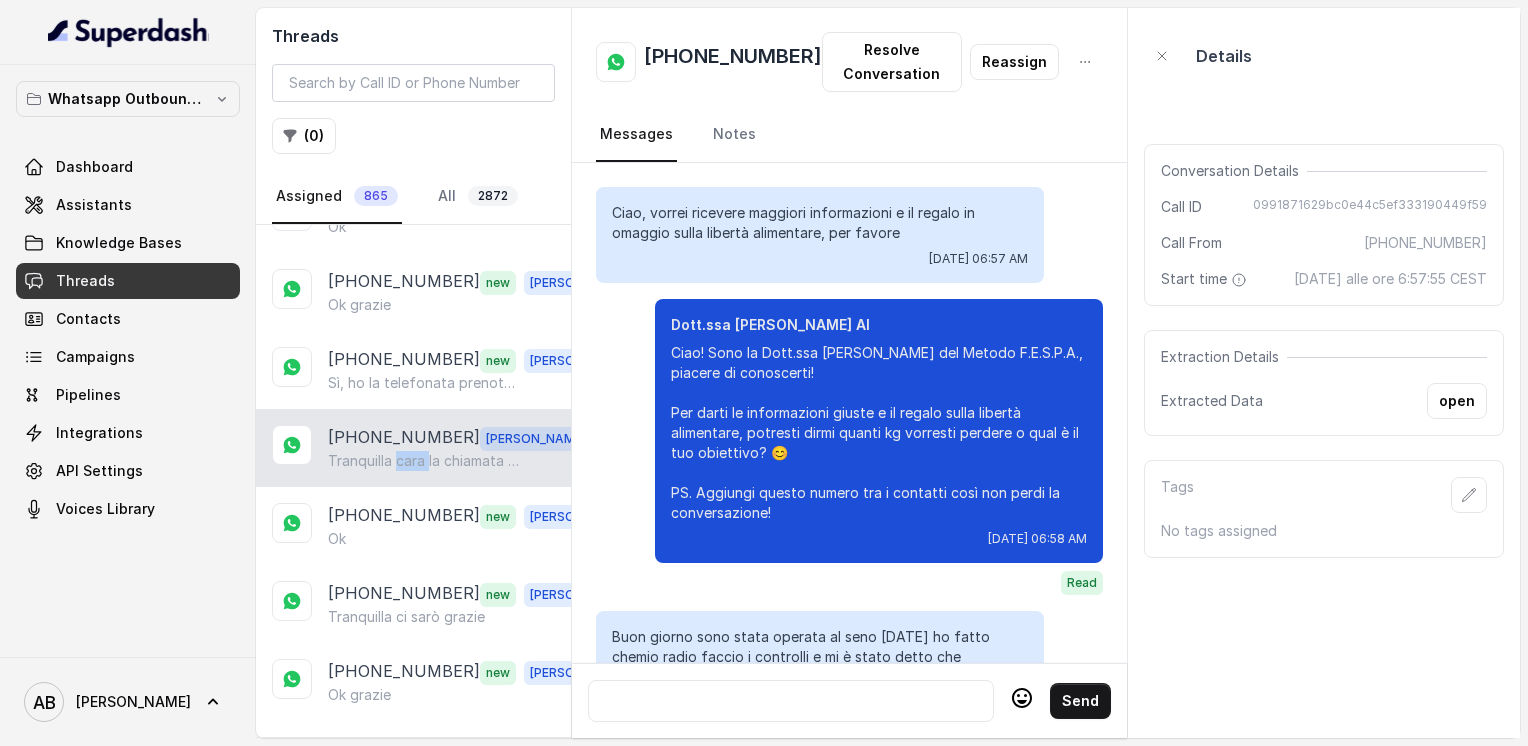scroll, scrollTop: 2428, scrollLeft: 0, axis: vertical 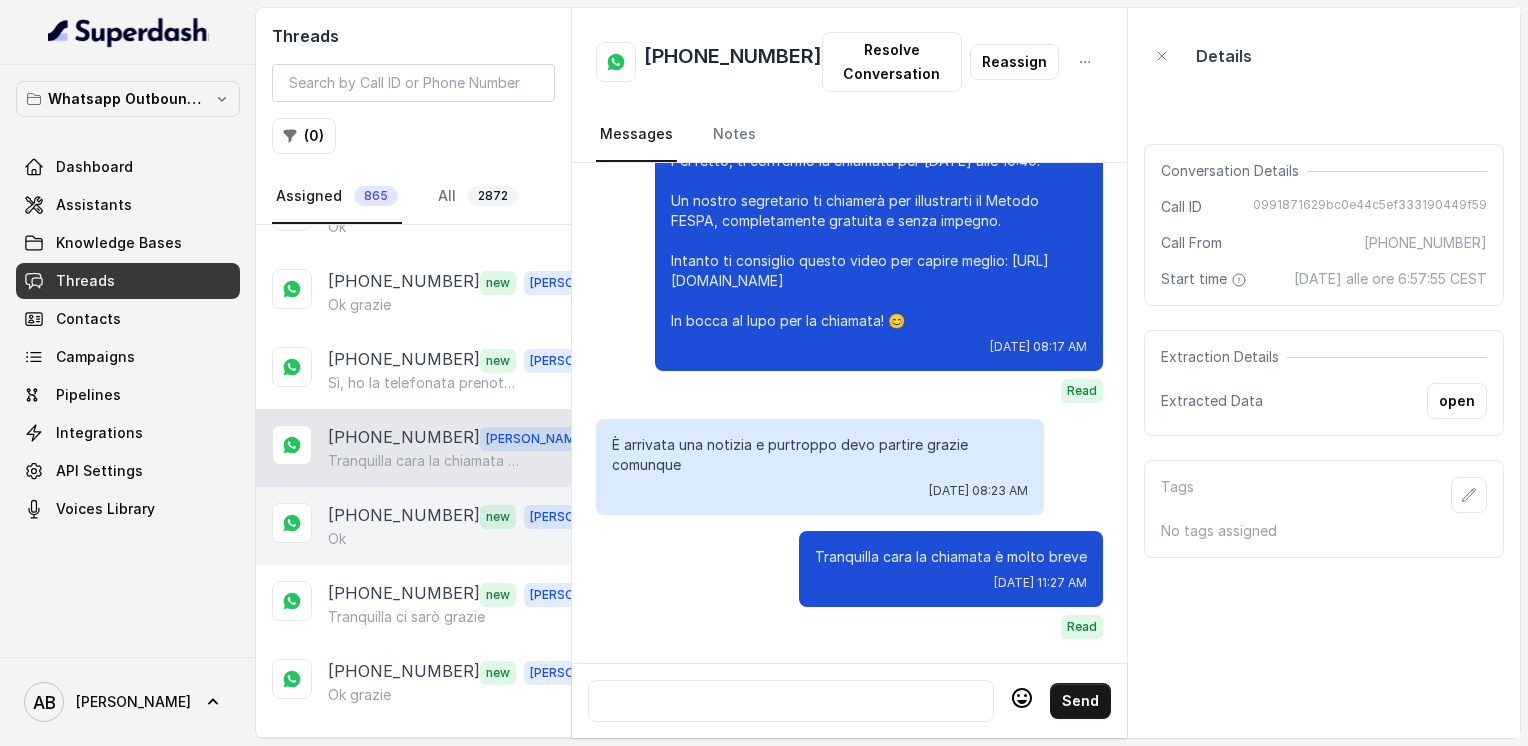 click on "[PHONE_NUMBER]" at bounding box center (404, 516) 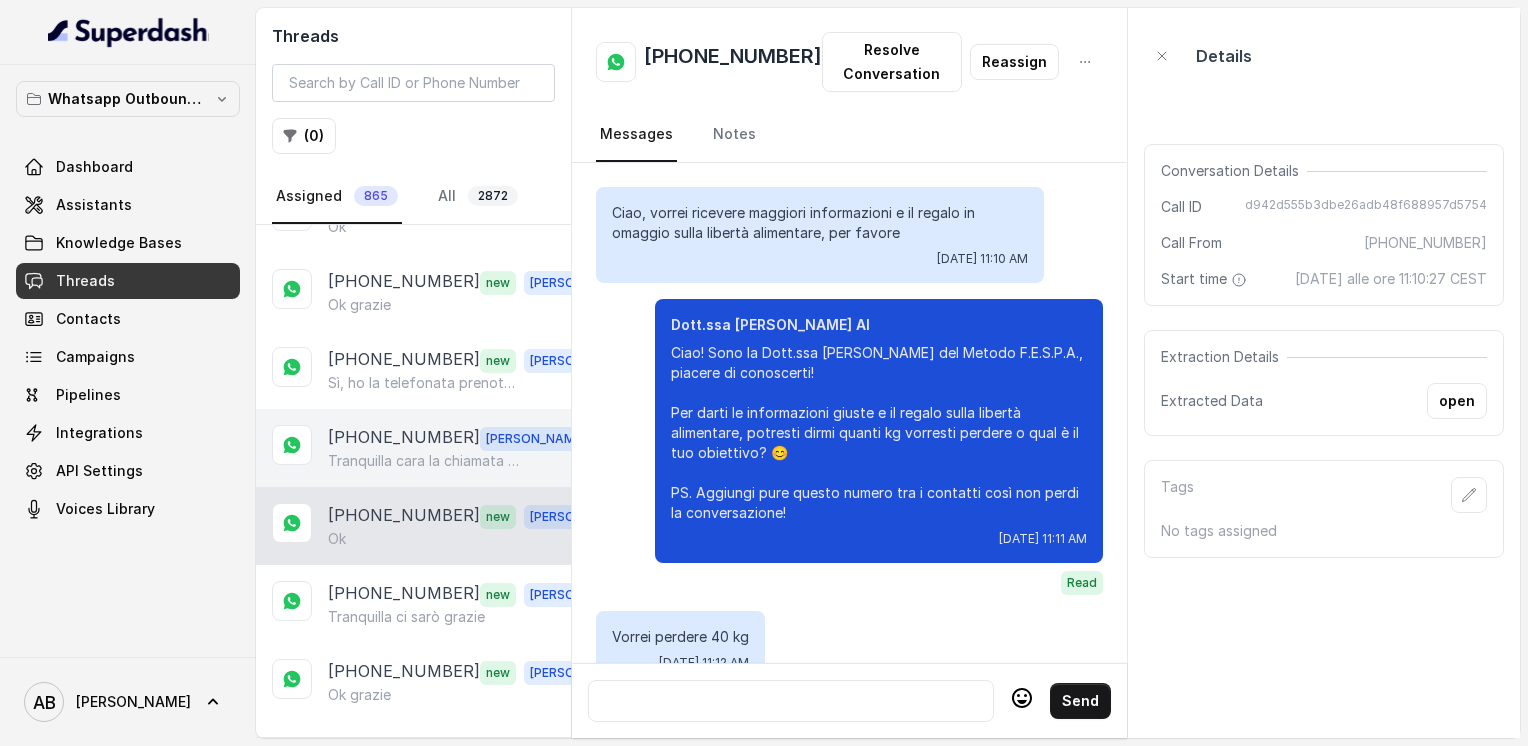 scroll, scrollTop: 2428, scrollLeft: 0, axis: vertical 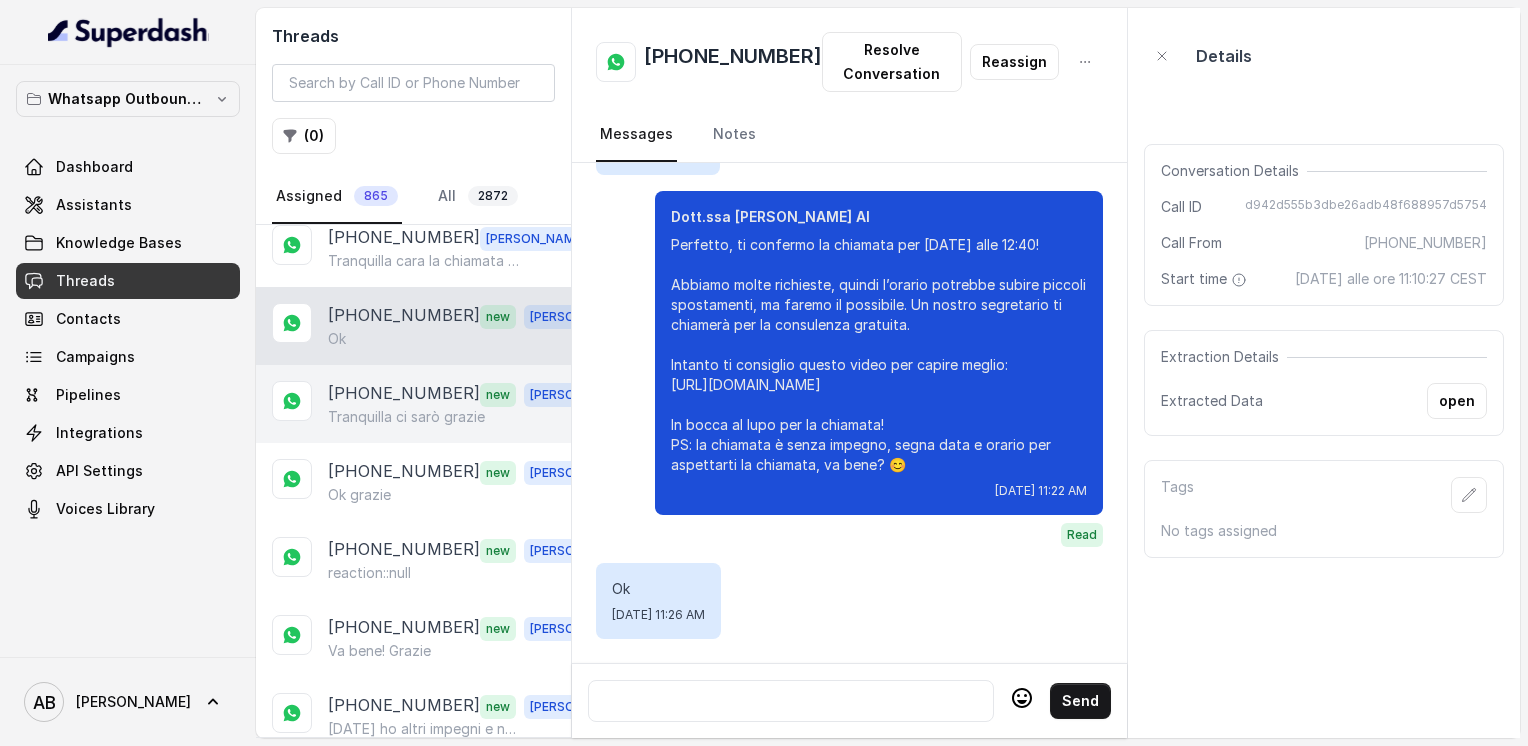 click on "Tranquilla ci sarò grazie" at bounding box center (406, 417) 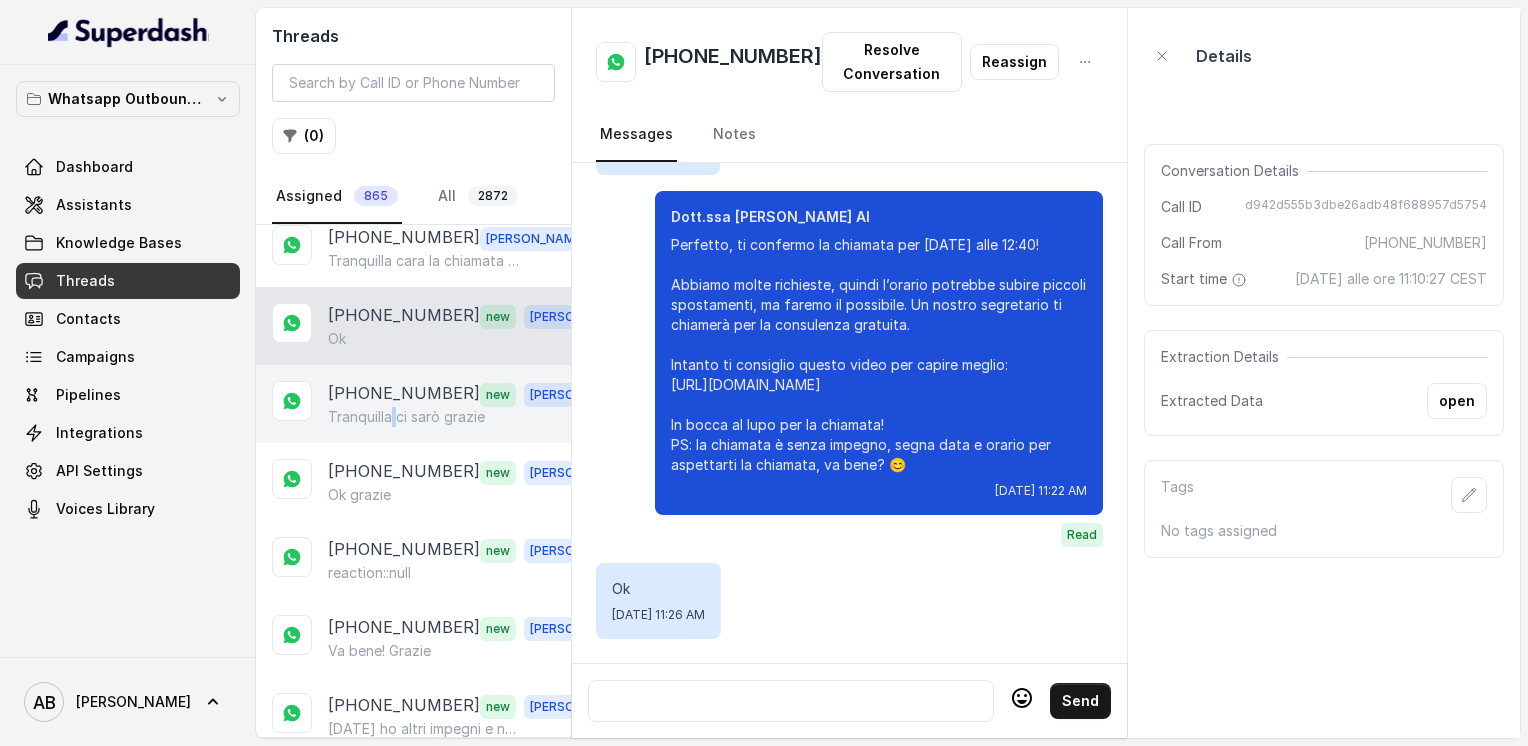 click on "Tranquilla ci sarò grazie" at bounding box center [406, 417] 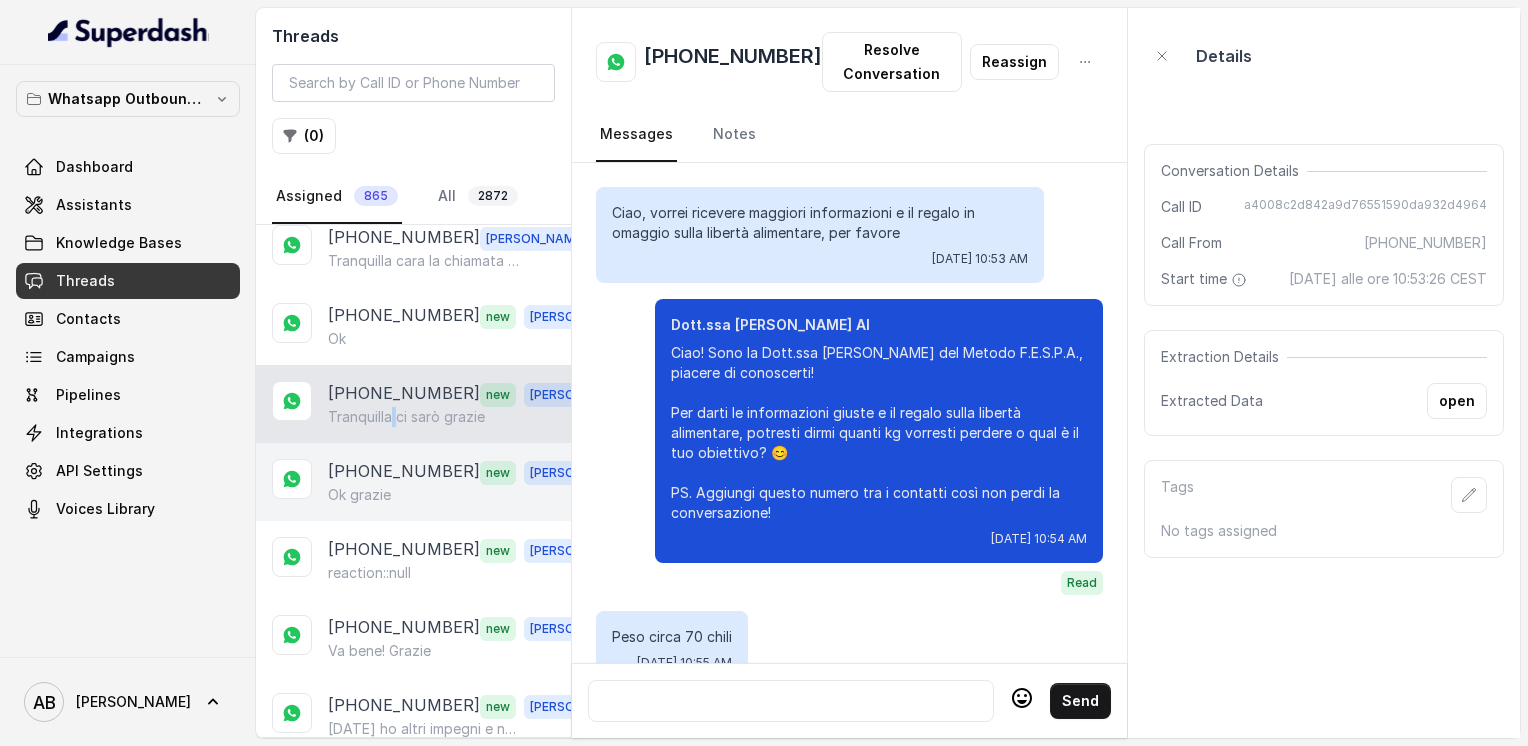 scroll, scrollTop: 2468, scrollLeft: 0, axis: vertical 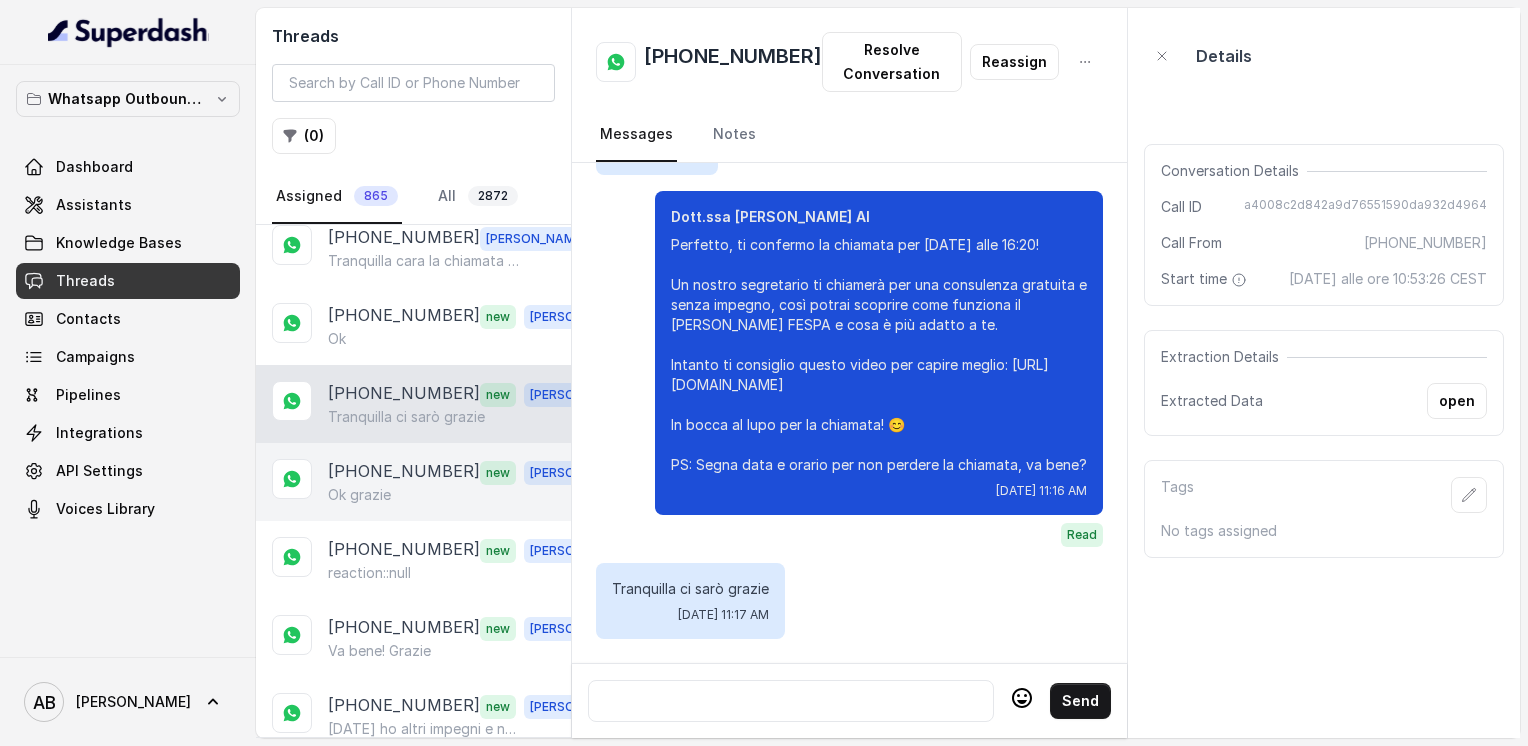 drag, startPoint x: 414, startPoint y: 490, endPoint x: 413, endPoint y: 470, distance: 20.024984 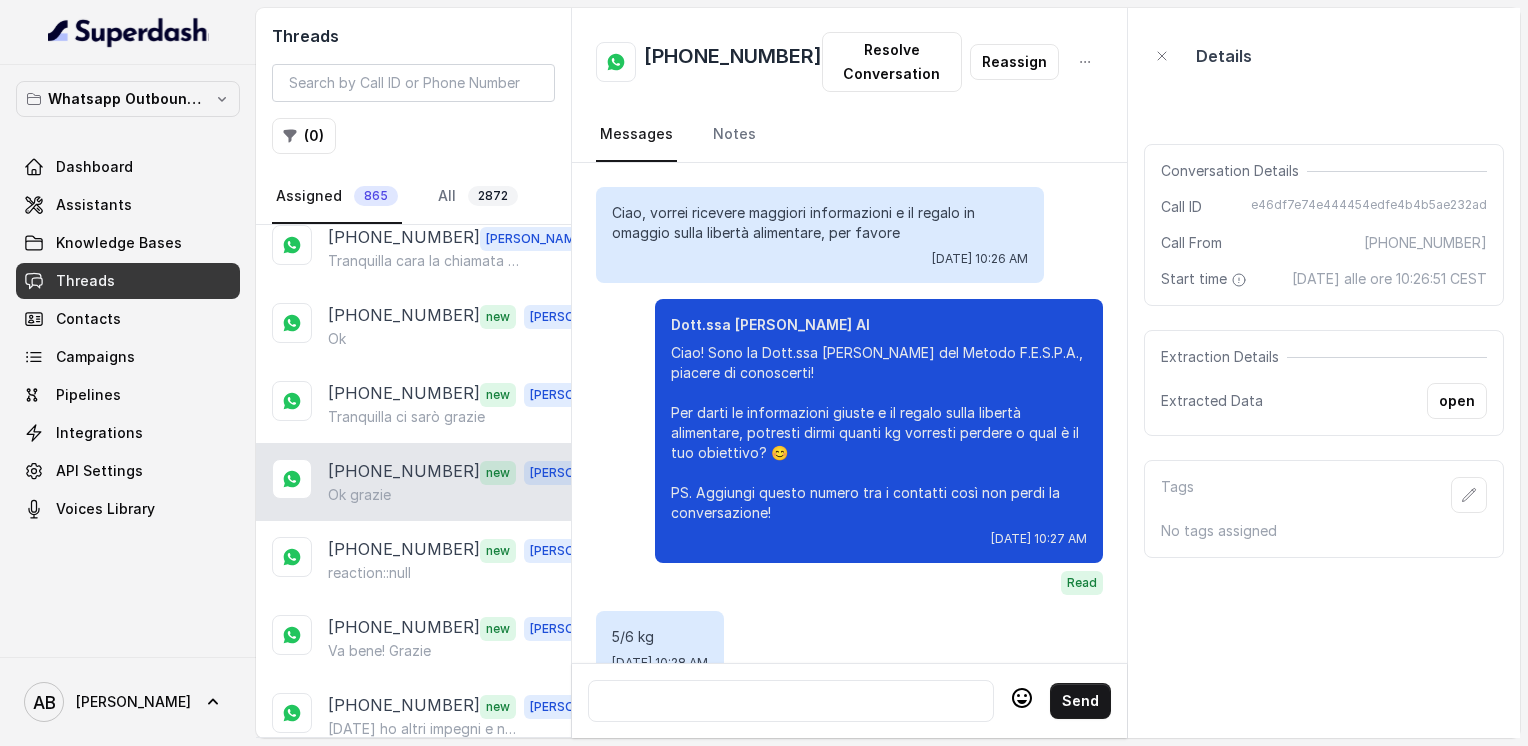 scroll, scrollTop: 2264, scrollLeft: 0, axis: vertical 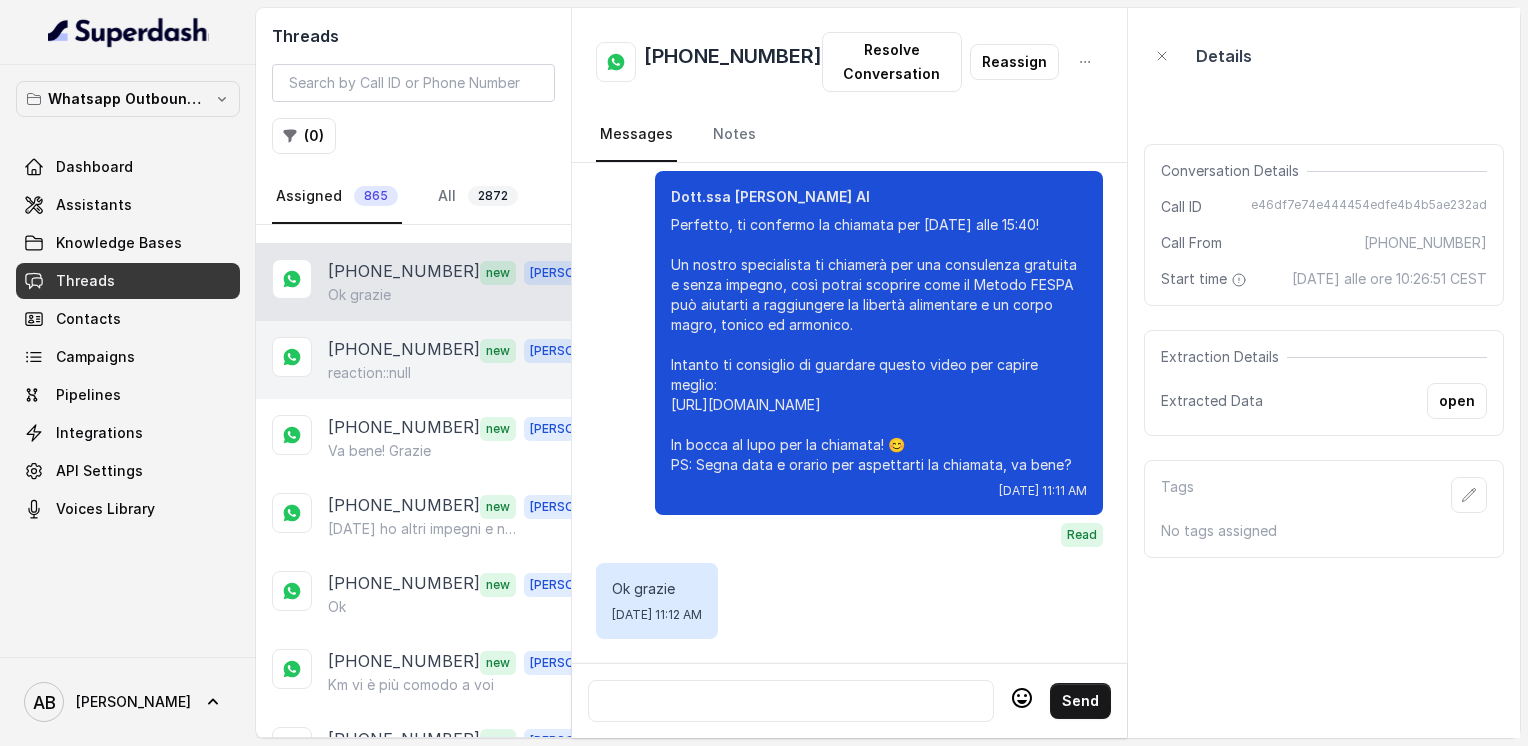 click on "reaction::null" at bounding box center [369, 373] 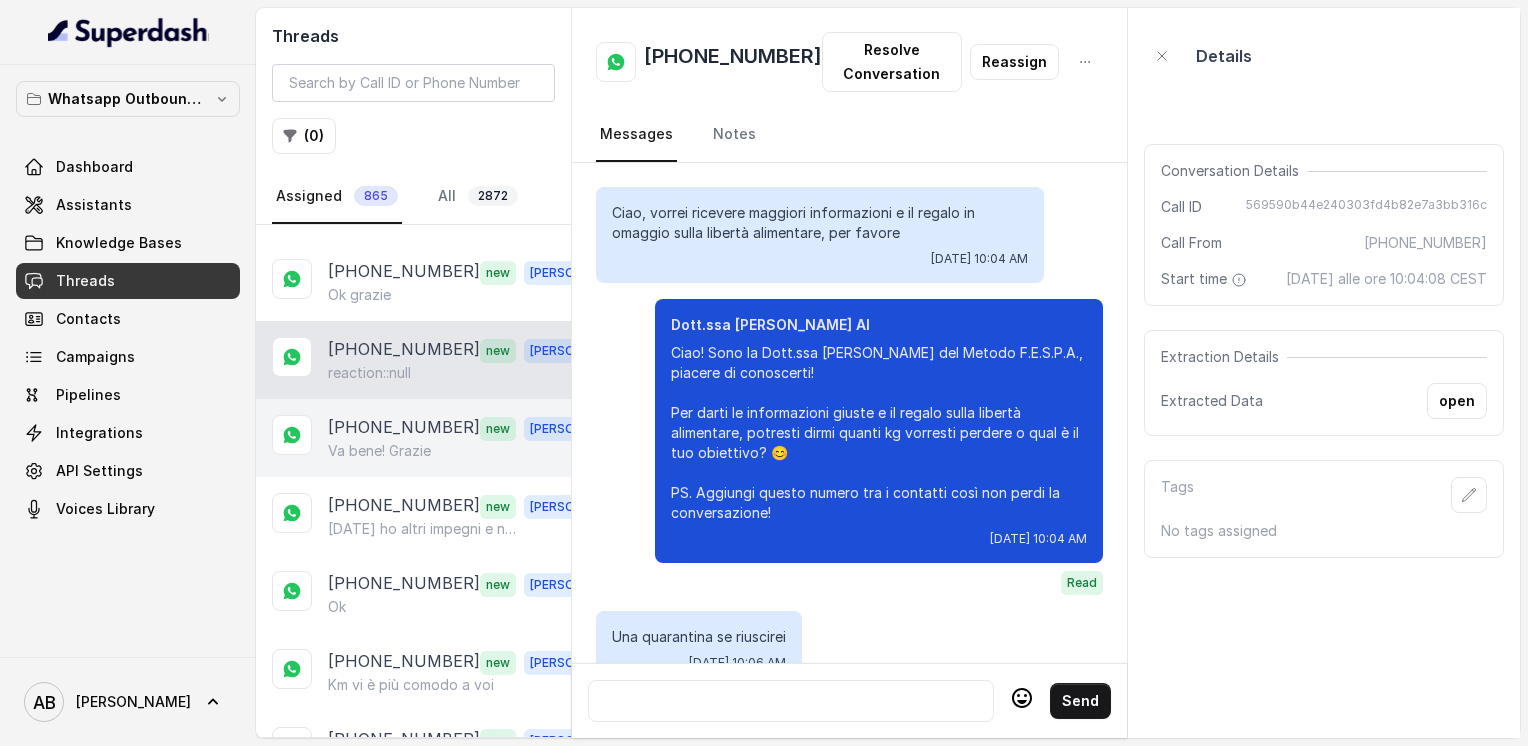 scroll, scrollTop: 4276, scrollLeft: 0, axis: vertical 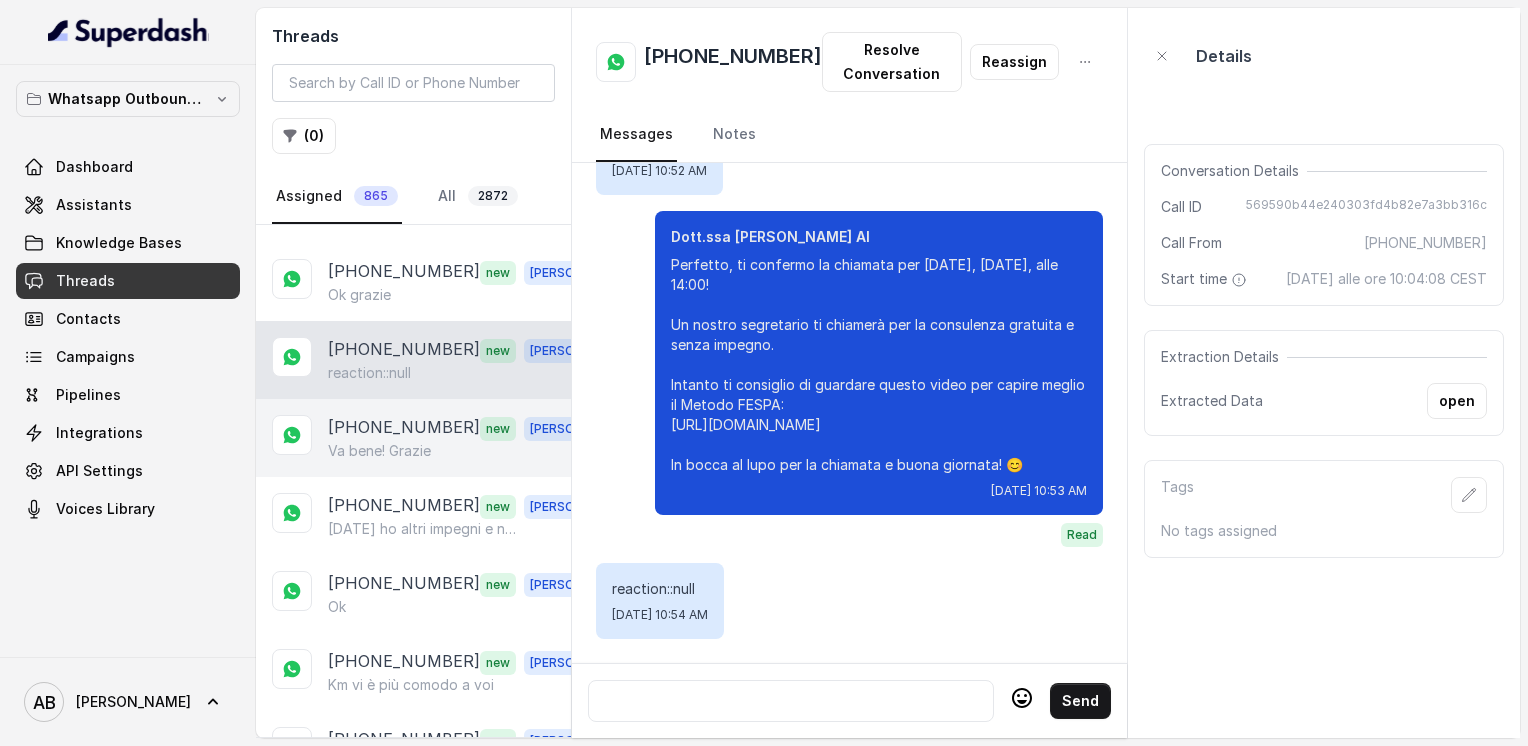click on "Va bene! Grazie" at bounding box center (379, 451) 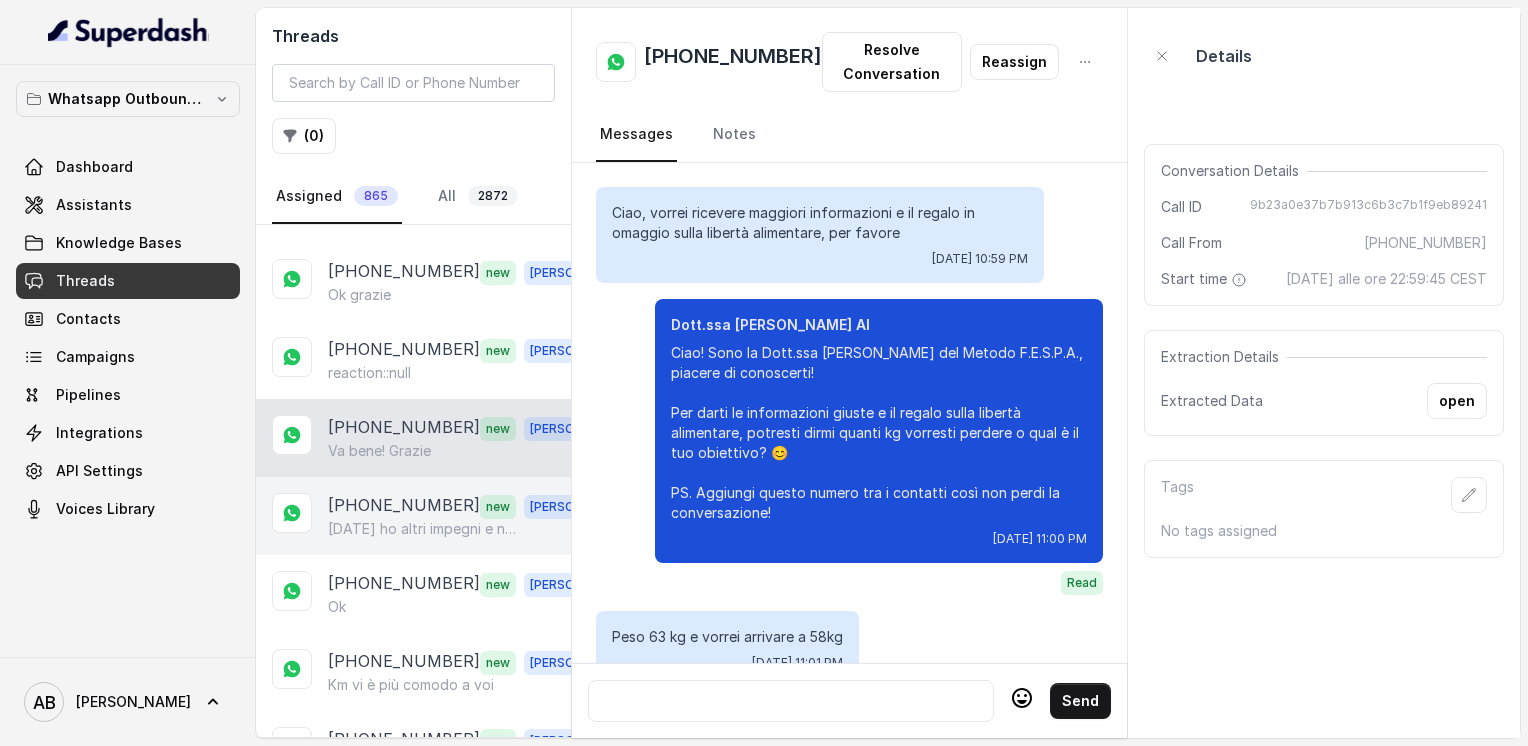 scroll, scrollTop: 2024, scrollLeft: 0, axis: vertical 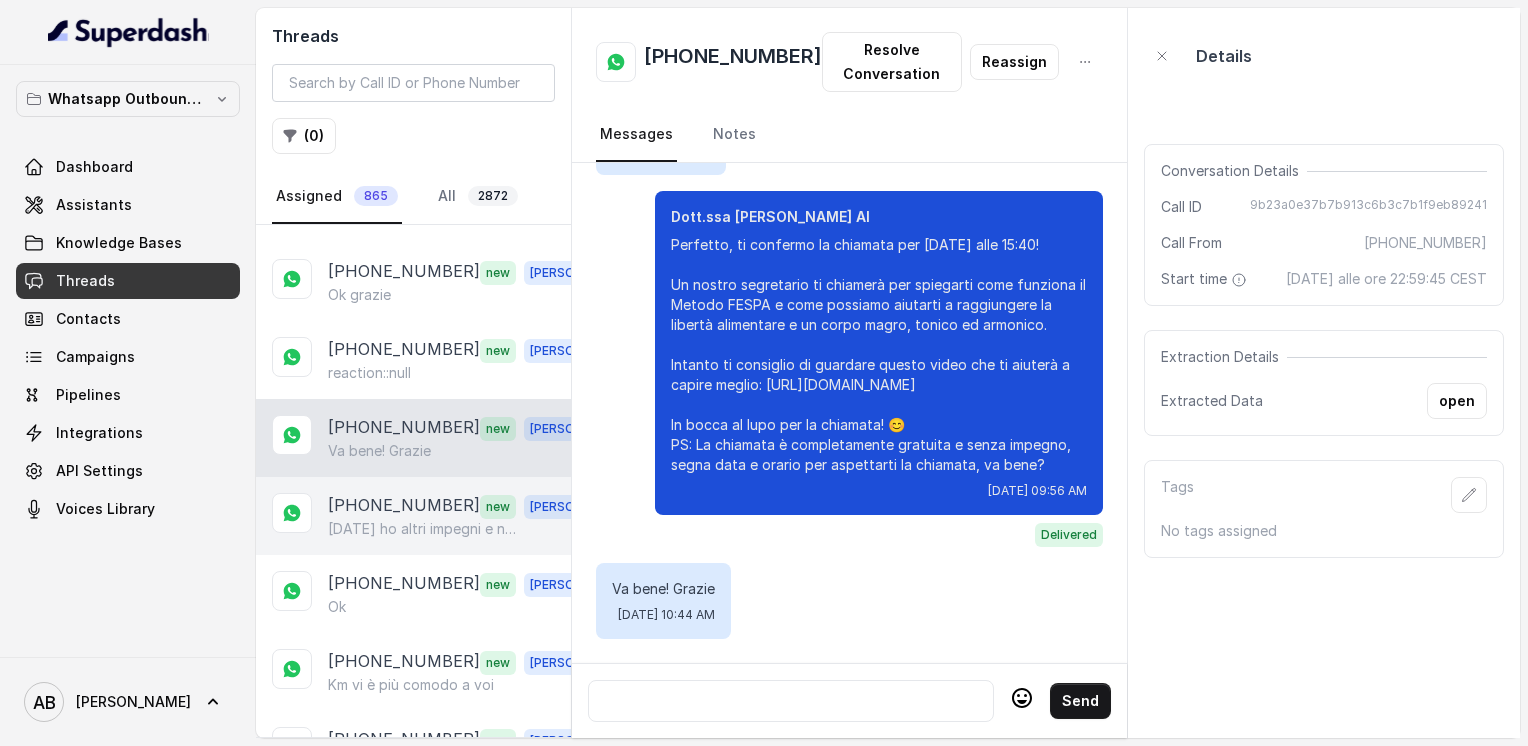 click on "[DATE] ho altri impegni e non posso rispondere, cmq non sono più interessata, grazie" at bounding box center (424, 529) 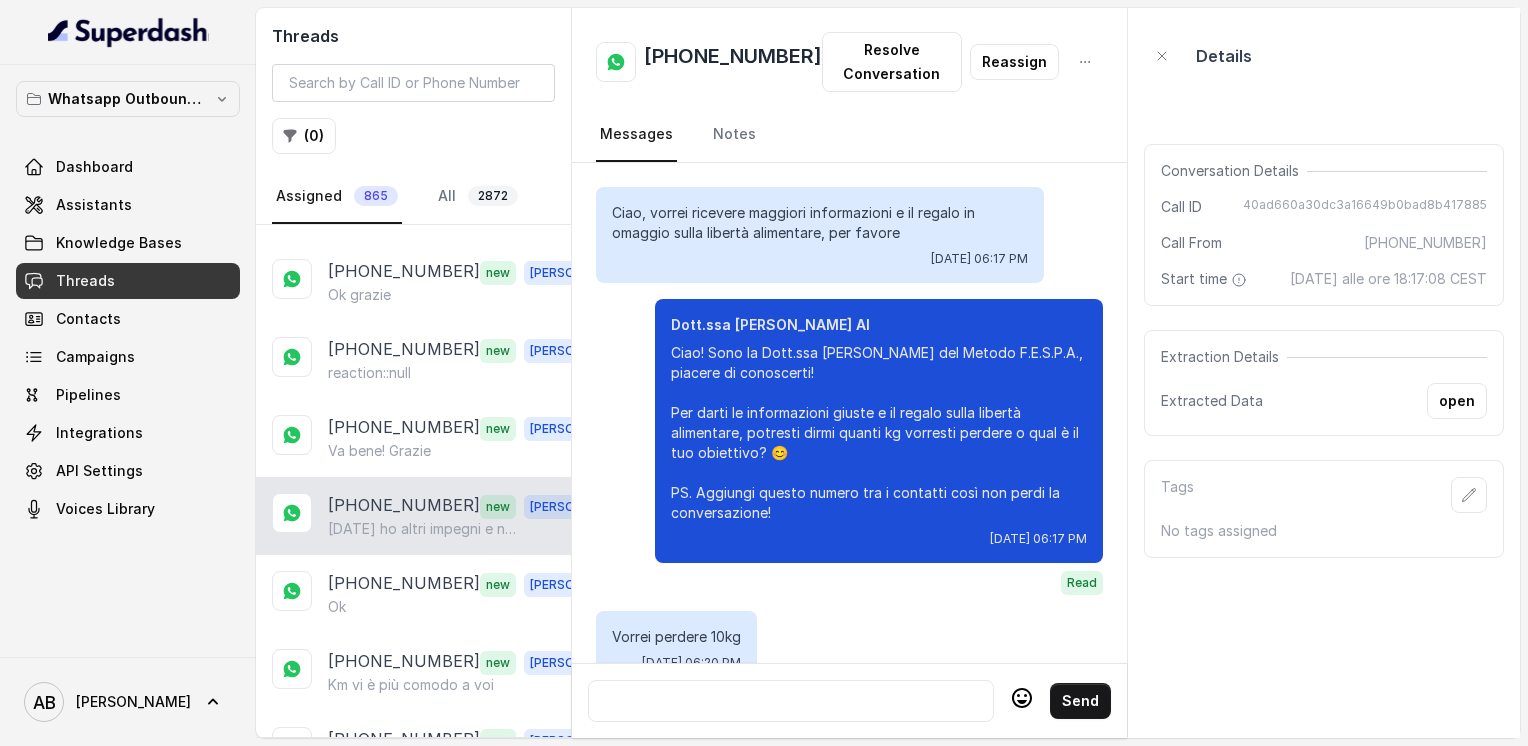 scroll, scrollTop: 3124, scrollLeft: 0, axis: vertical 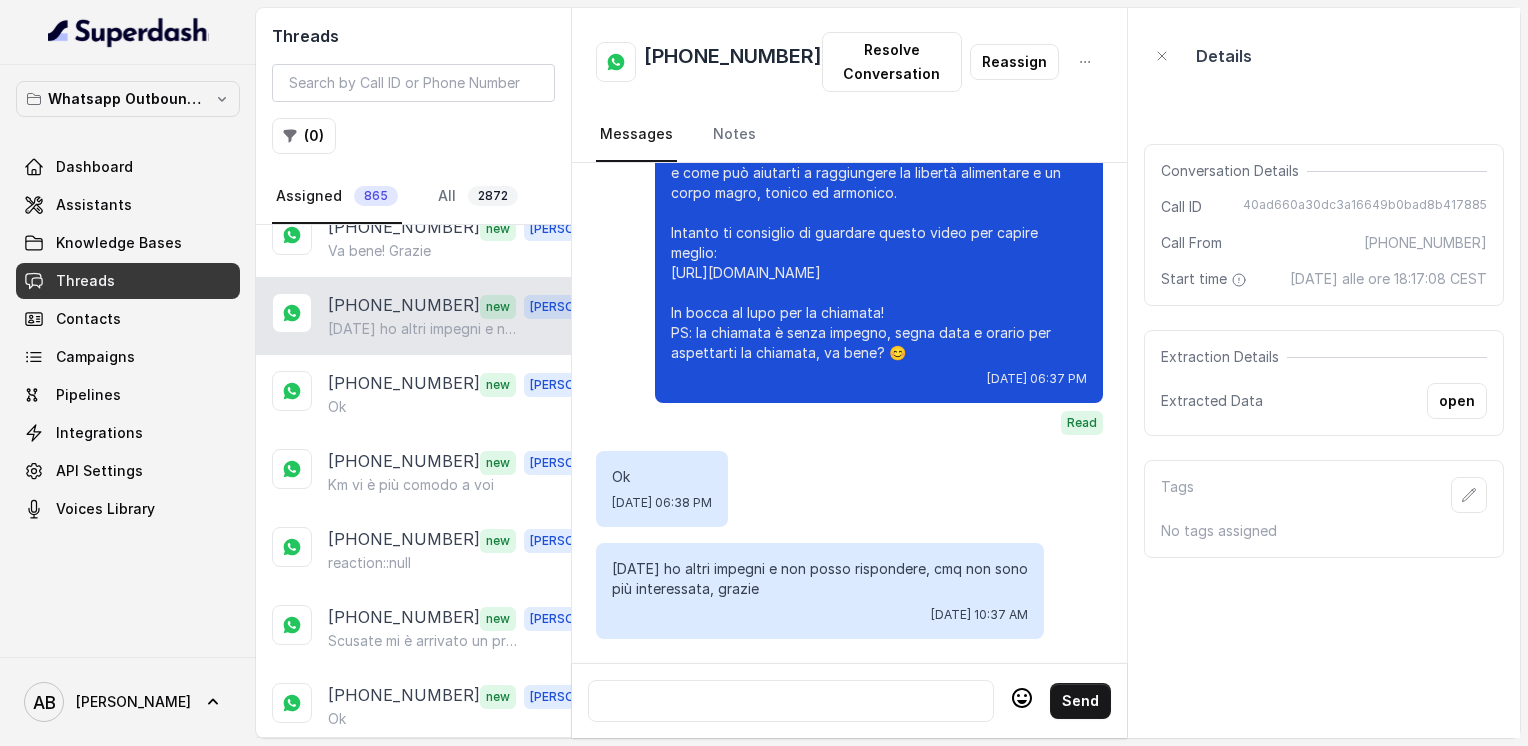 click at bounding box center (791, 701) 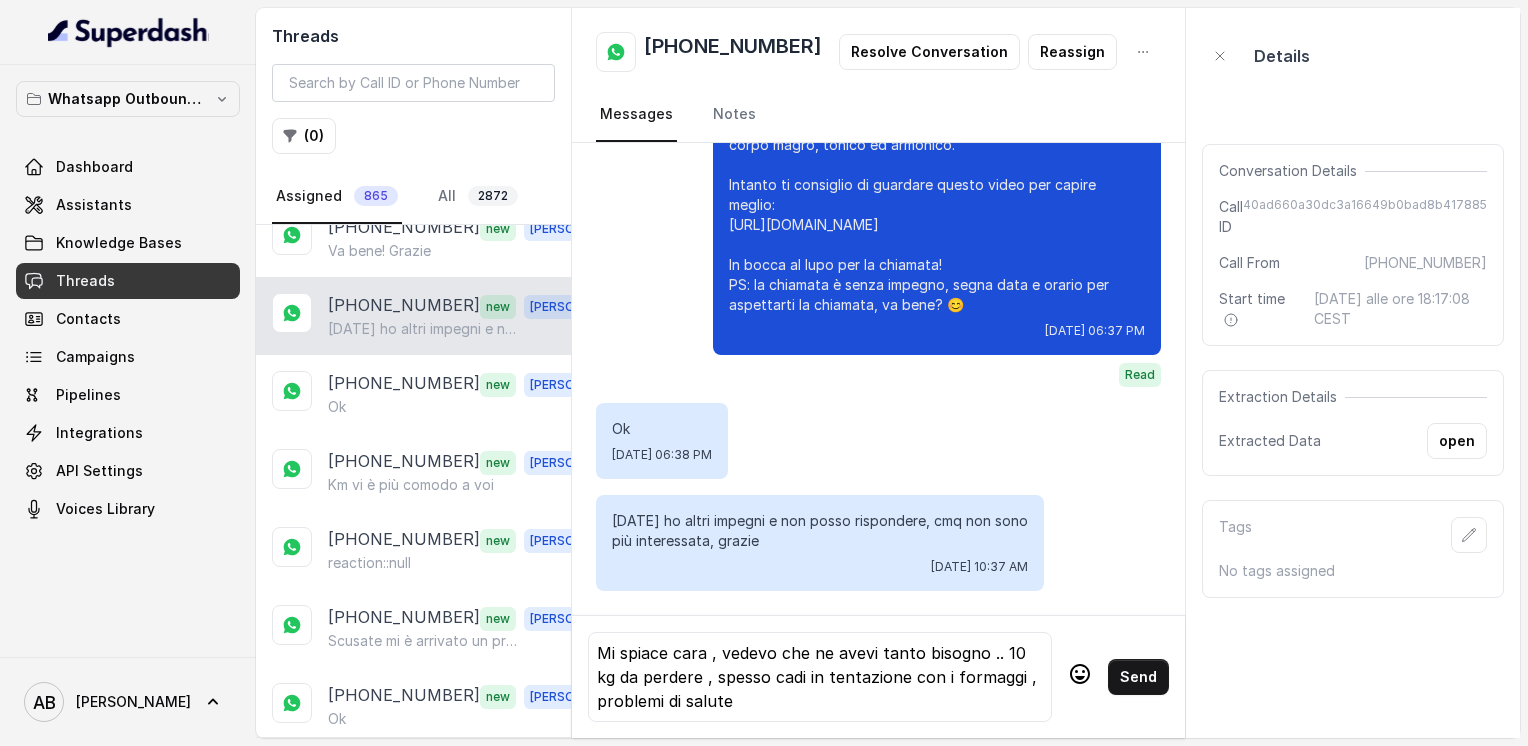 click on "Mi spiace cara , vedevo che ne avevi tanto bisogno .. 10 kg da perdere , spesso cadi in tentazione con i formaggi , problemi di salute" at bounding box center [820, 677] 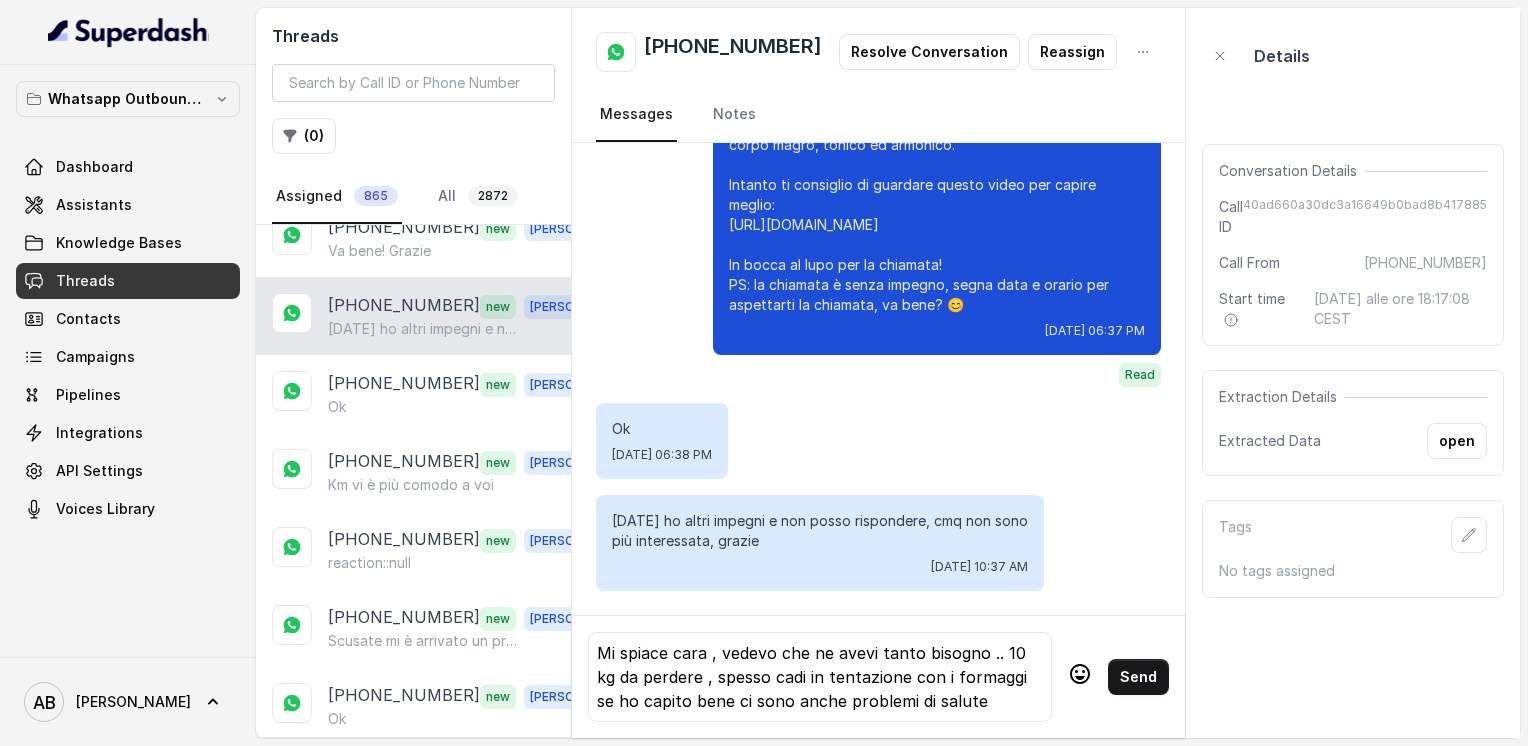 click on "Mi spiace cara , vedevo che ne avevi tanto bisogno .. 10 kg da perdere , spesso cadi in tentazione con i formaggi se ho capito bene ci sono anche problemi di salute" at bounding box center [820, 677] 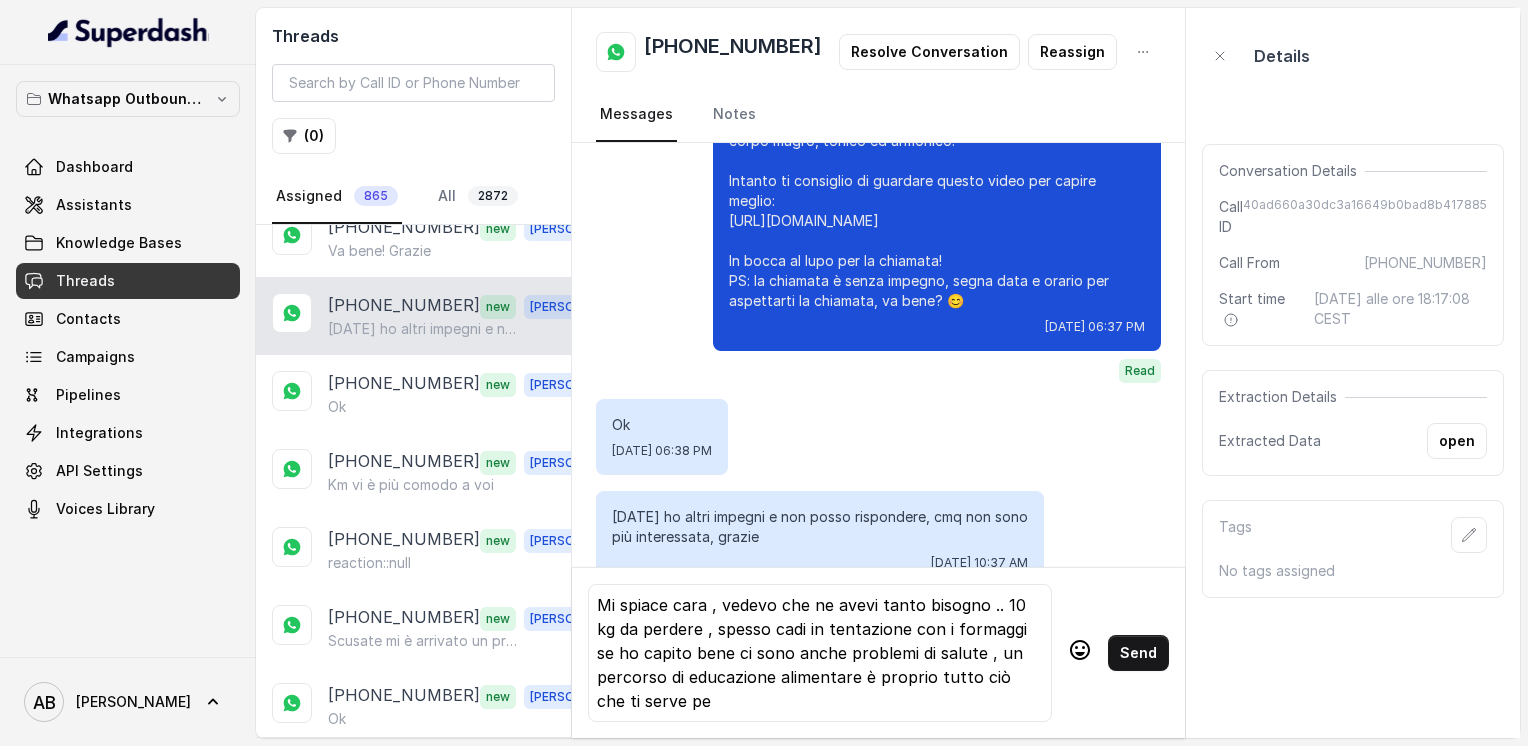 scroll, scrollTop: 4, scrollLeft: 0, axis: vertical 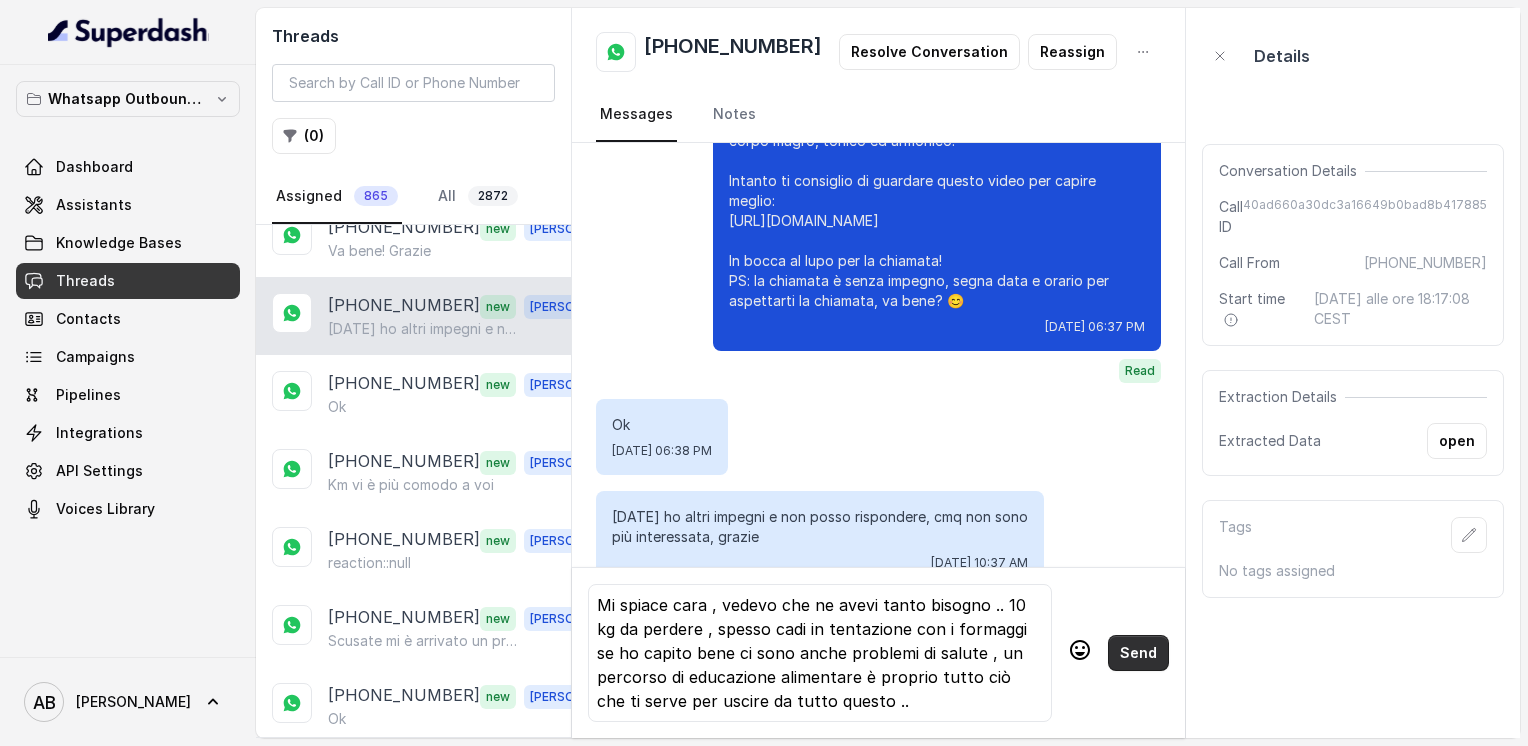 click on "Send" at bounding box center [1138, 653] 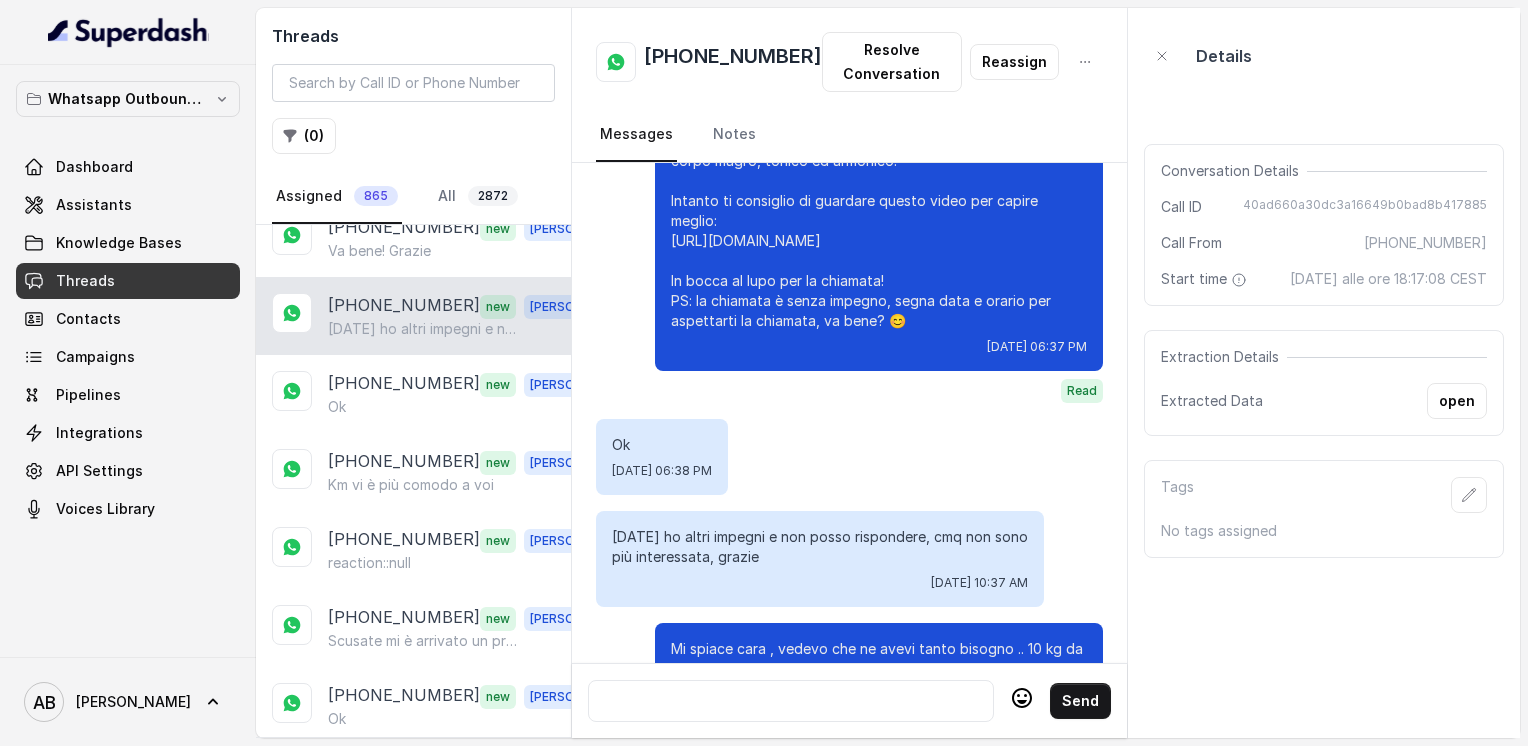 scroll, scrollTop: 0, scrollLeft: 0, axis: both 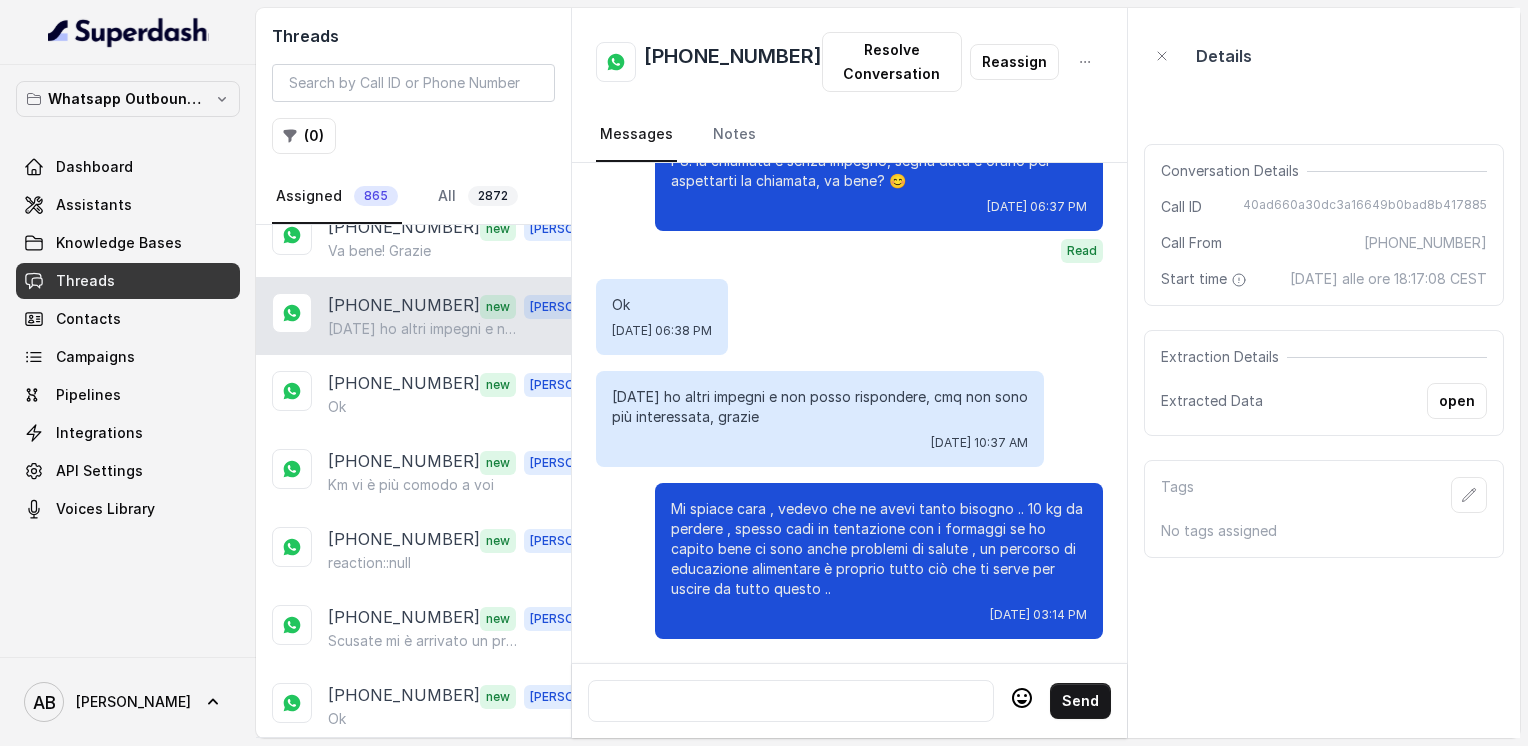 click at bounding box center [791, 701] 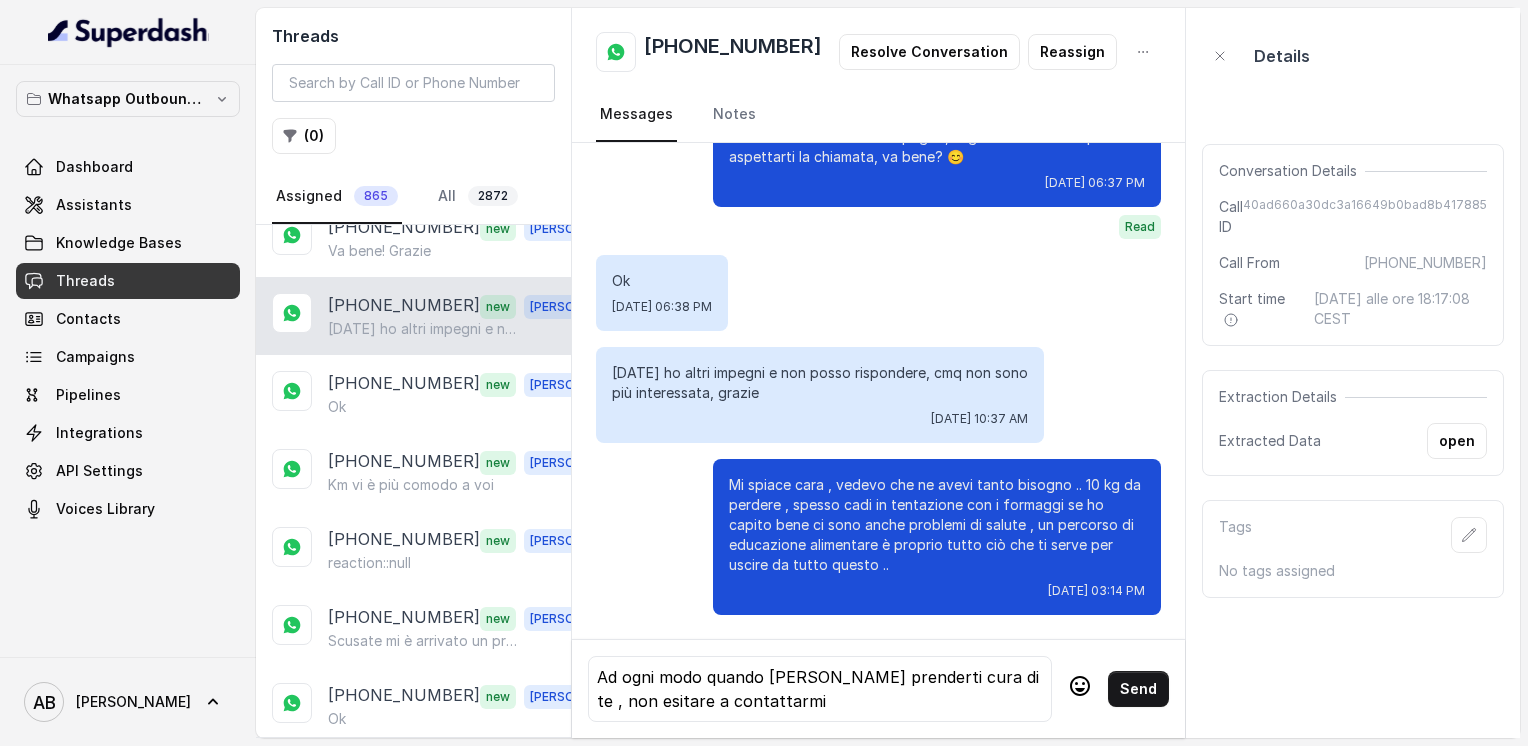 click 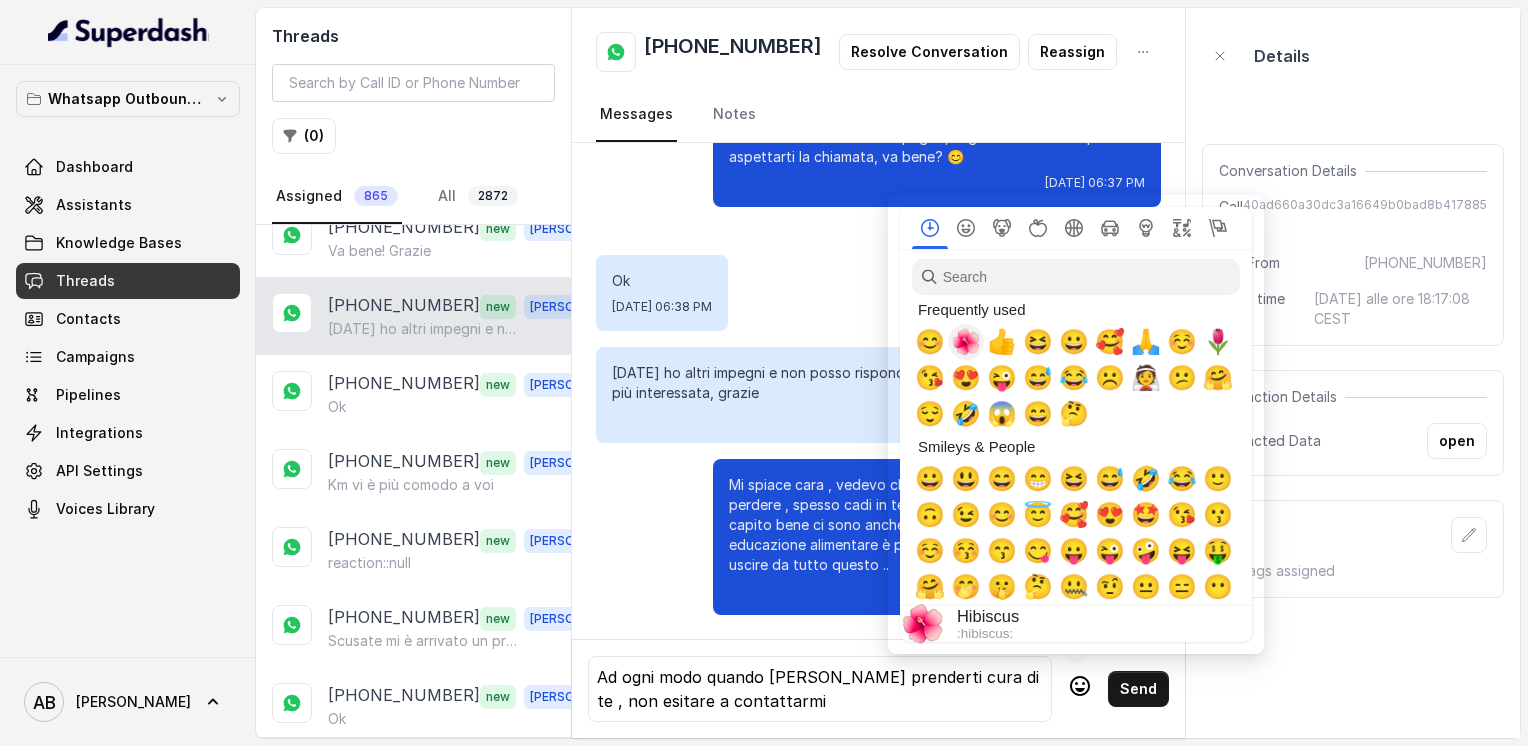 click on "🌺" at bounding box center (966, 342) 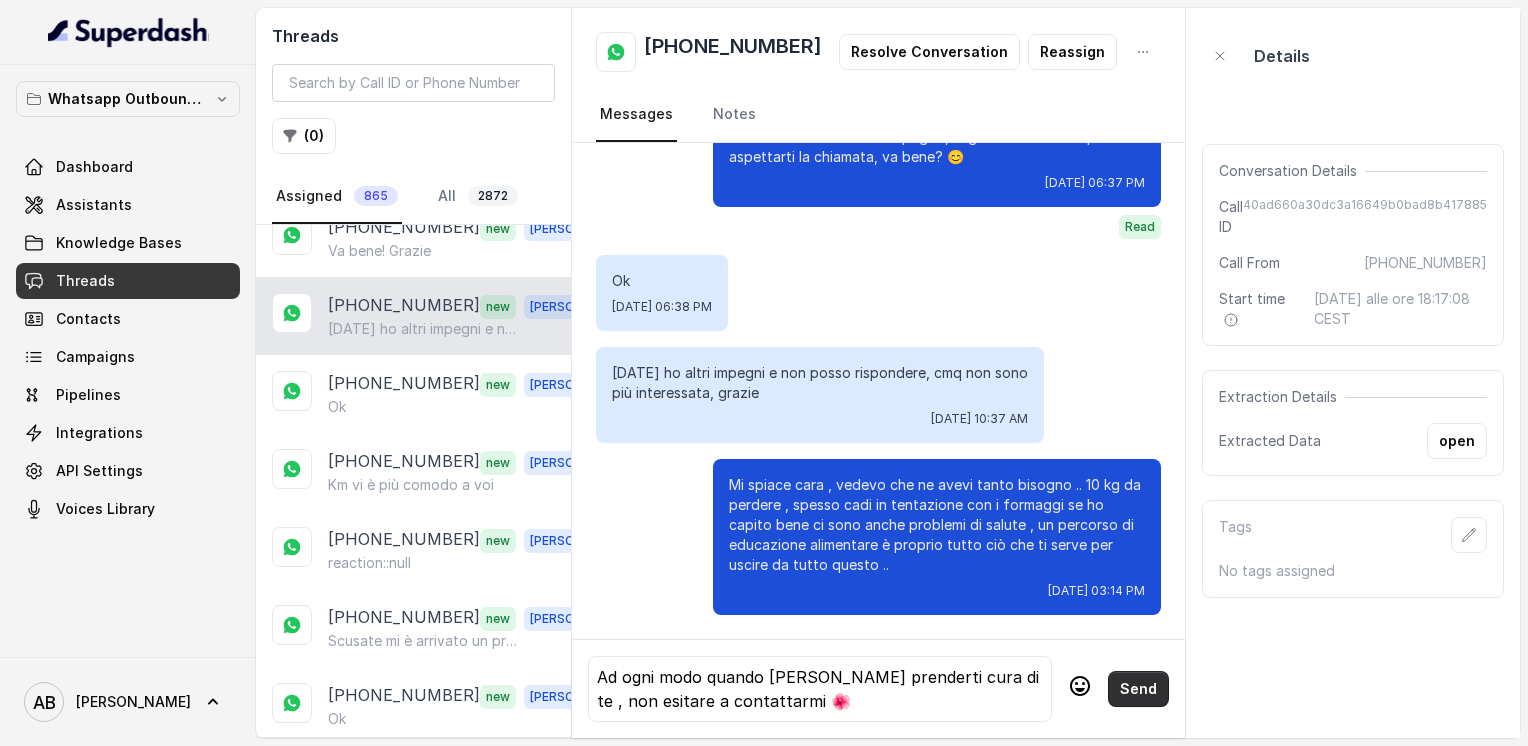 click on "Send" at bounding box center (1138, 689) 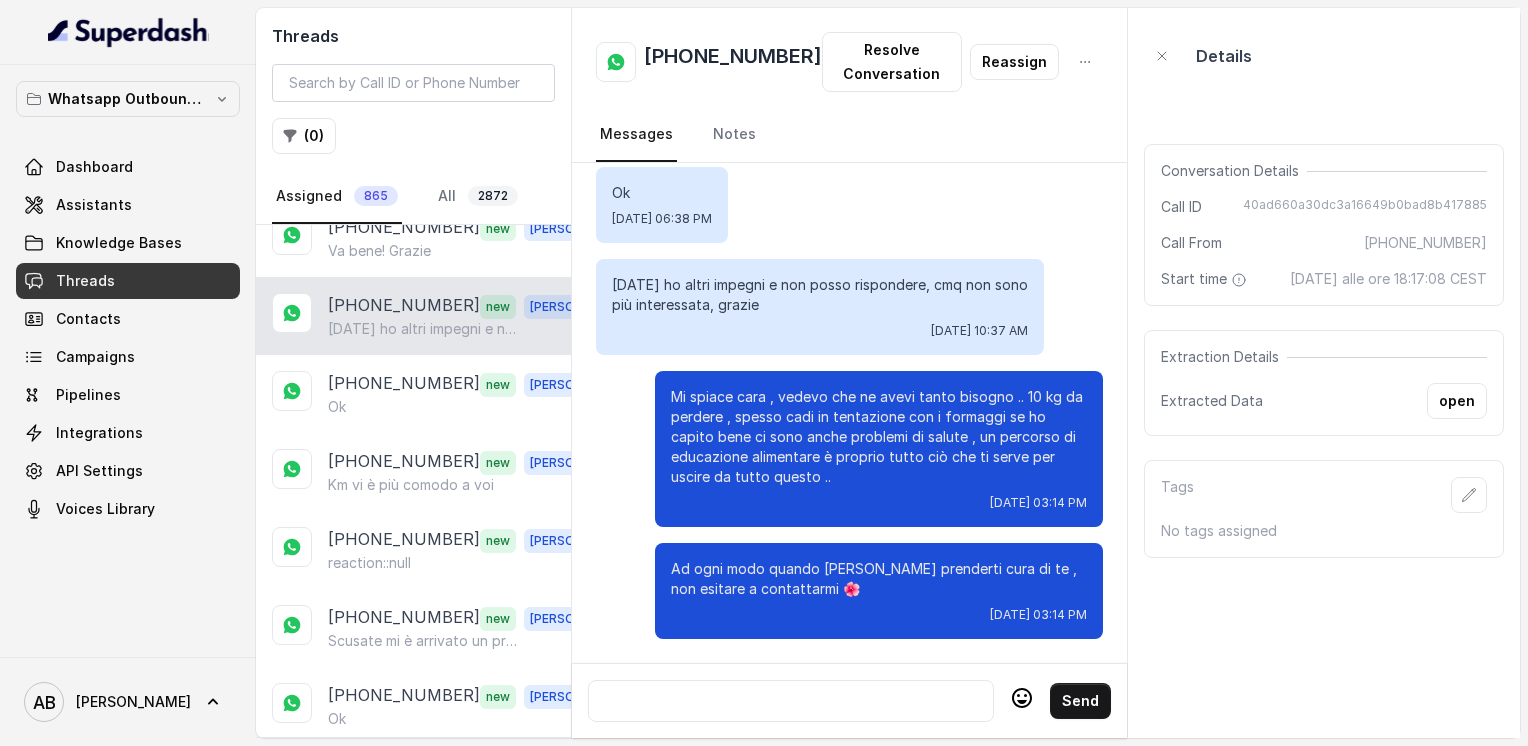 scroll, scrollTop: 3408, scrollLeft: 0, axis: vertical 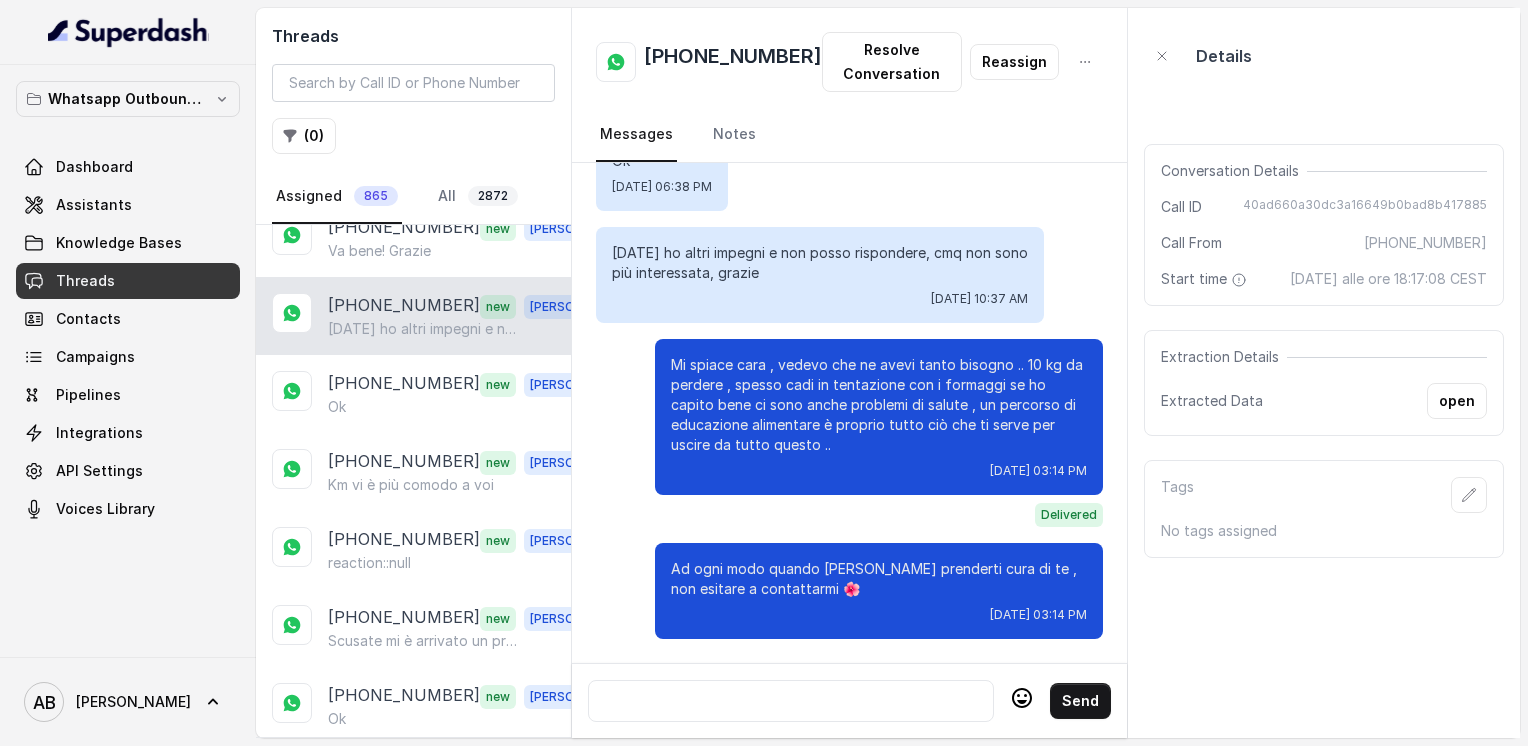 click at bounding box center [791, 701] 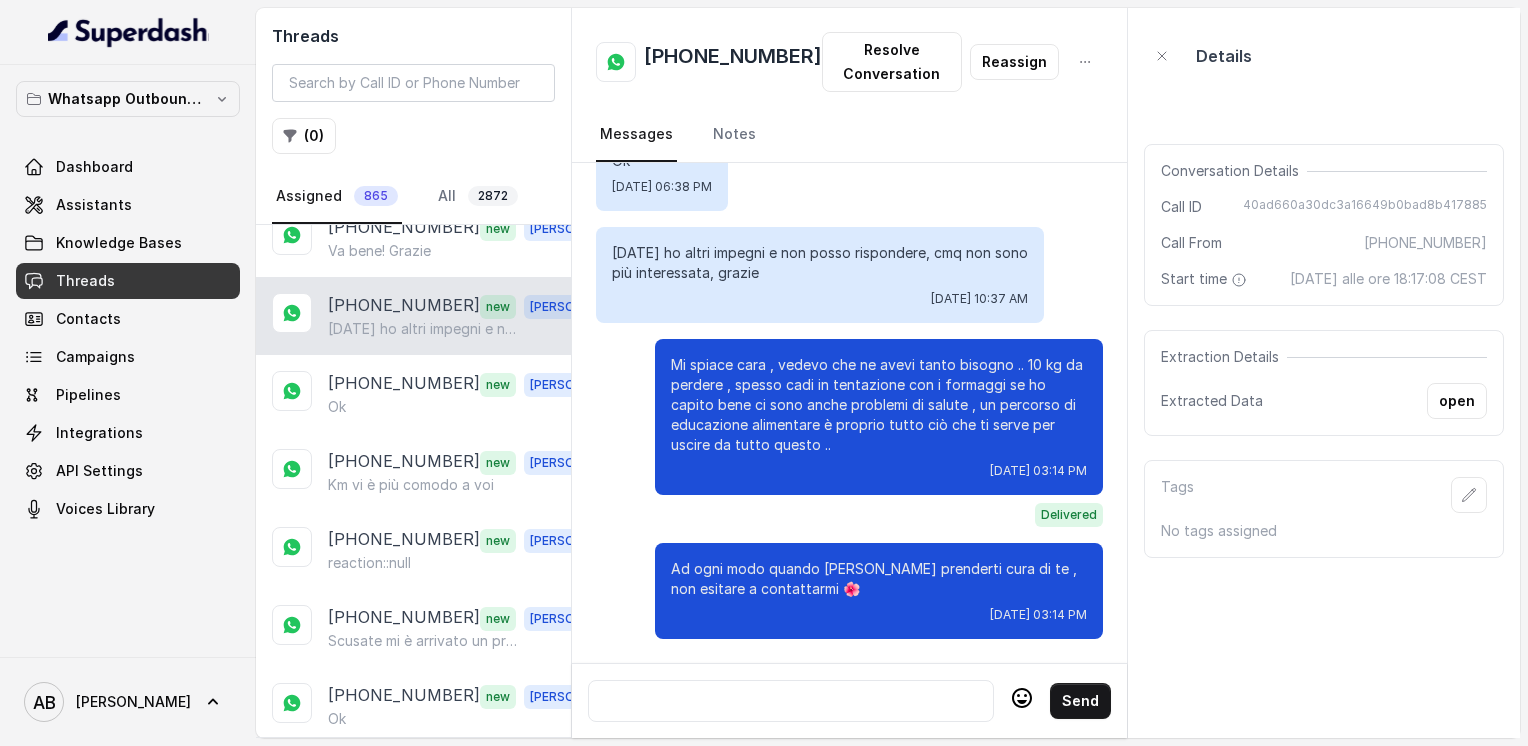 click at bounding box center [791, 701] 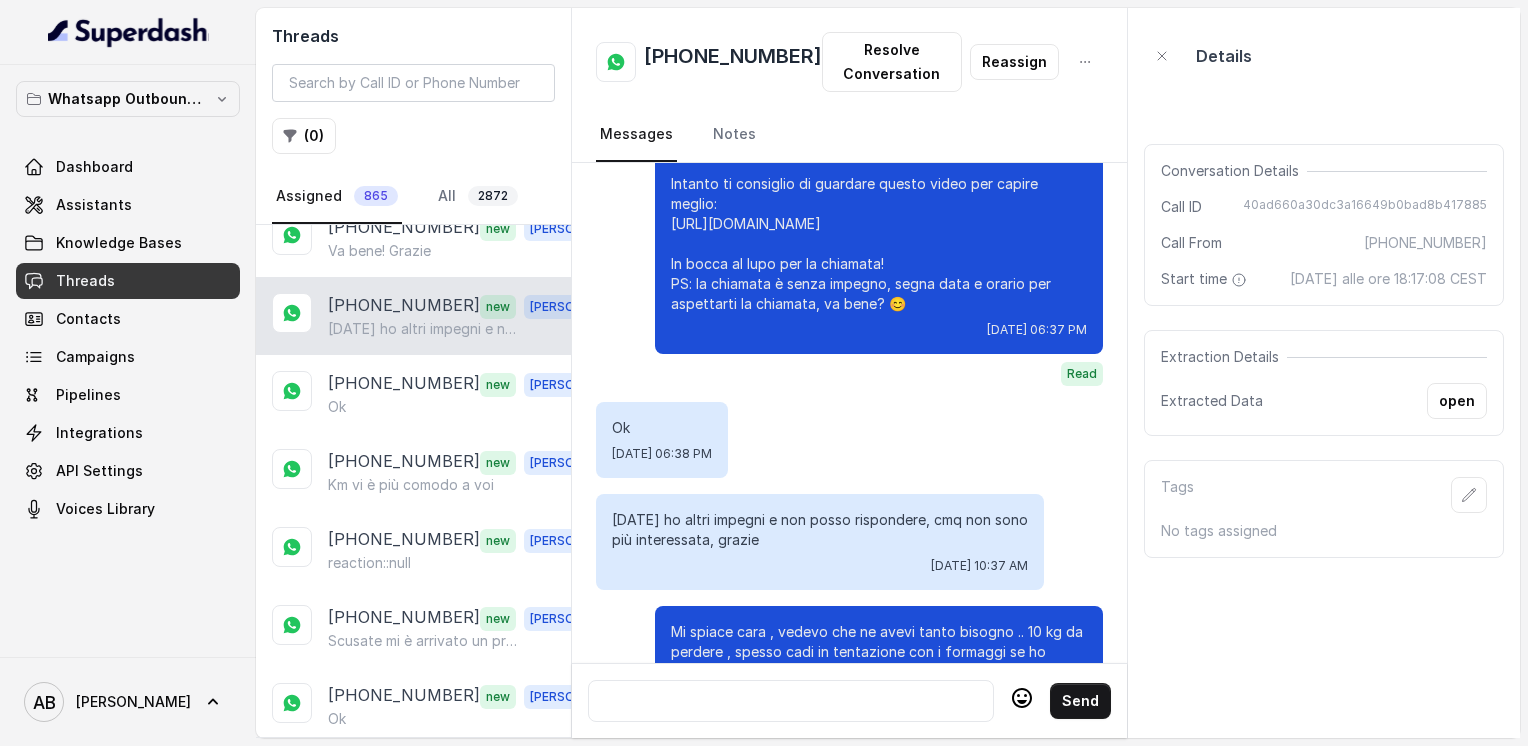 scroll, scrollTop: 3440, scrollLeft: 0, axis: vertical 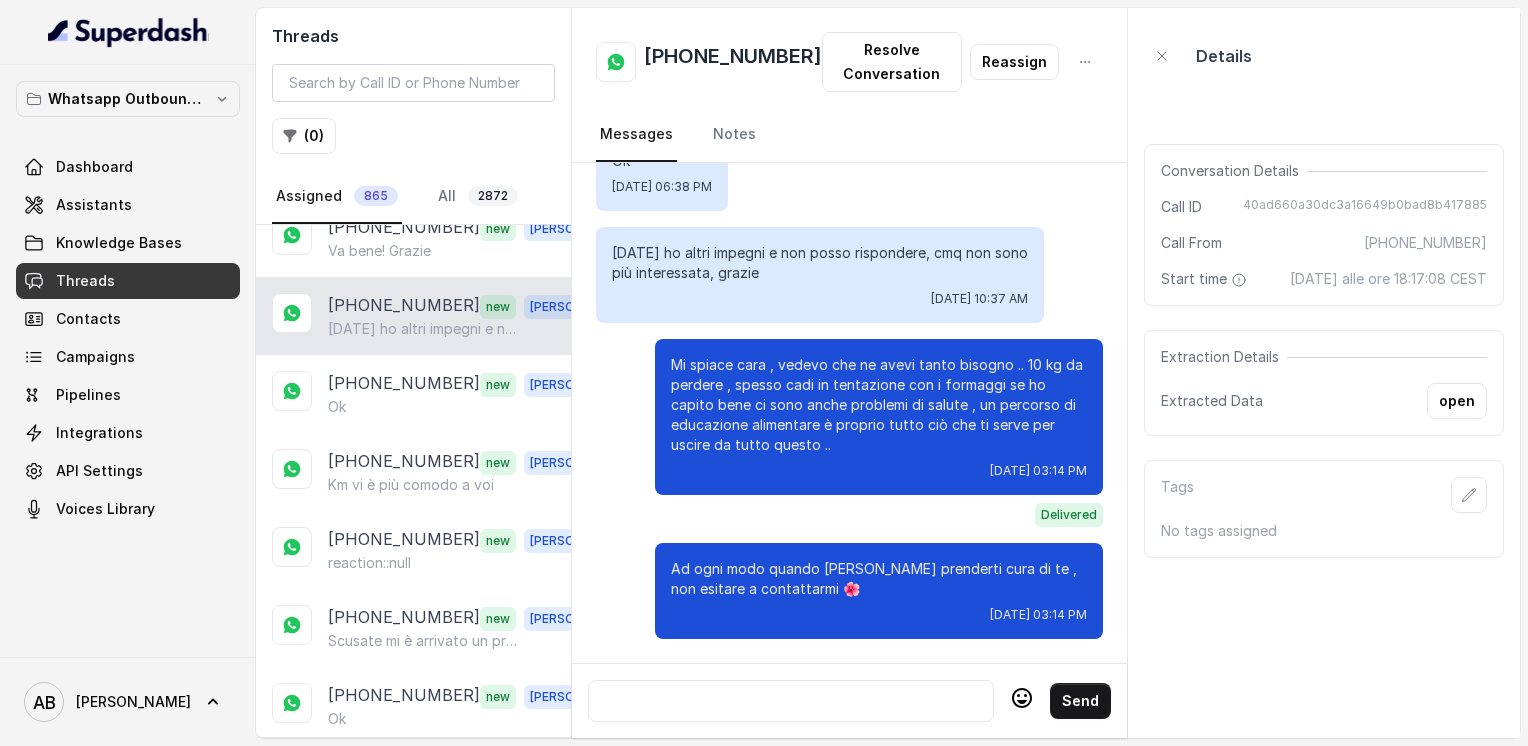 click at bounding box center (791, 701) 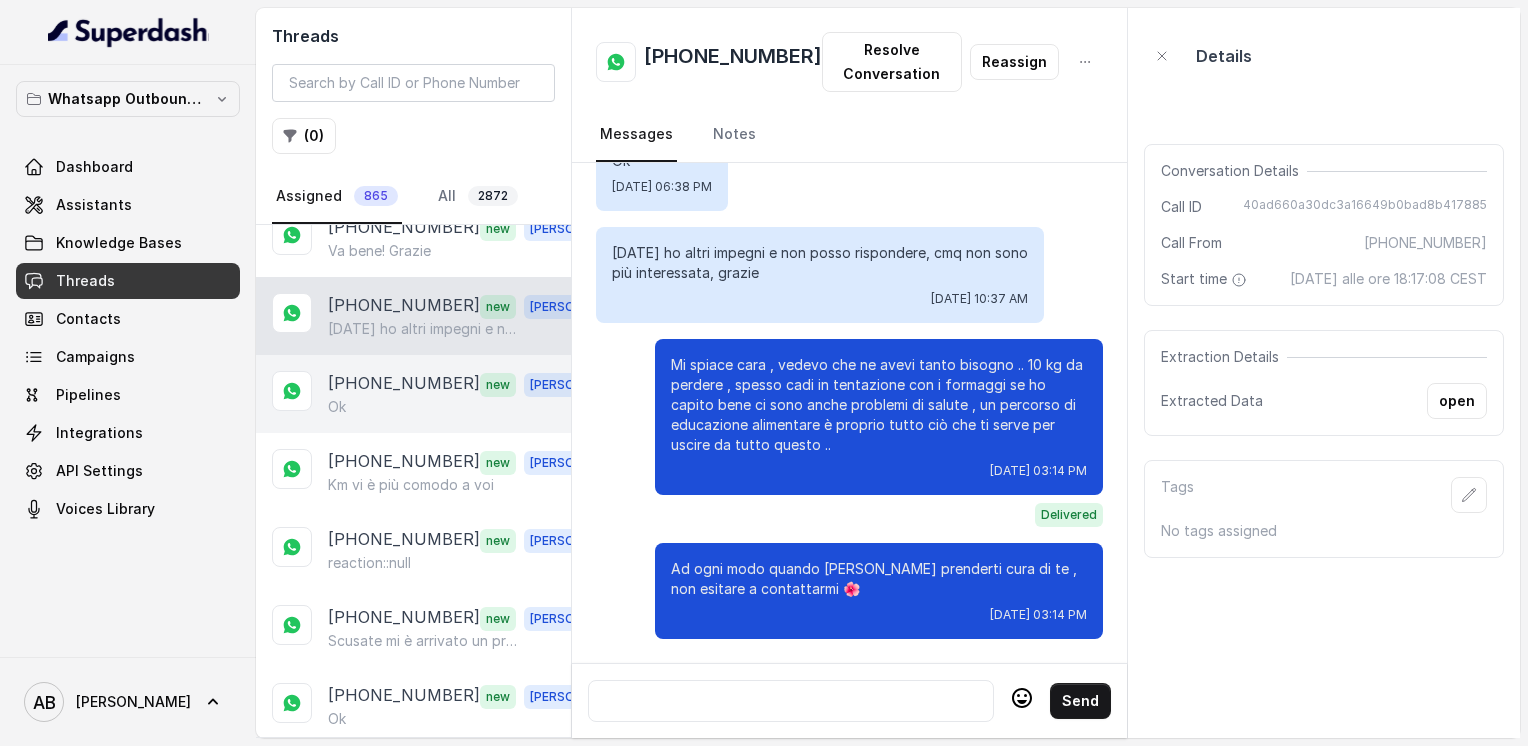 click on "[PHONE_NUMBER]   new [PERSON_NAME]" at bounding box center [413, 394] 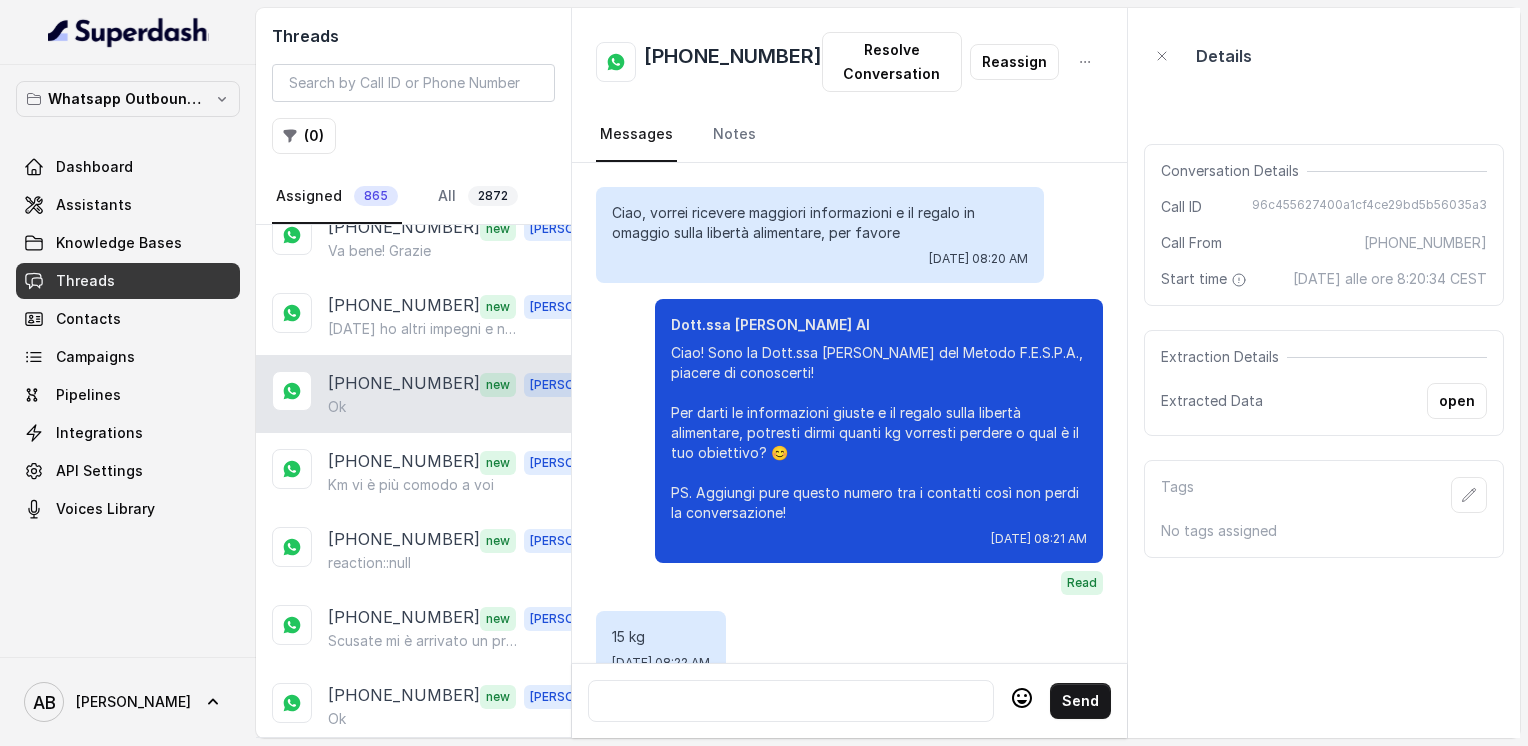 scroll, scrollTop: 2912, scrollLeft: 0, axis: vertical 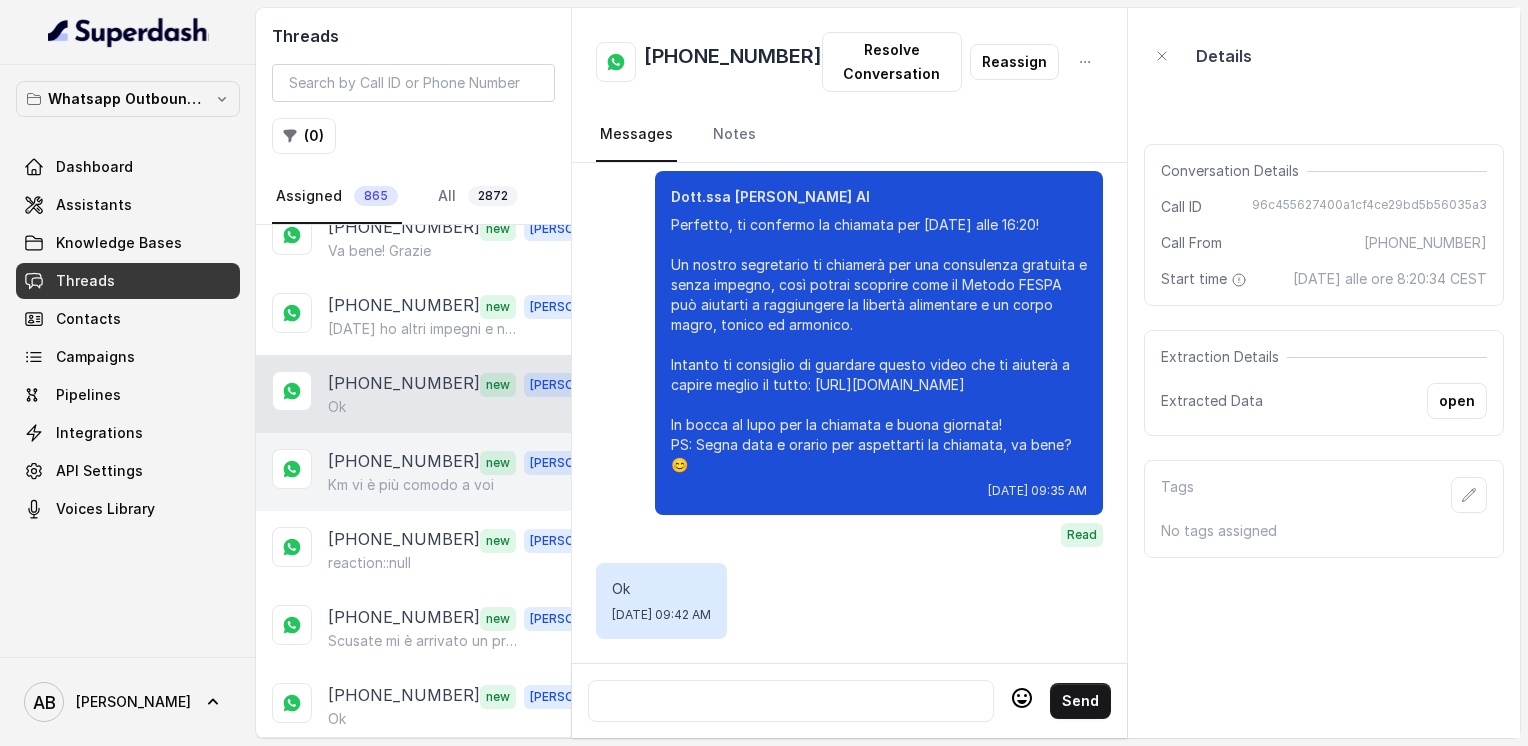 click on "Km vi è più comodo a voi" at bounding box center [411, 485] 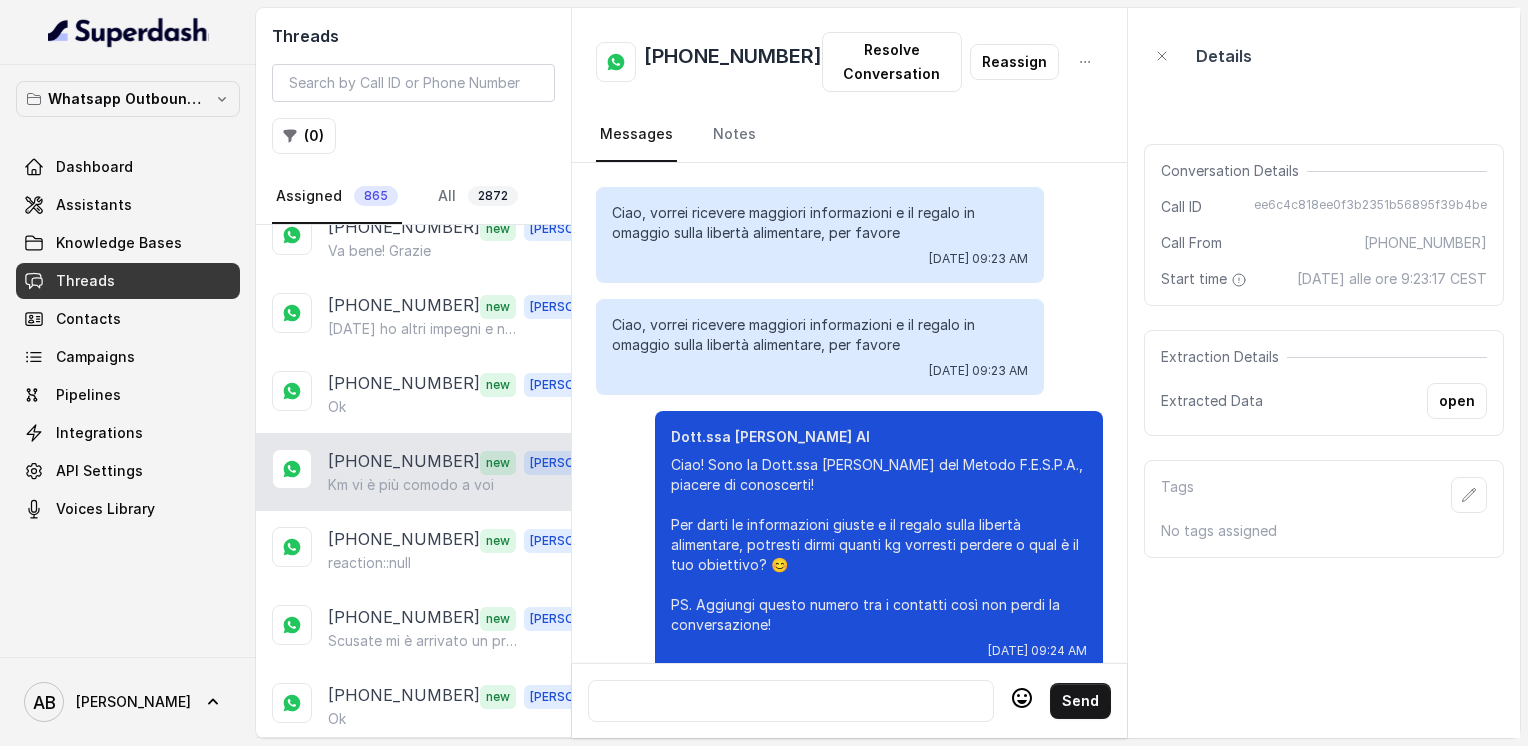 scroll, scrollTop: 3420, scrollLeft: 0, axis: vertical 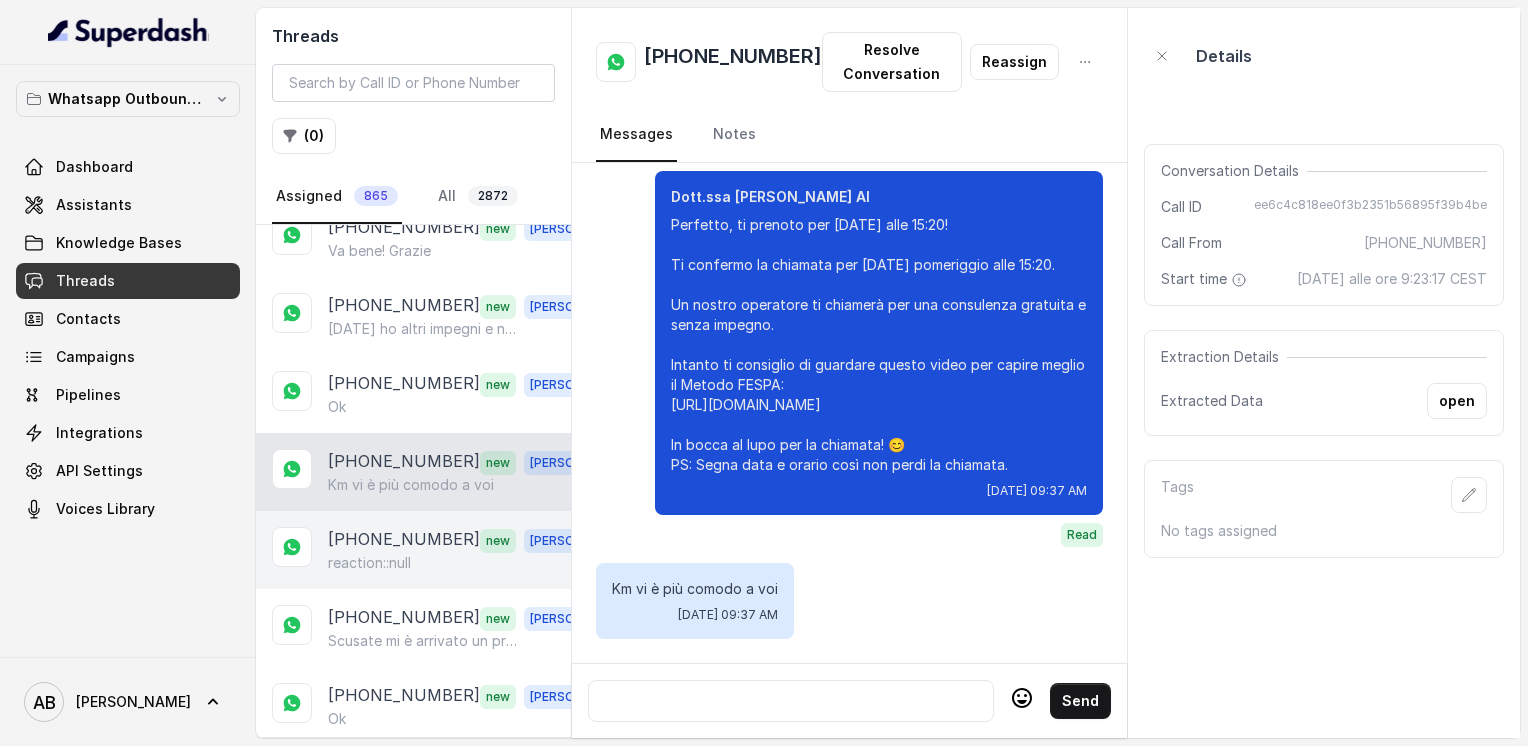 click on "[PHONE_NUMBER]" at bounding box center (404, 540) 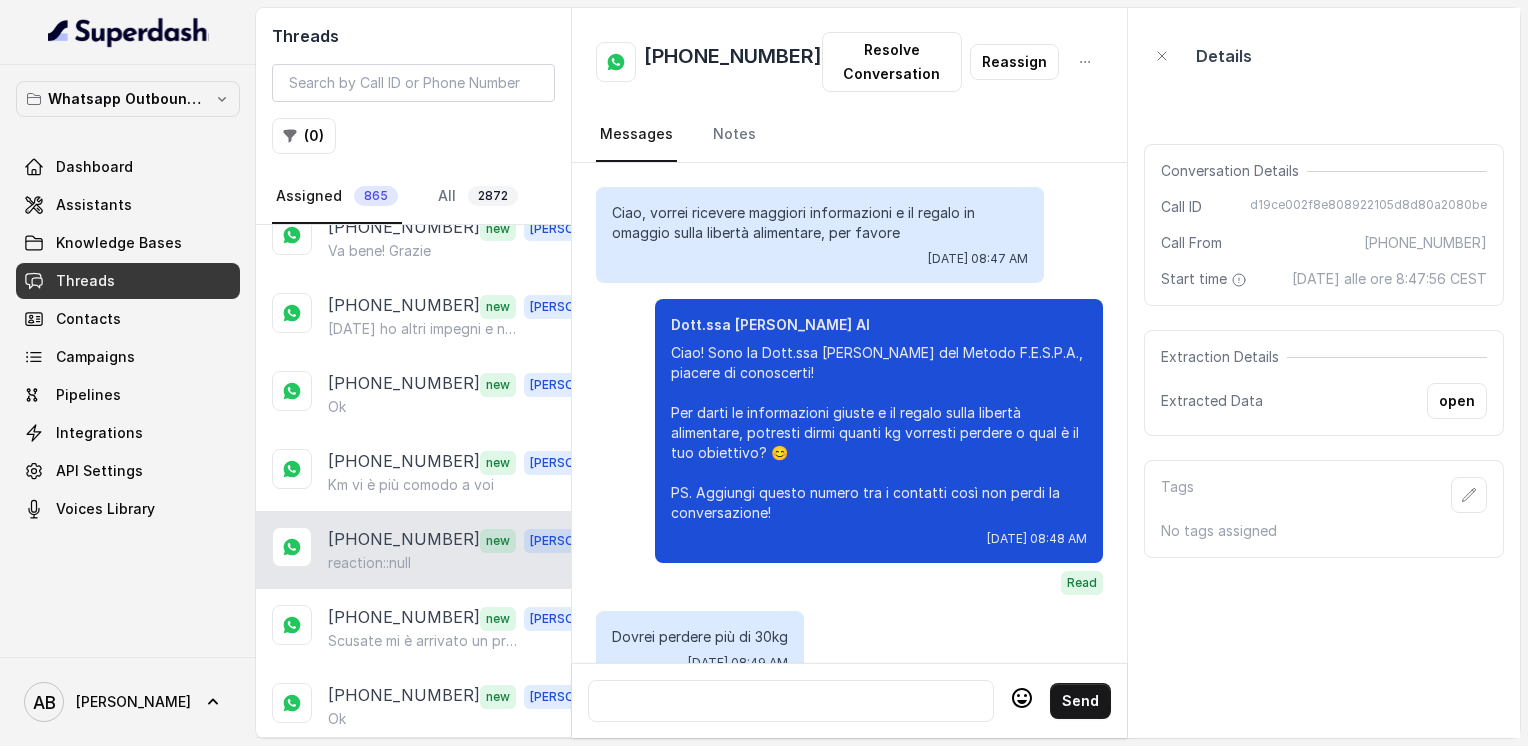 scroll, scrollTop: 2764, scrollLeft: 0, axis: vertical 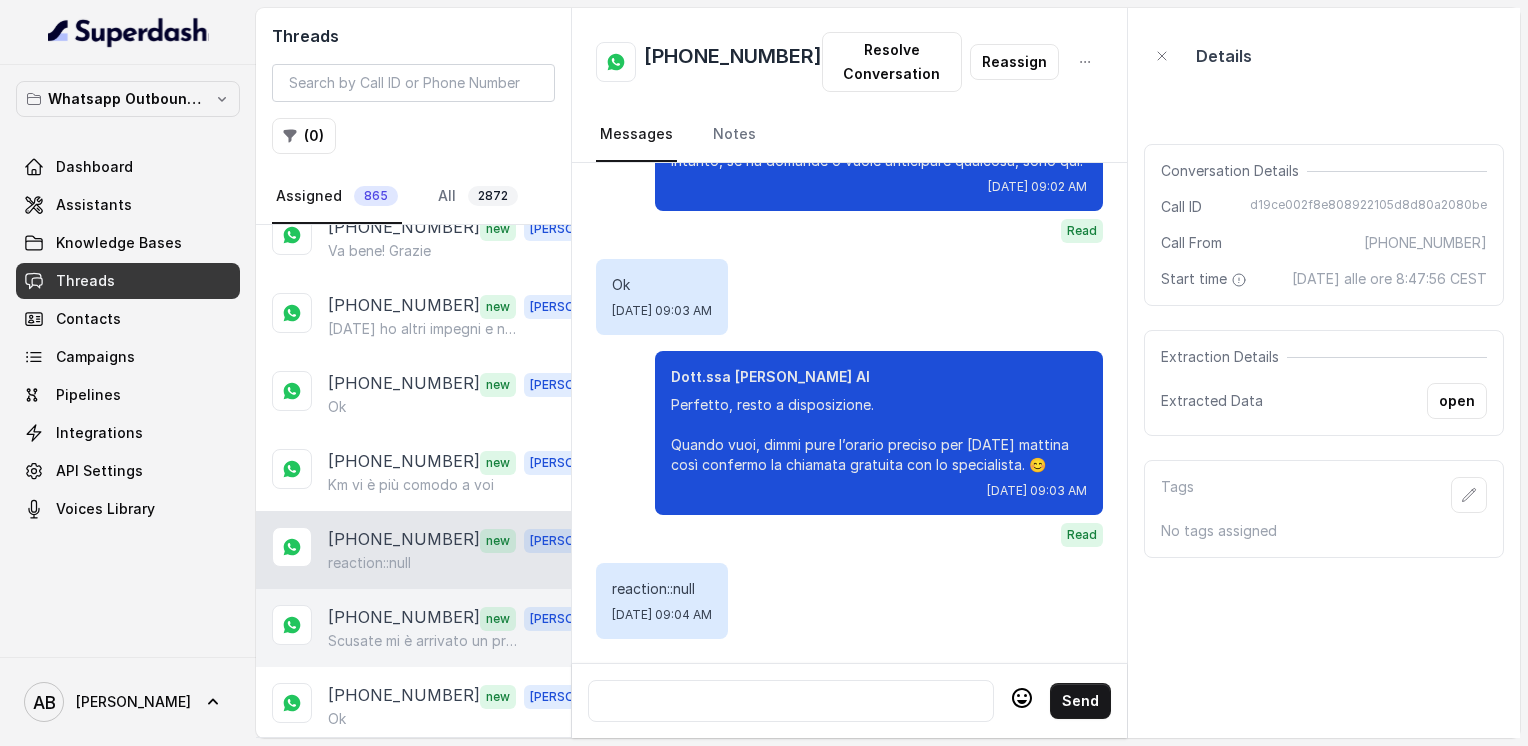 click on "Scusate mi è arrivato un problema urgente da risolvere devo cancellare l'appuntamento di [DATE] mi spiace mi rifaccio sentire grazie" at bounding box center [424, 641] 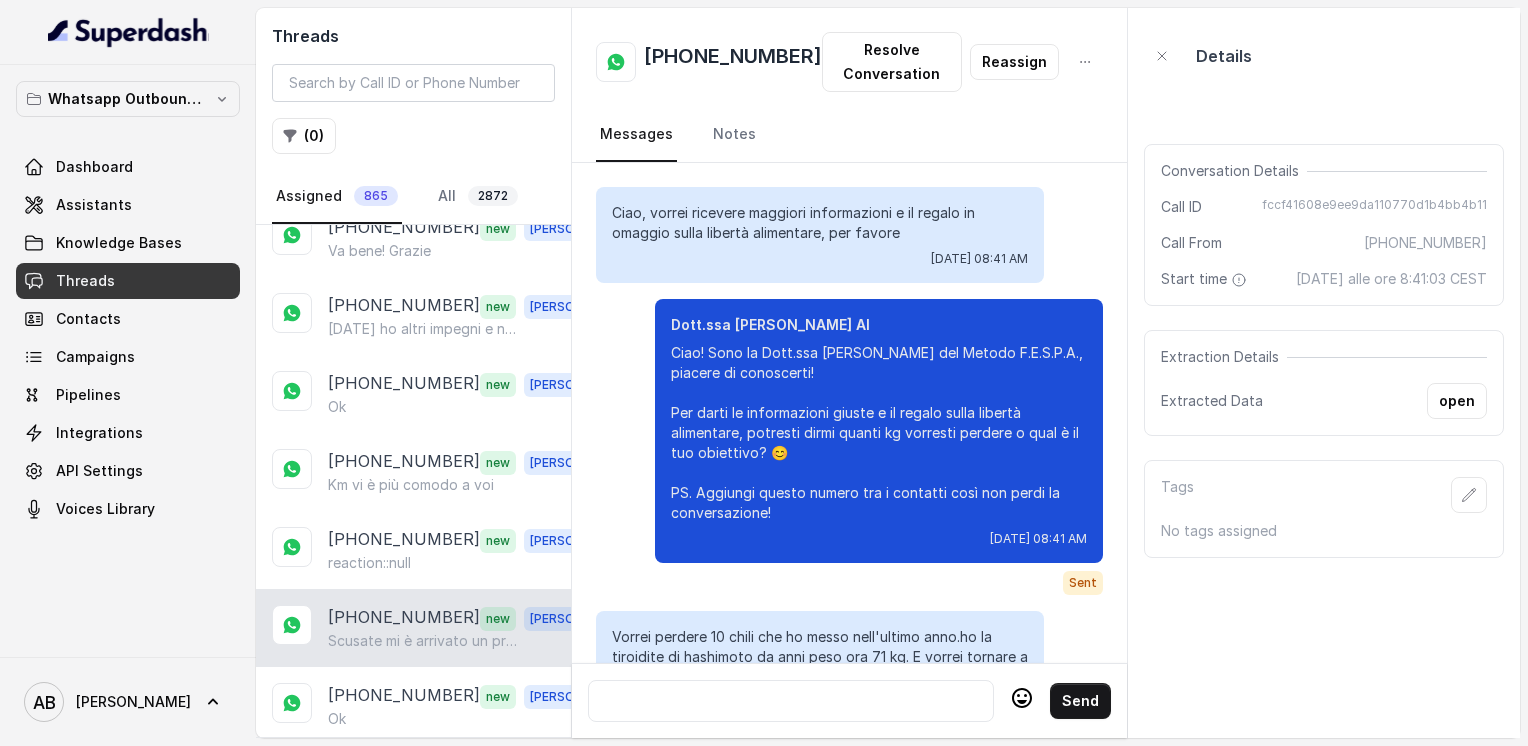 scroll, scrollTop: 2272, scrollLeft: 0, axis: vertical 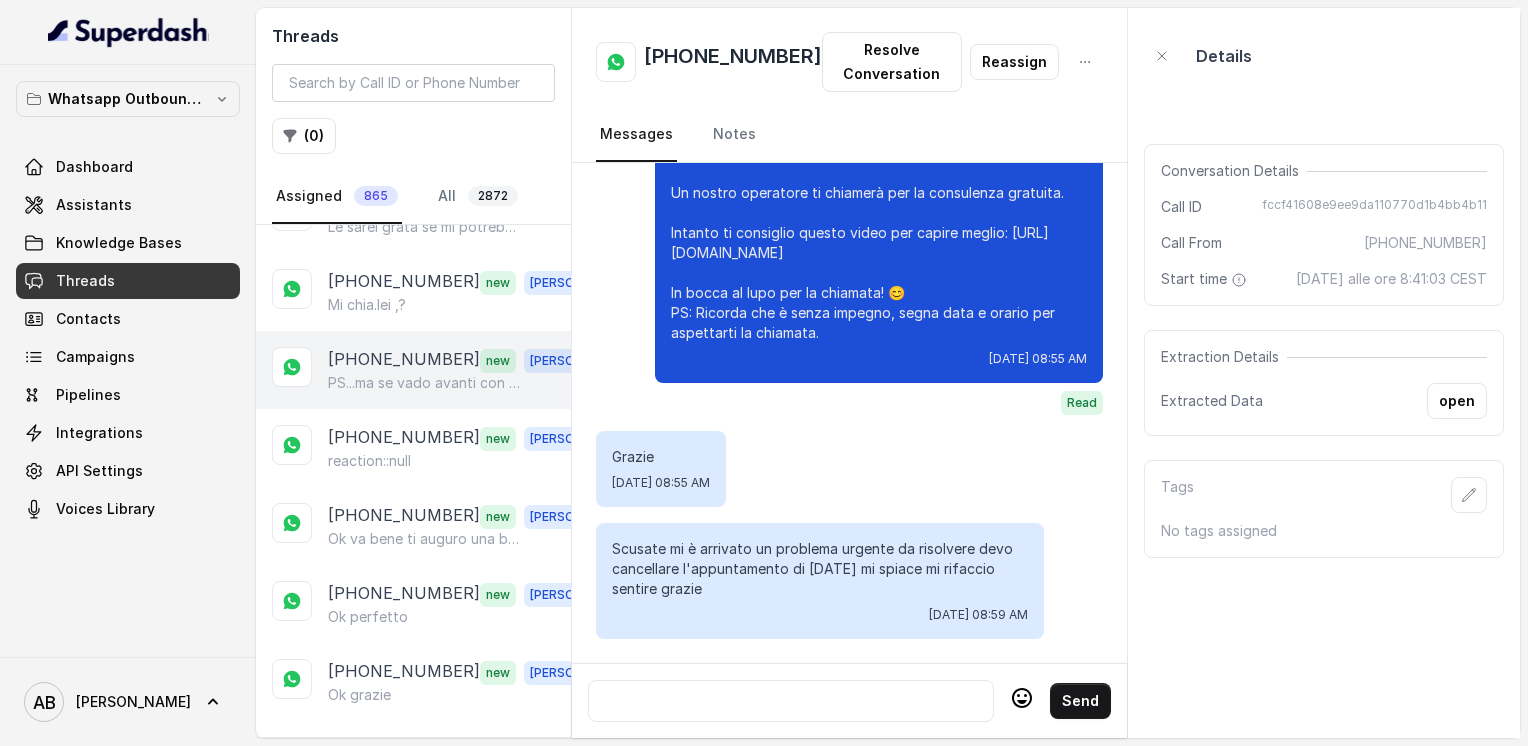 click on "[PHONE_NUMBER]   new [PERSON_NAME] PS...ma se vado avanti con il tuo programma...ti avrò come tutor?" at bounding box center [413, 370] 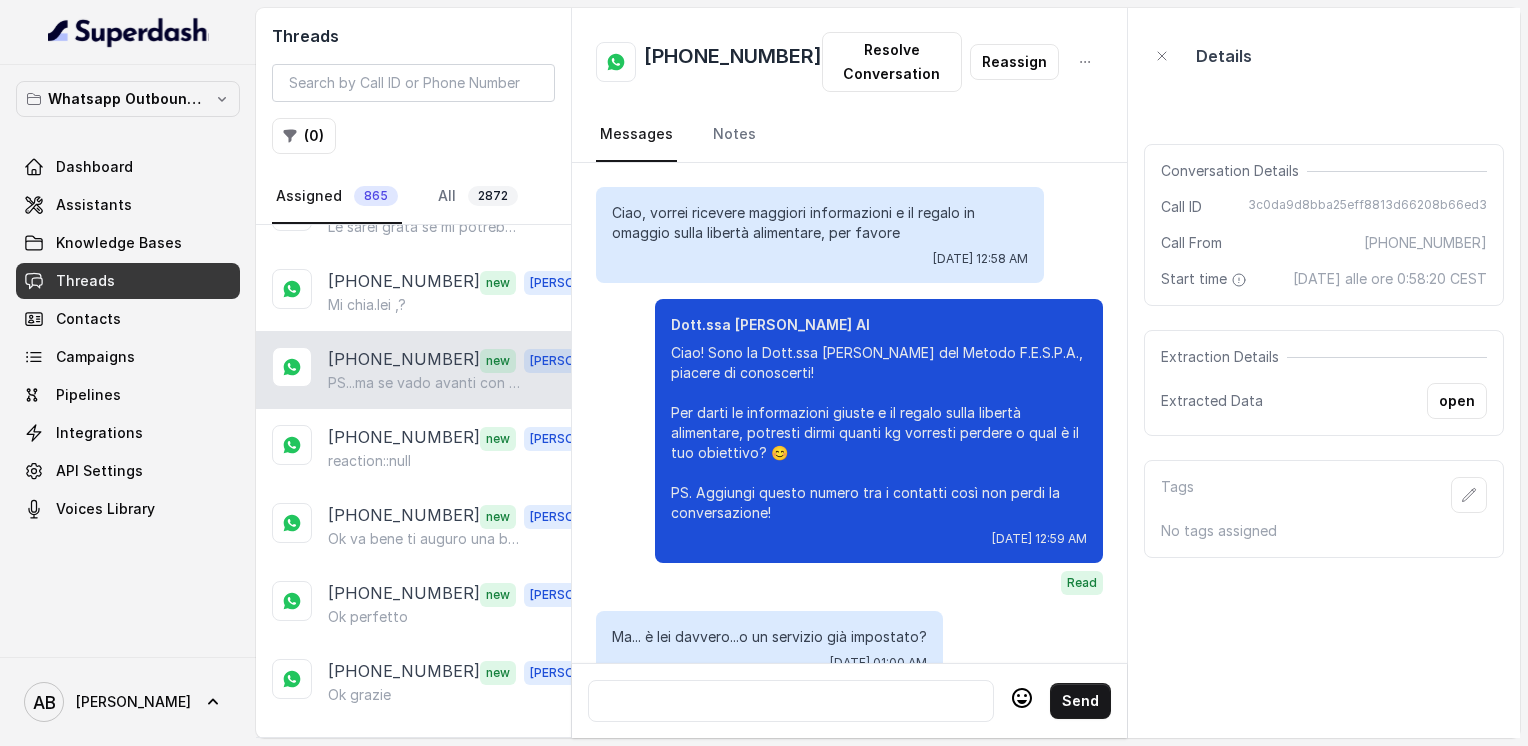 scroll, scrollTop: 5848, scrollLeft: 0, axis: vertical 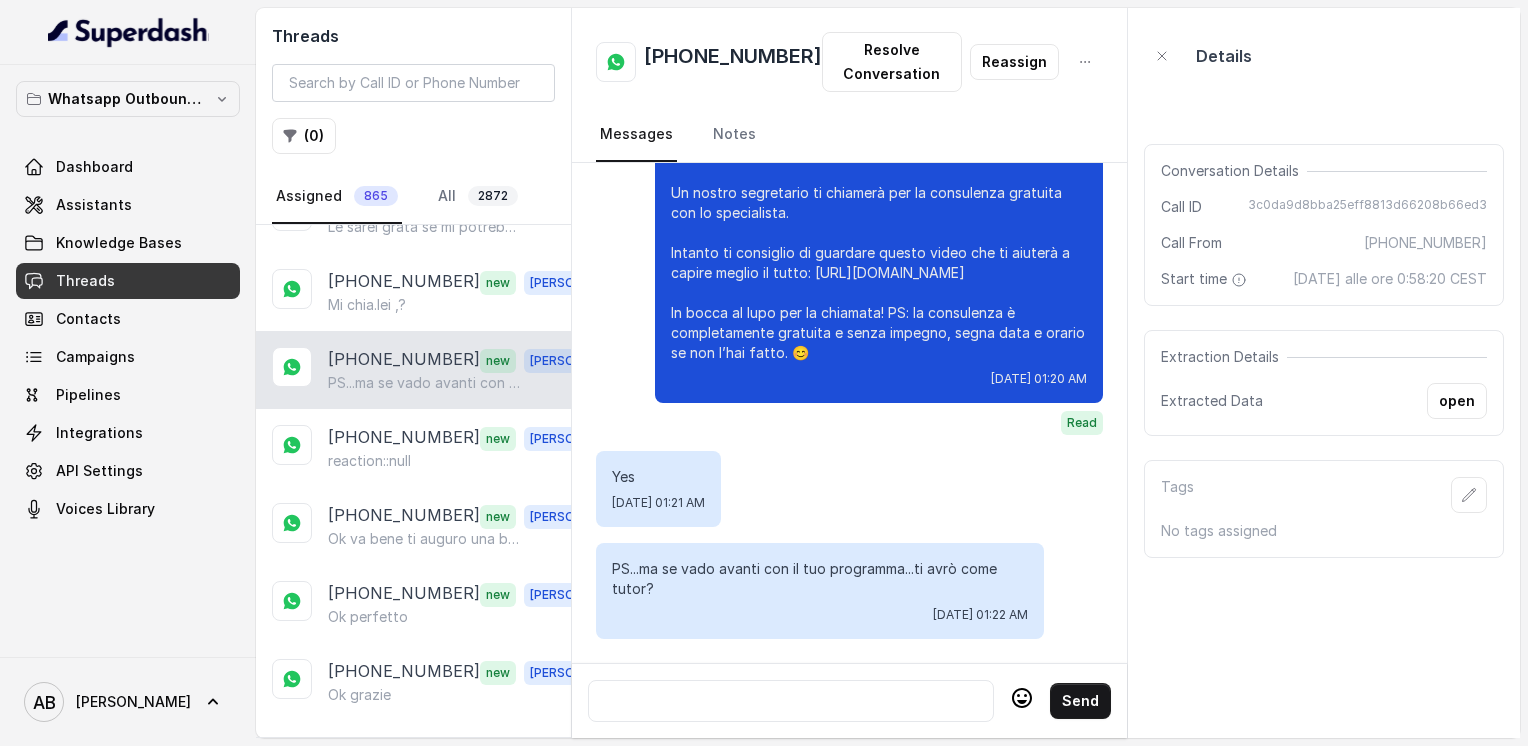 click at bounding box center (791, 701) 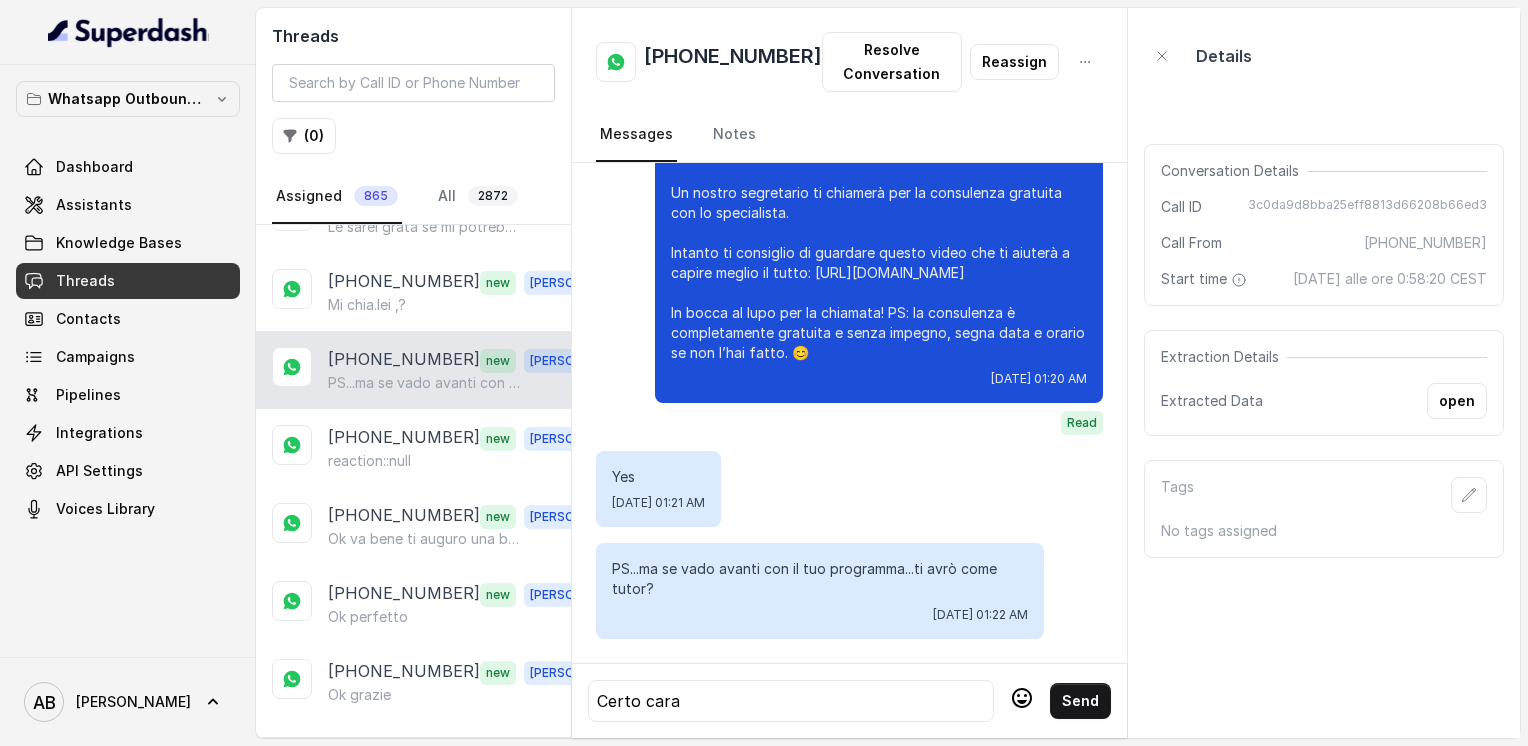 click 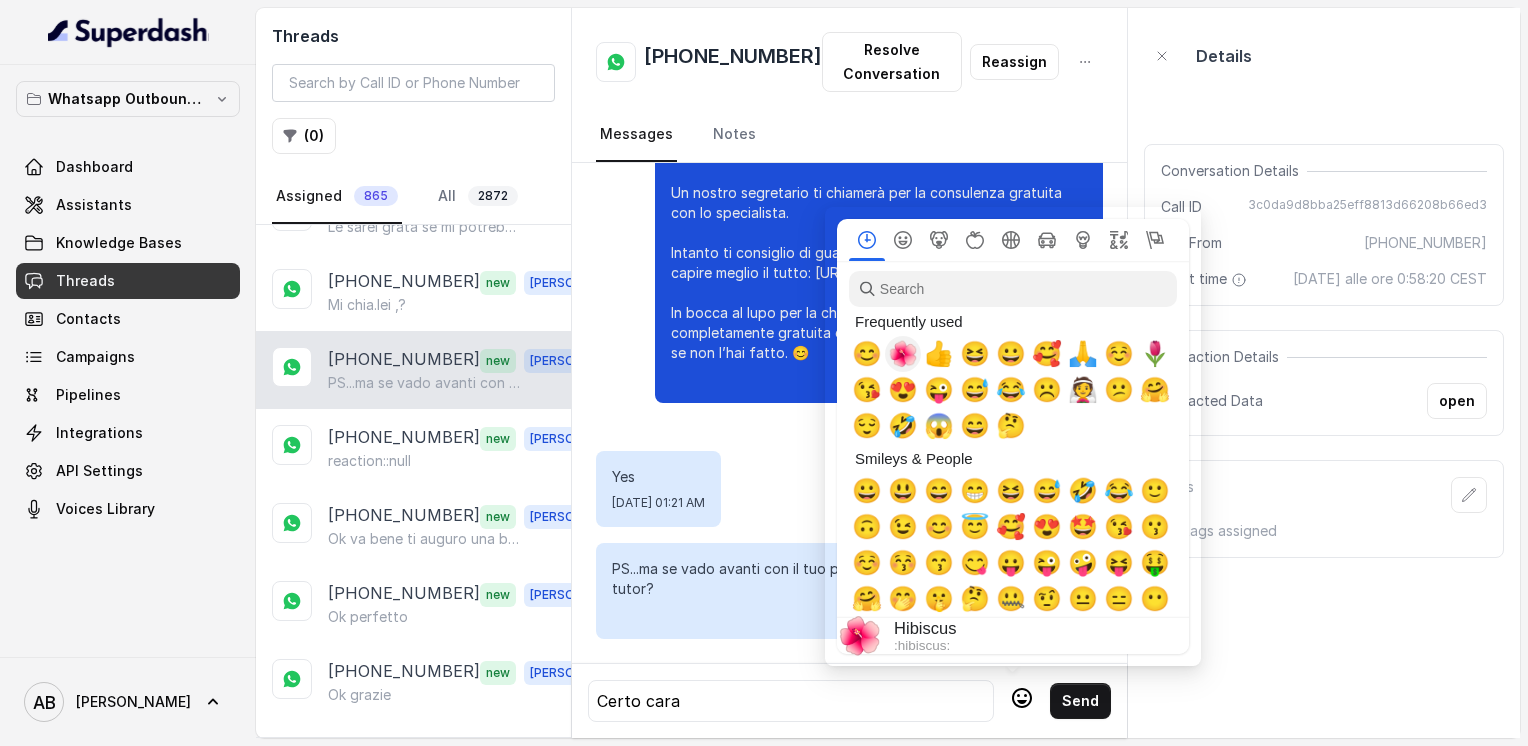 click on "🌺" at bounding box center (903, 354) 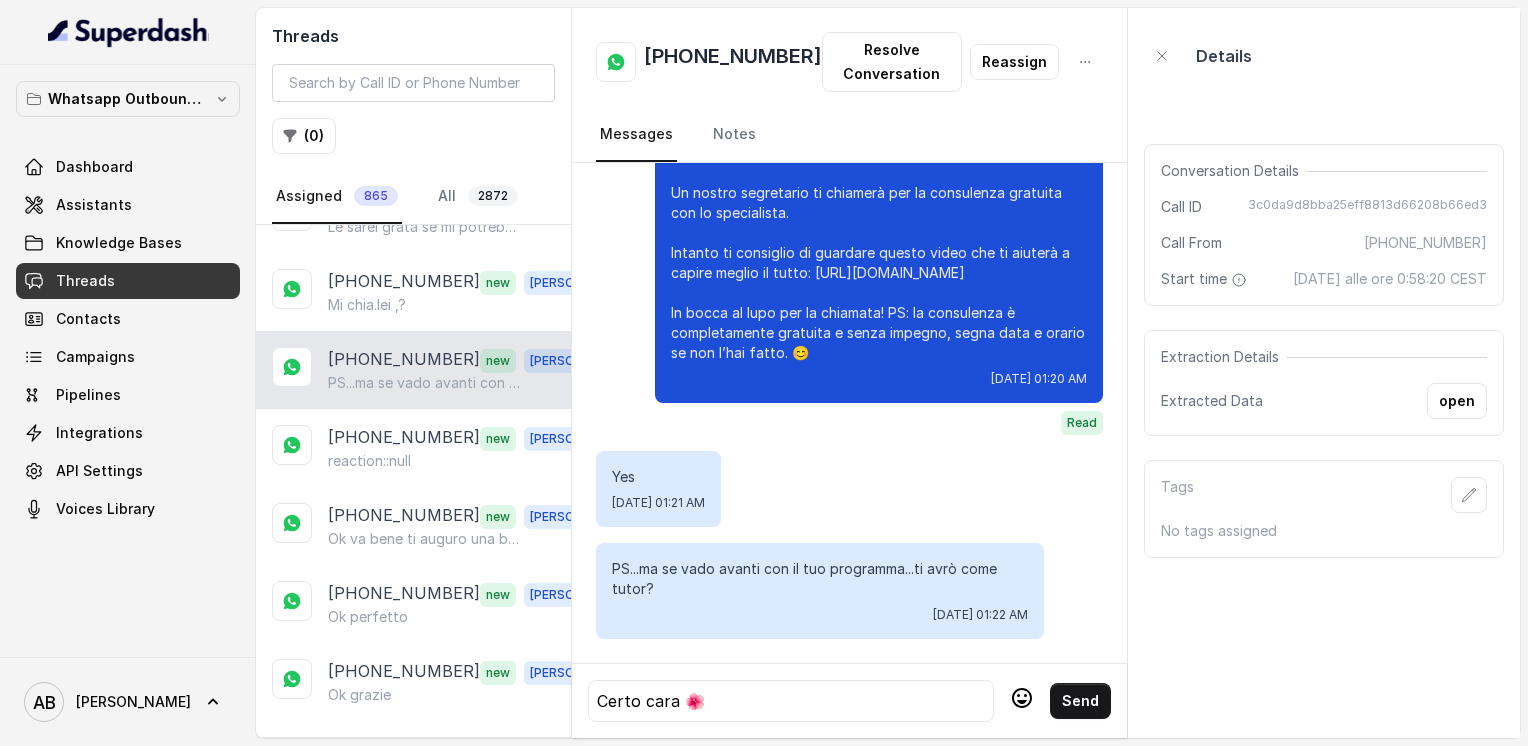 click on "Certo cara 🌺" at bounding box center [791, 701] 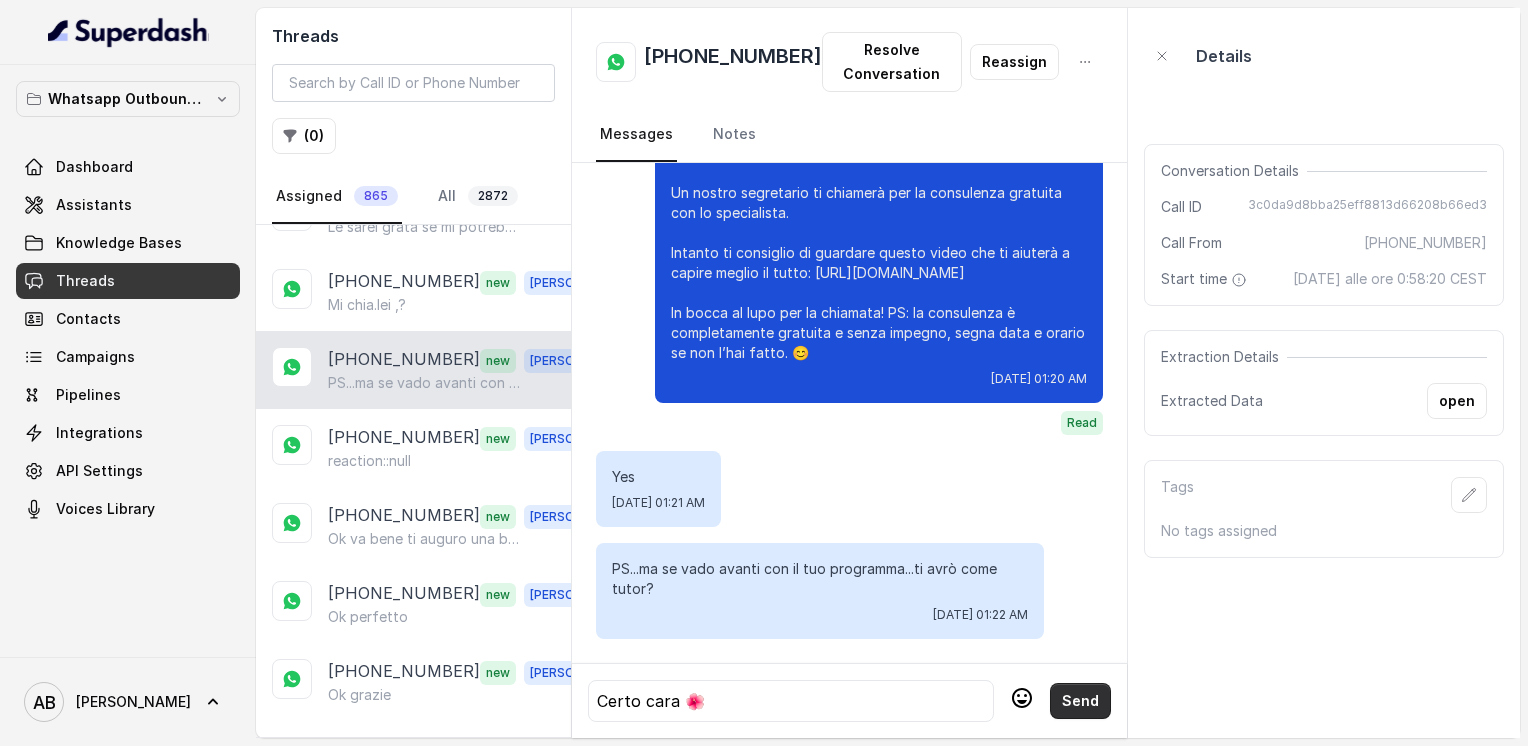 click on "Send" at bounding box center [1080, 701] 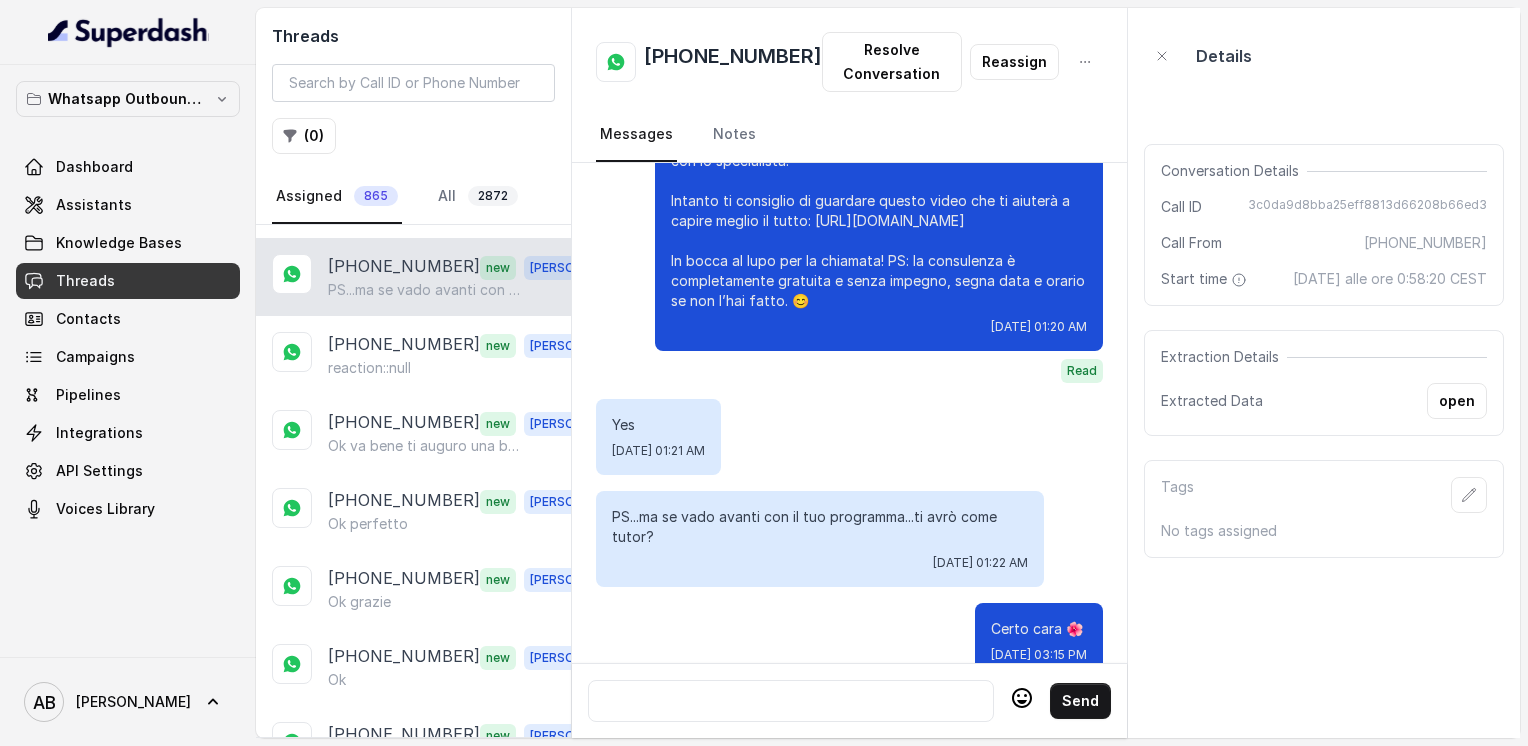 scroll, scrollTop: 2800, scrollLeft: 0, axis: vertical 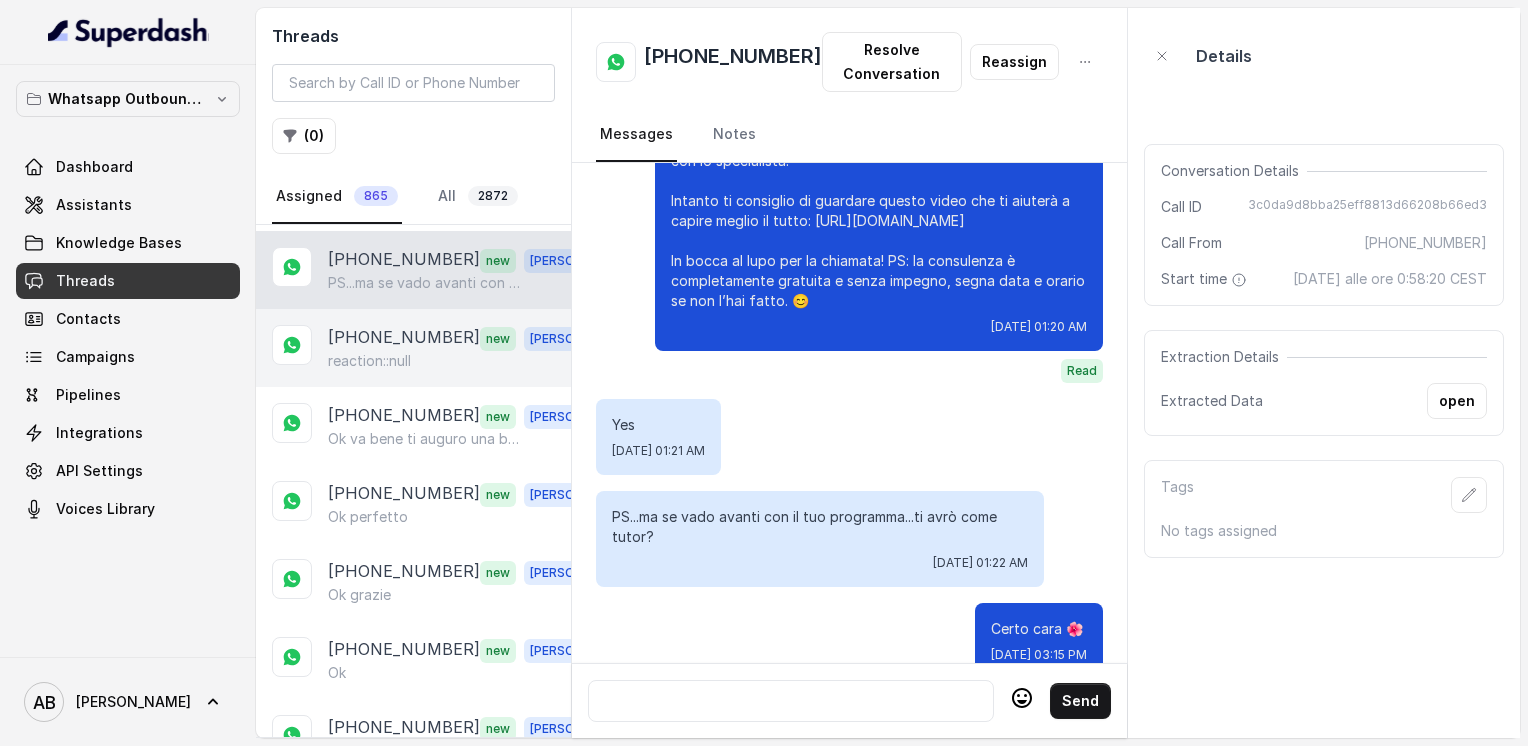 click on "[PHONE_NUMBER]" at bounding box center [404, 338] 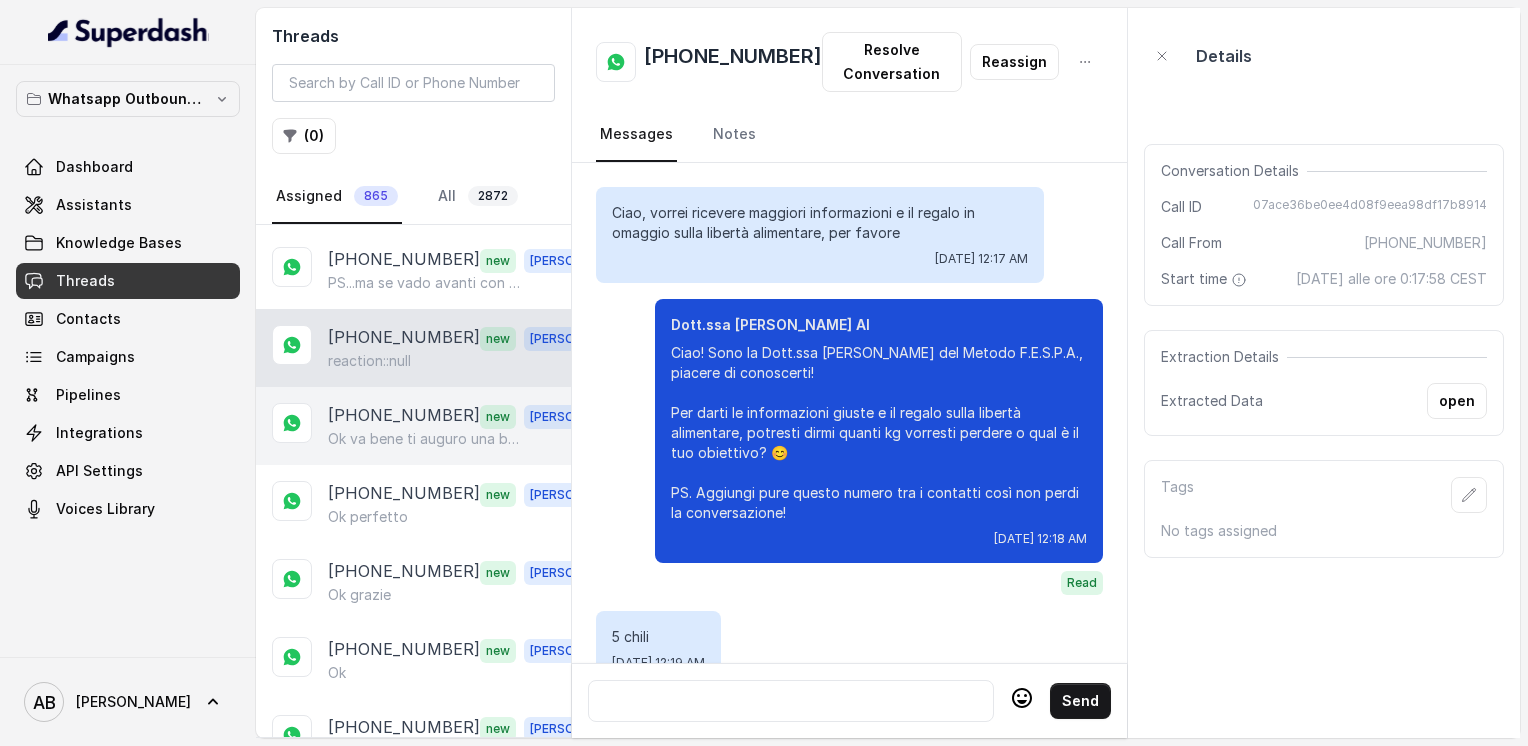scroll, scrollTop: 1780, scrollLeft: 0, axis: vertical 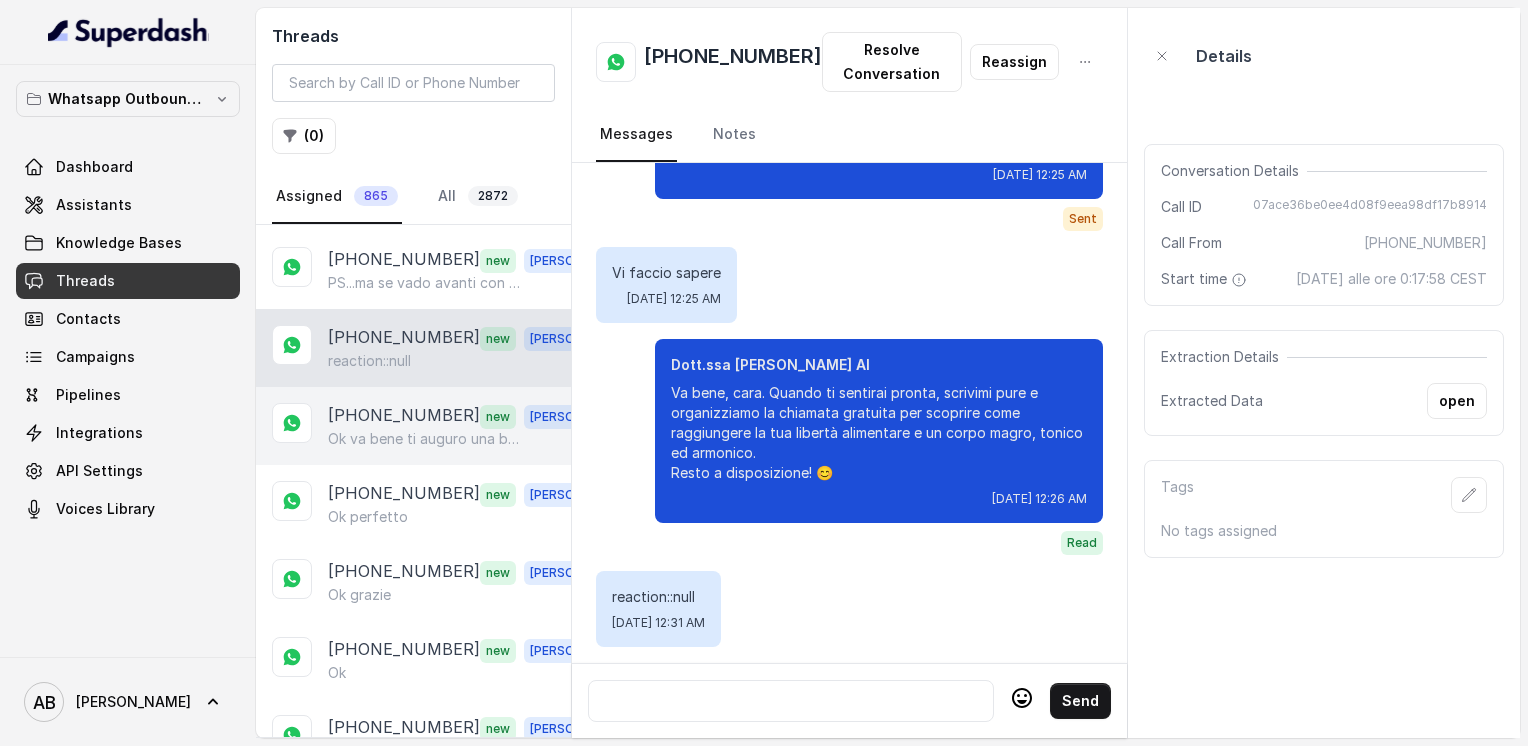 click on "[PHONE_NUMBER]" at bounding box center (404, 416) 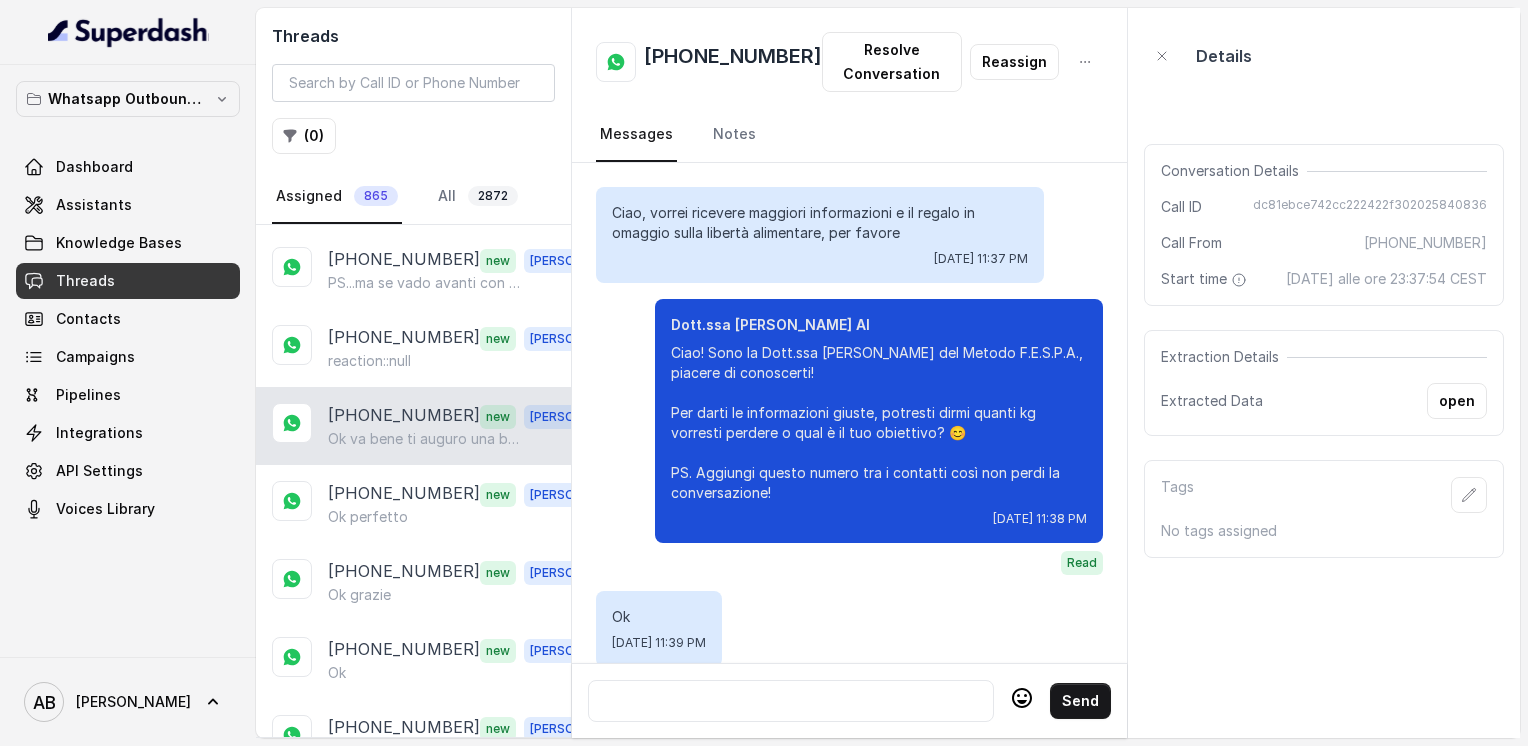 scroll, scrollTop: 3384, scrollLeft: 0, axis: vertical 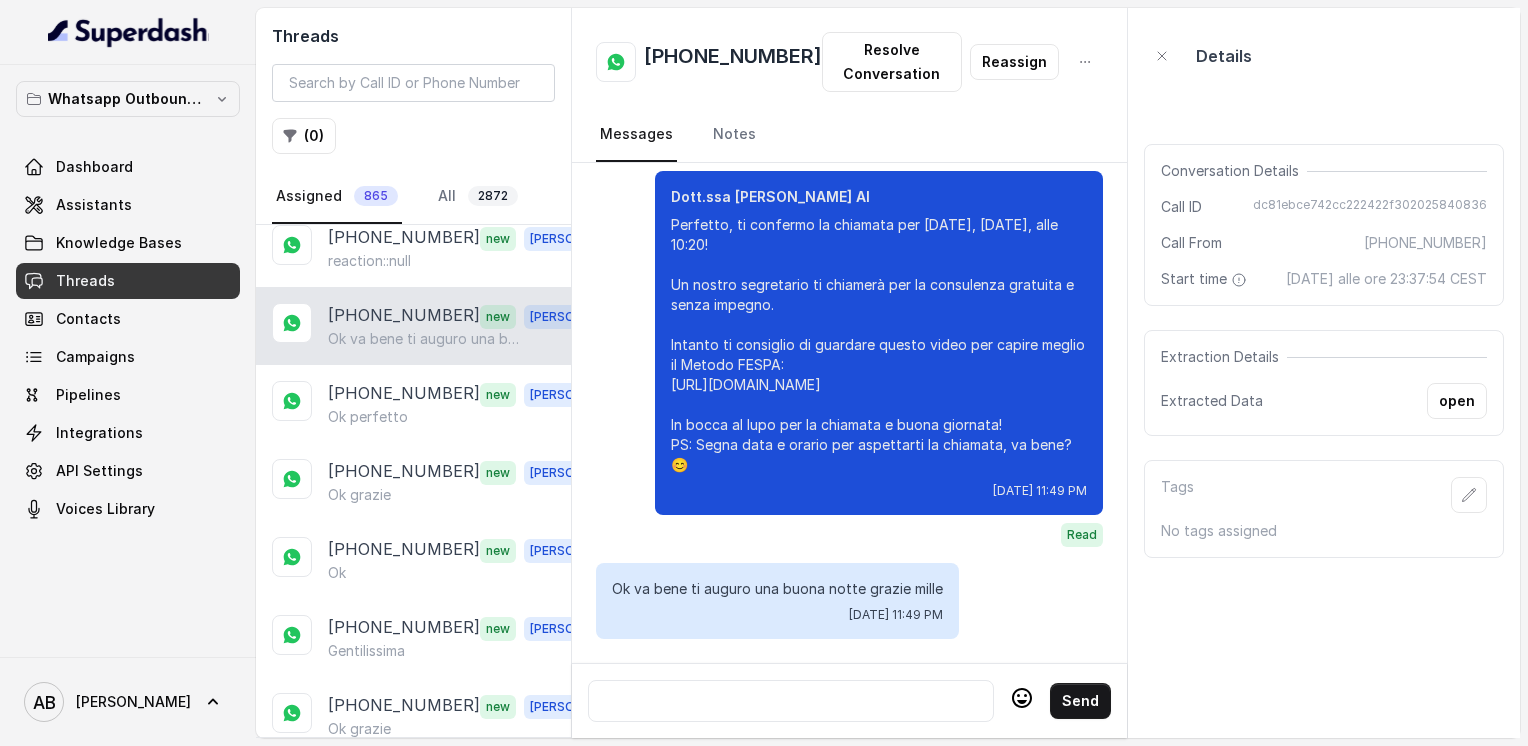 click at bounding box center (791, 701) 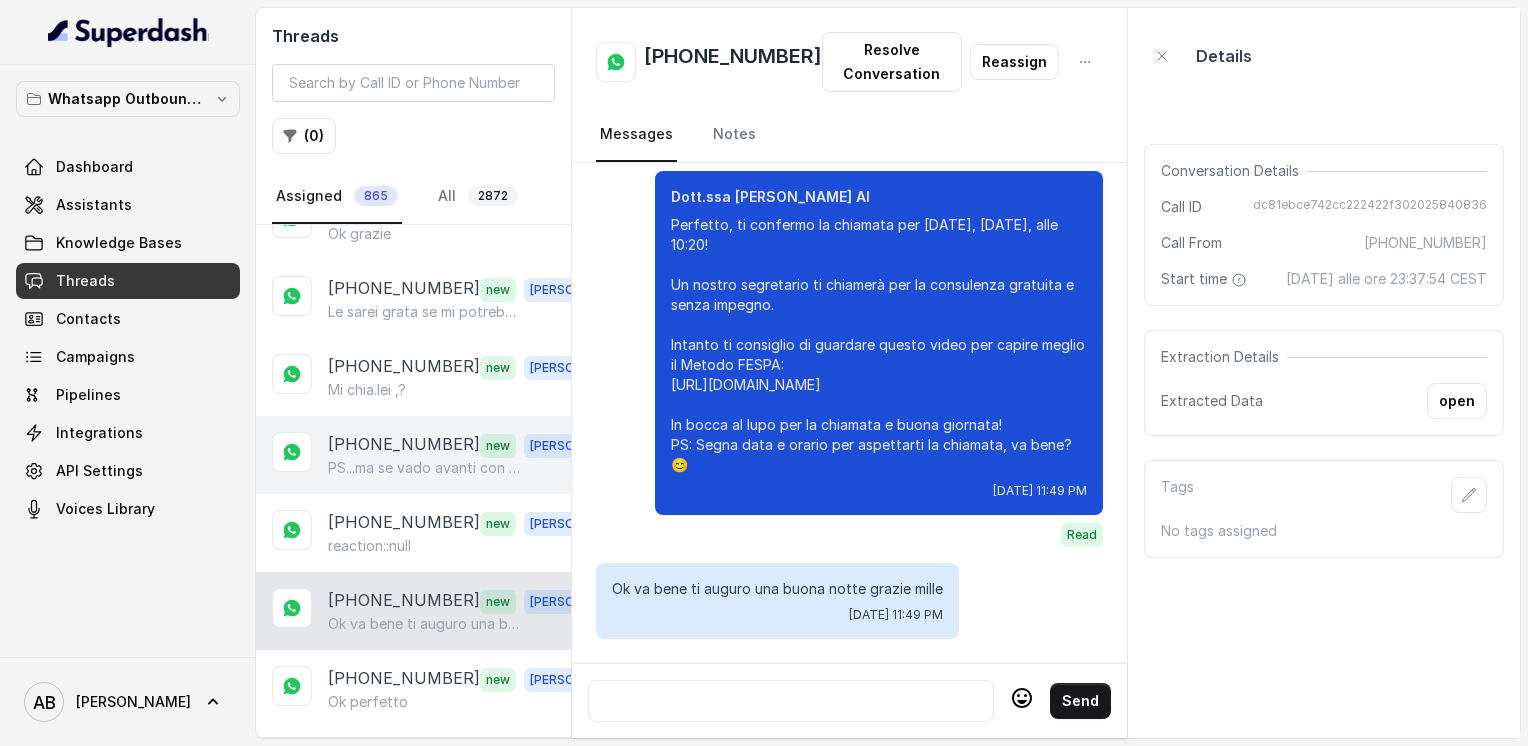 scroll, scrollTop: 2600, scrollLeft: 0, axis: vertical 